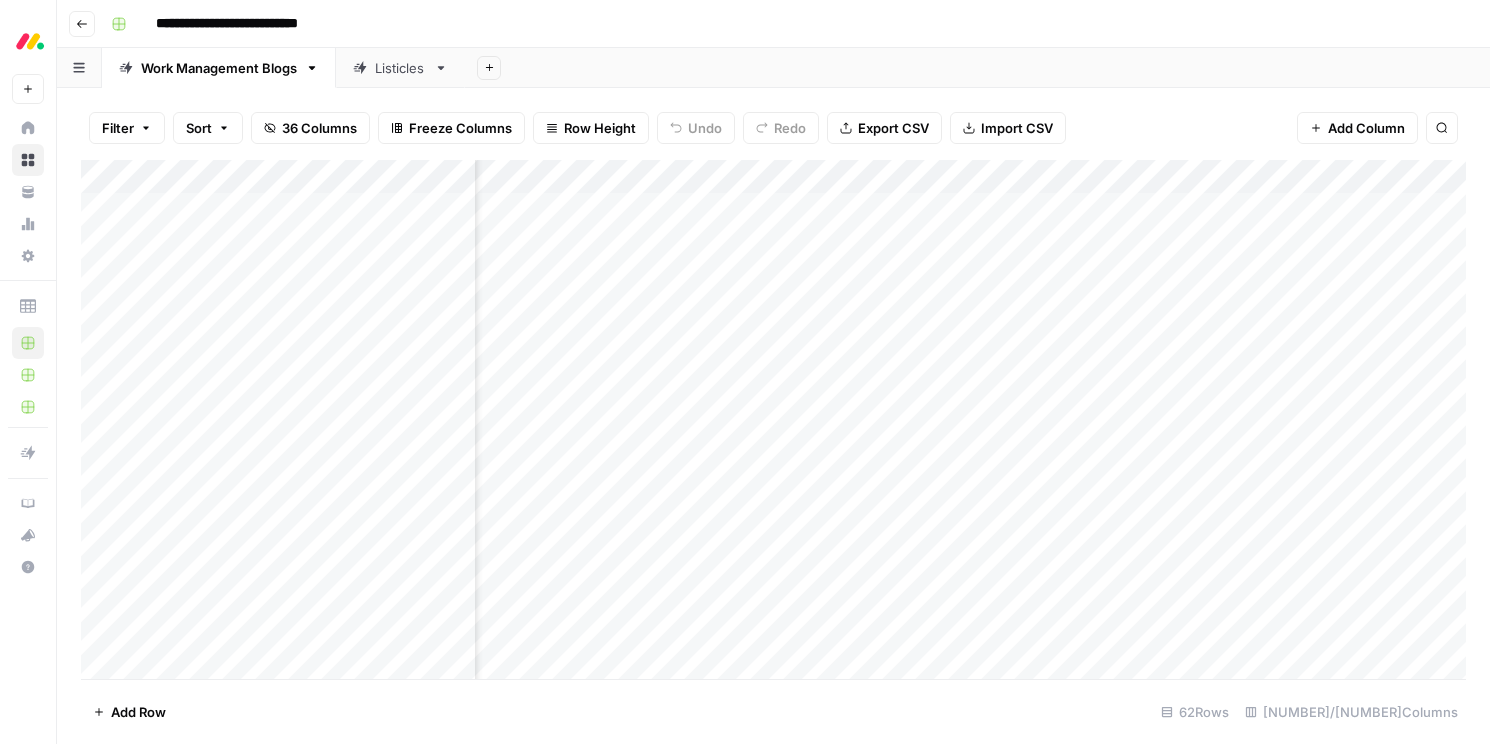 scroll, scrollTop: 0, scrollLeft: 0, axis: both 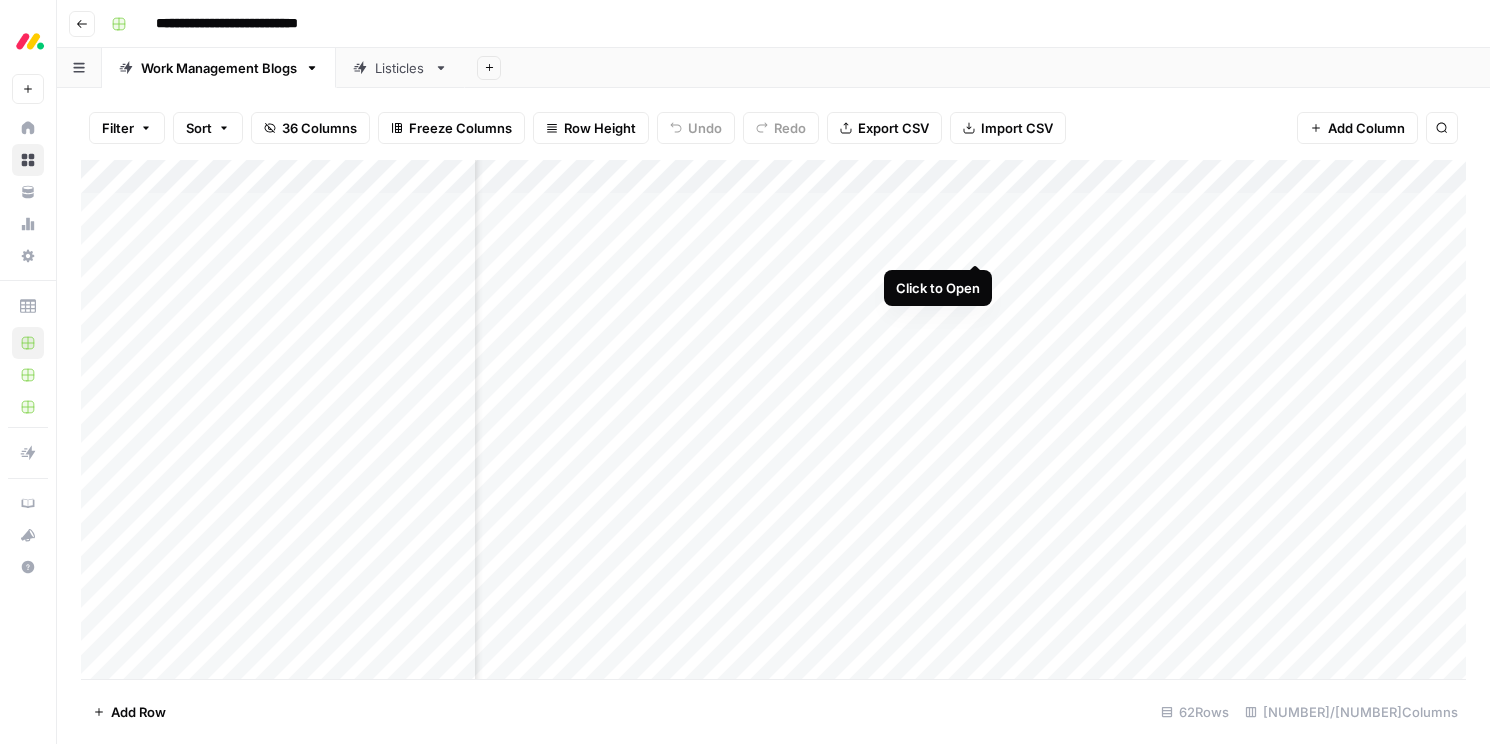 click on "Add Column" at bounding box center [773, 419] 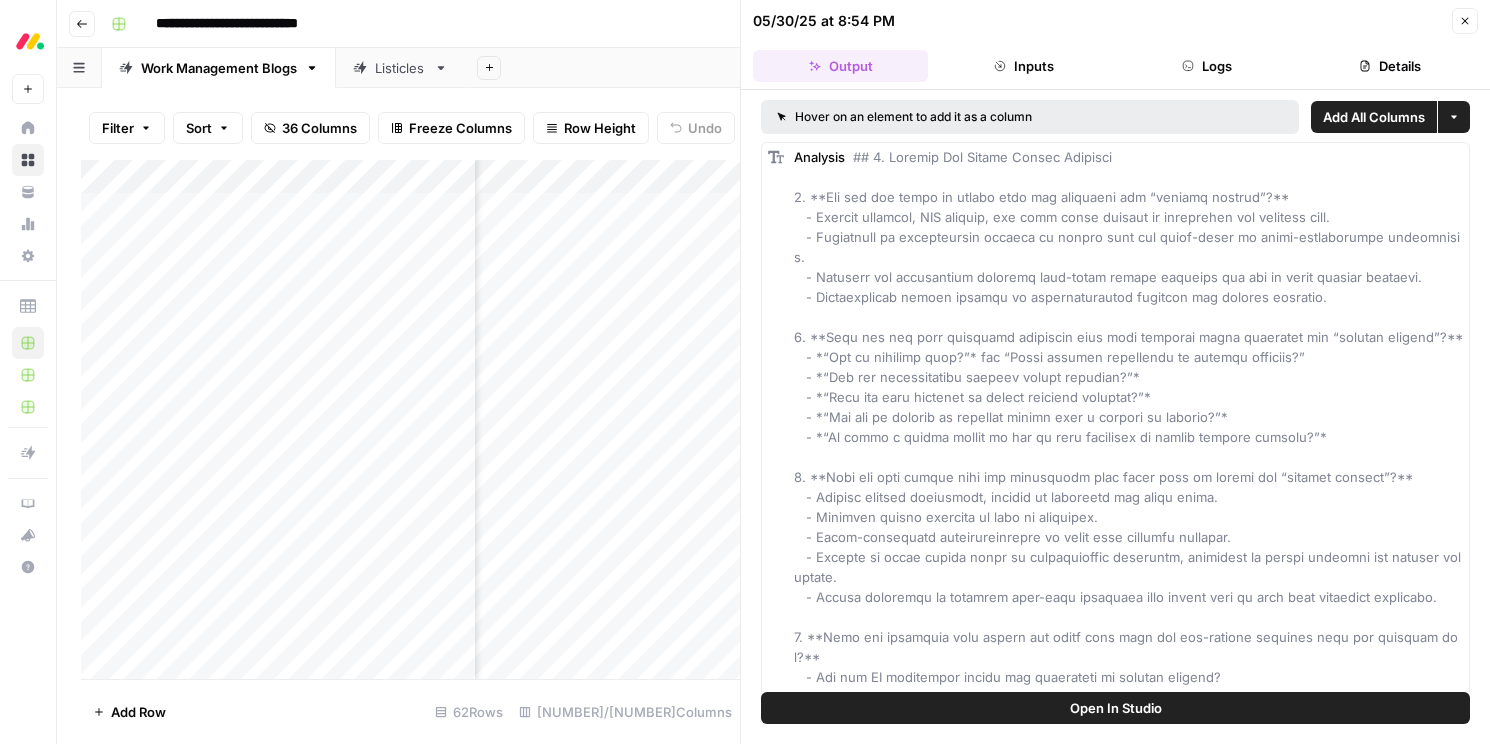 click on "Logs" at bounding box center [1207, 66] 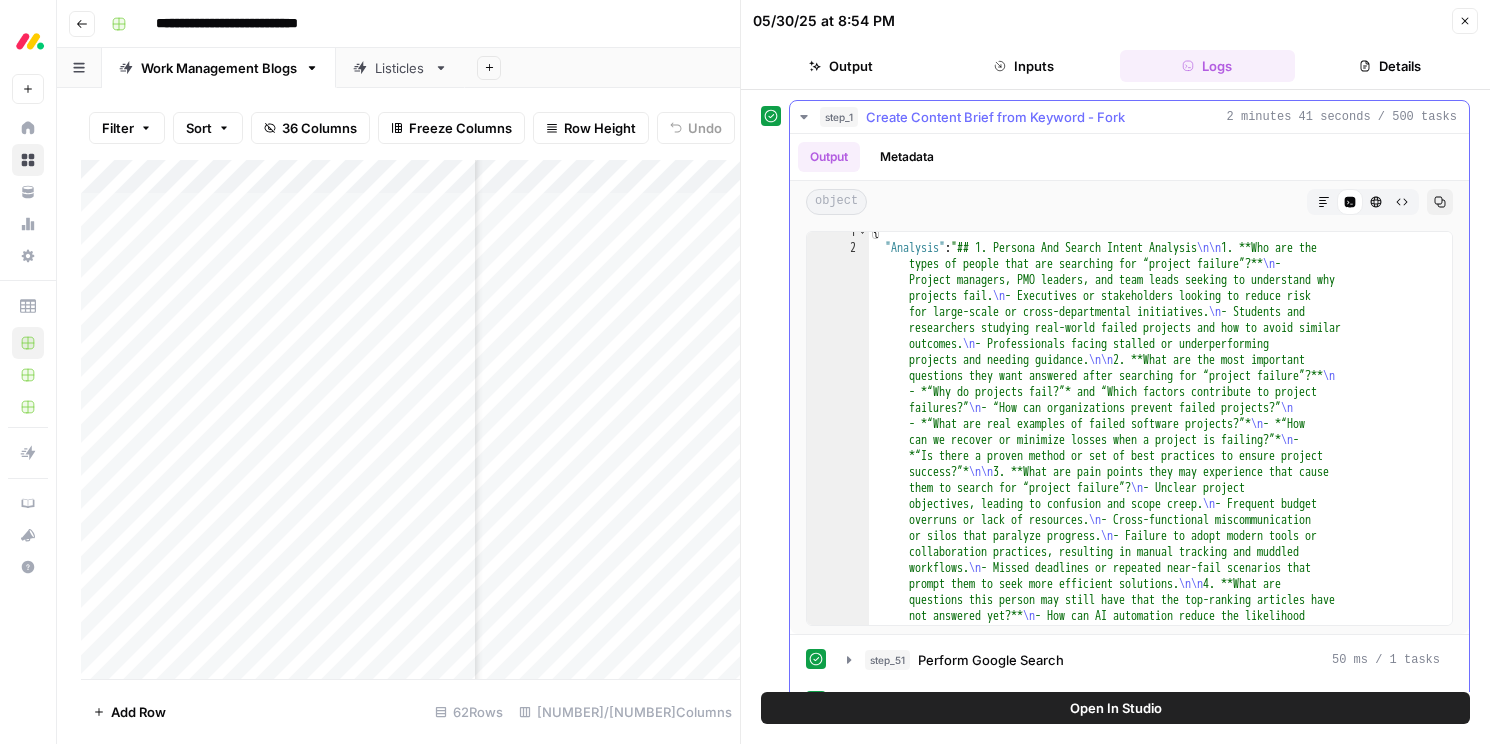 scroll, scrollTop: 19, scrollLeft: 0, axis: vertical 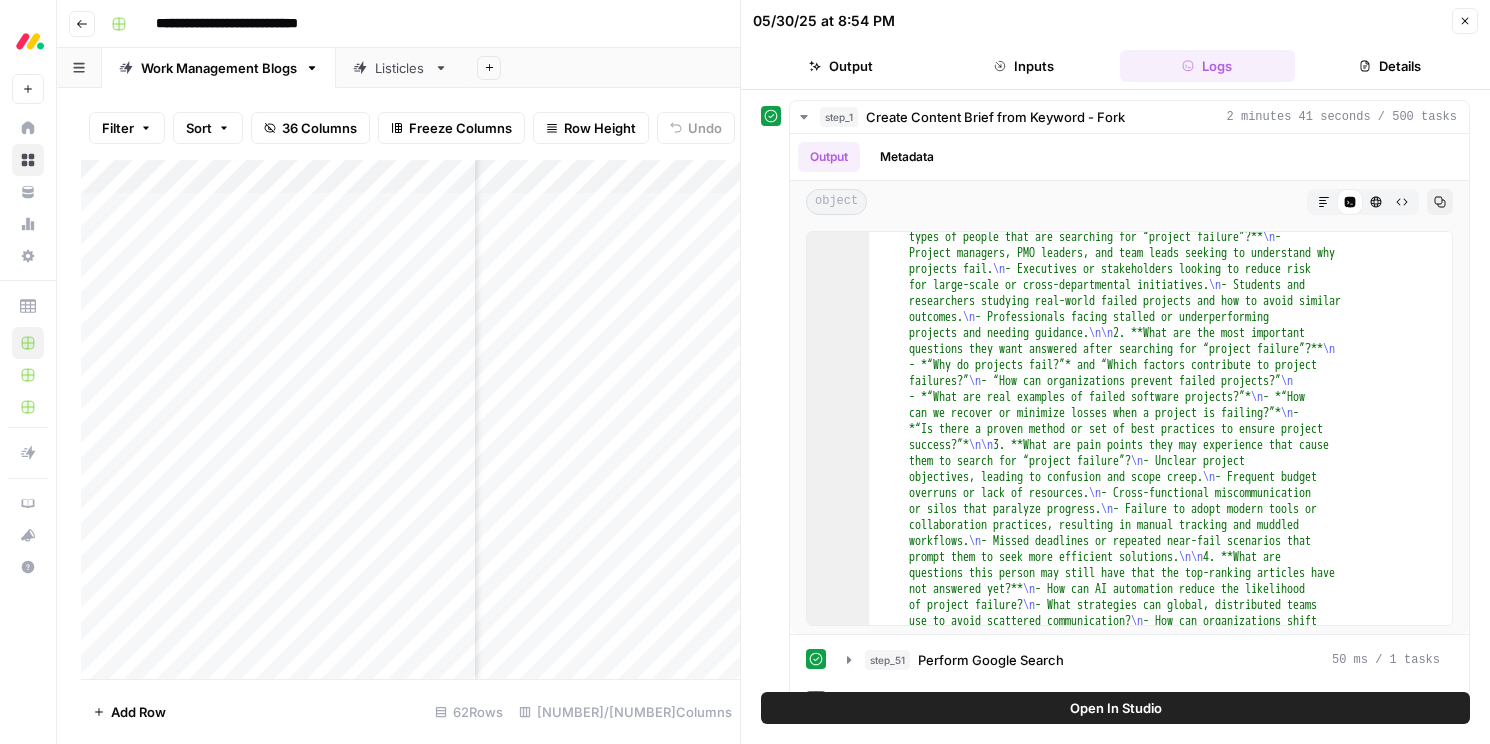 click on "Inputs" at bounding box center (1023, 66) 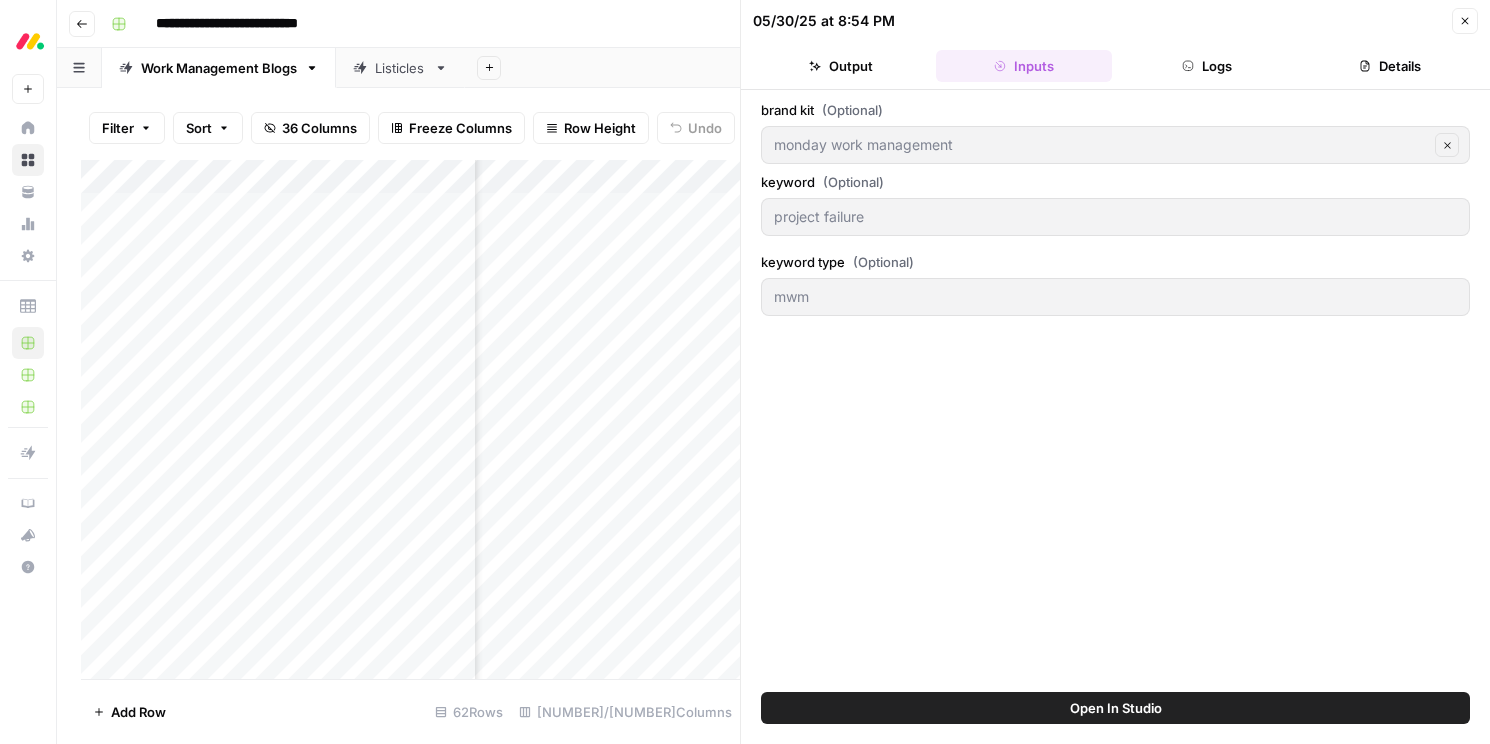 click on "Output" at bounding box center [840, 66] 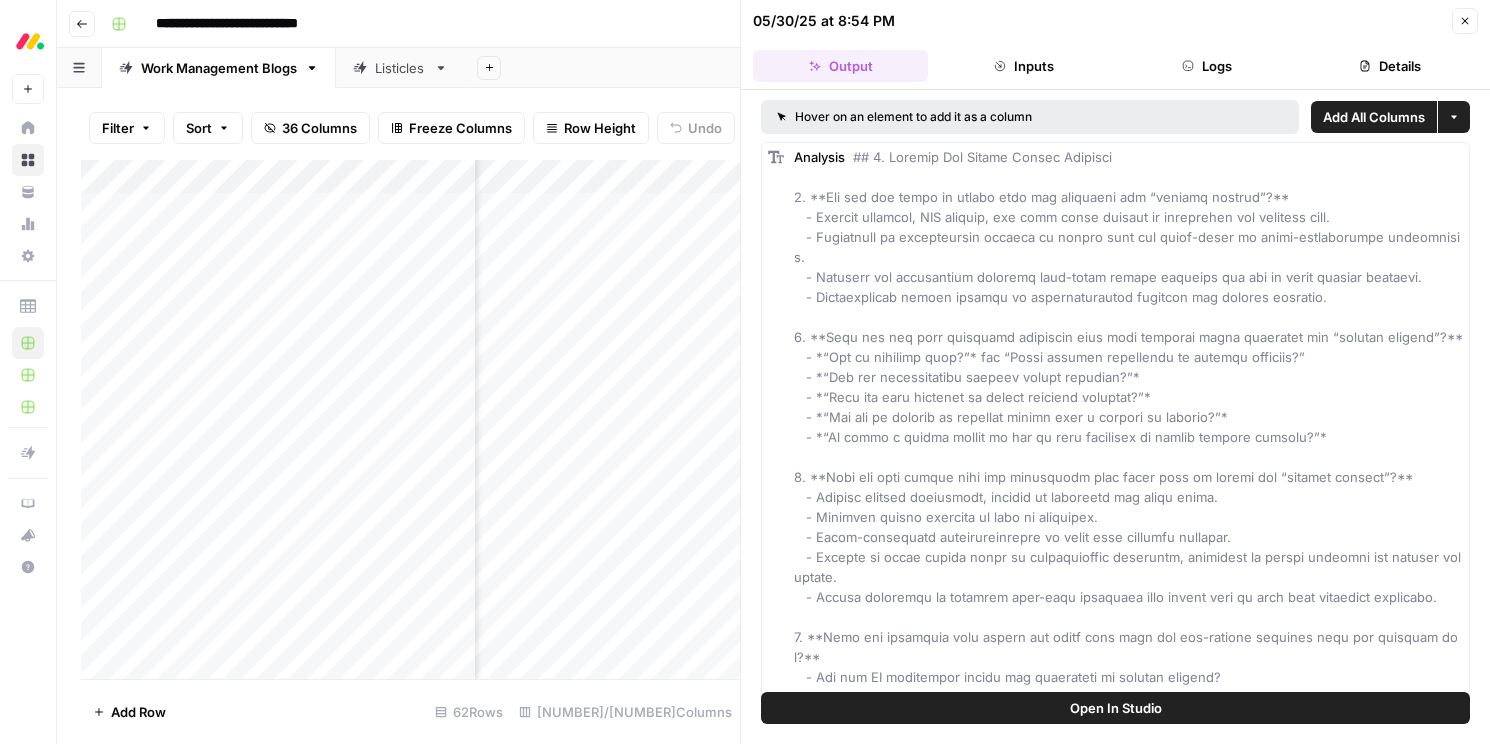 click on "Logs" at bounding box center (1207, 66) 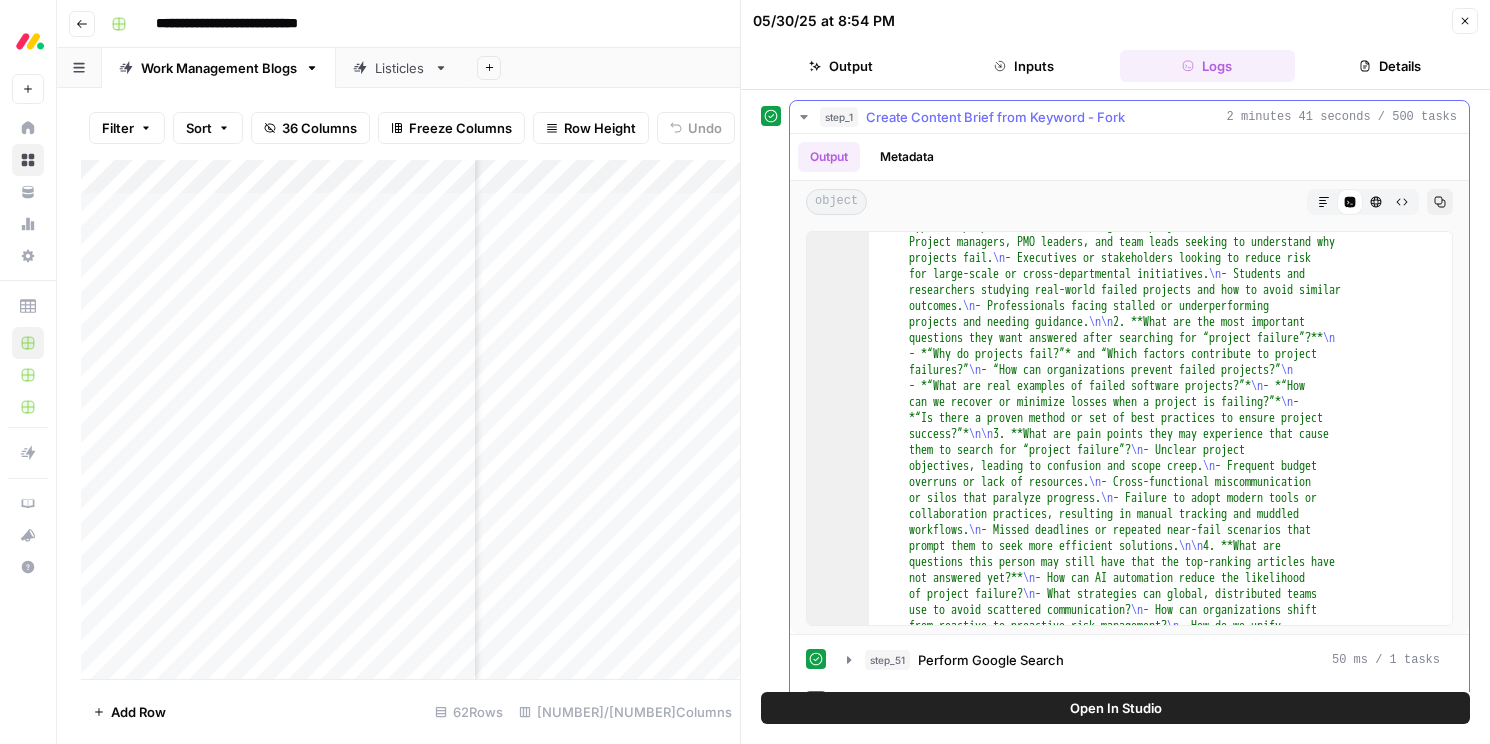 scroll, scrollTop: 18, scrollLeft: 0, axis: vertical 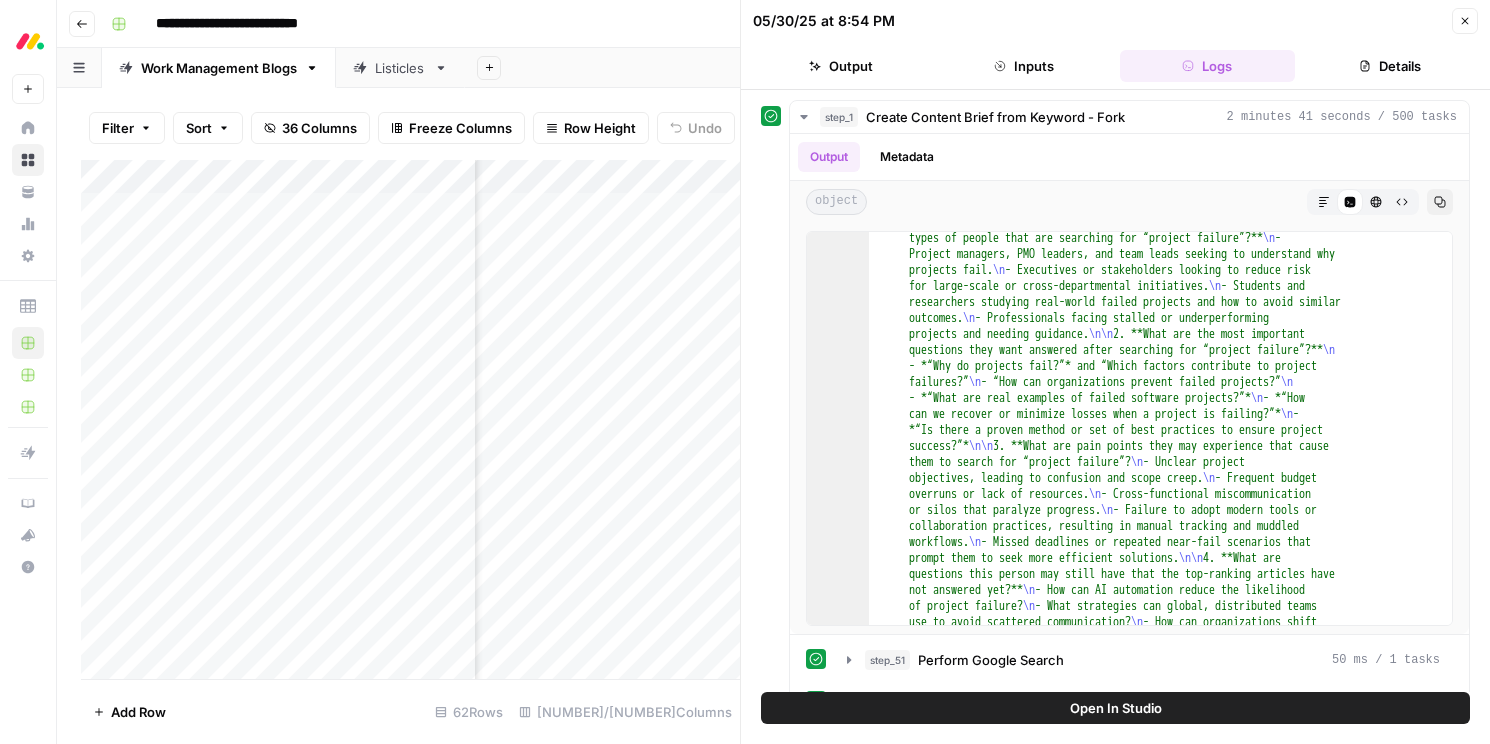 click on "Output" at bounding box center (840, 66) 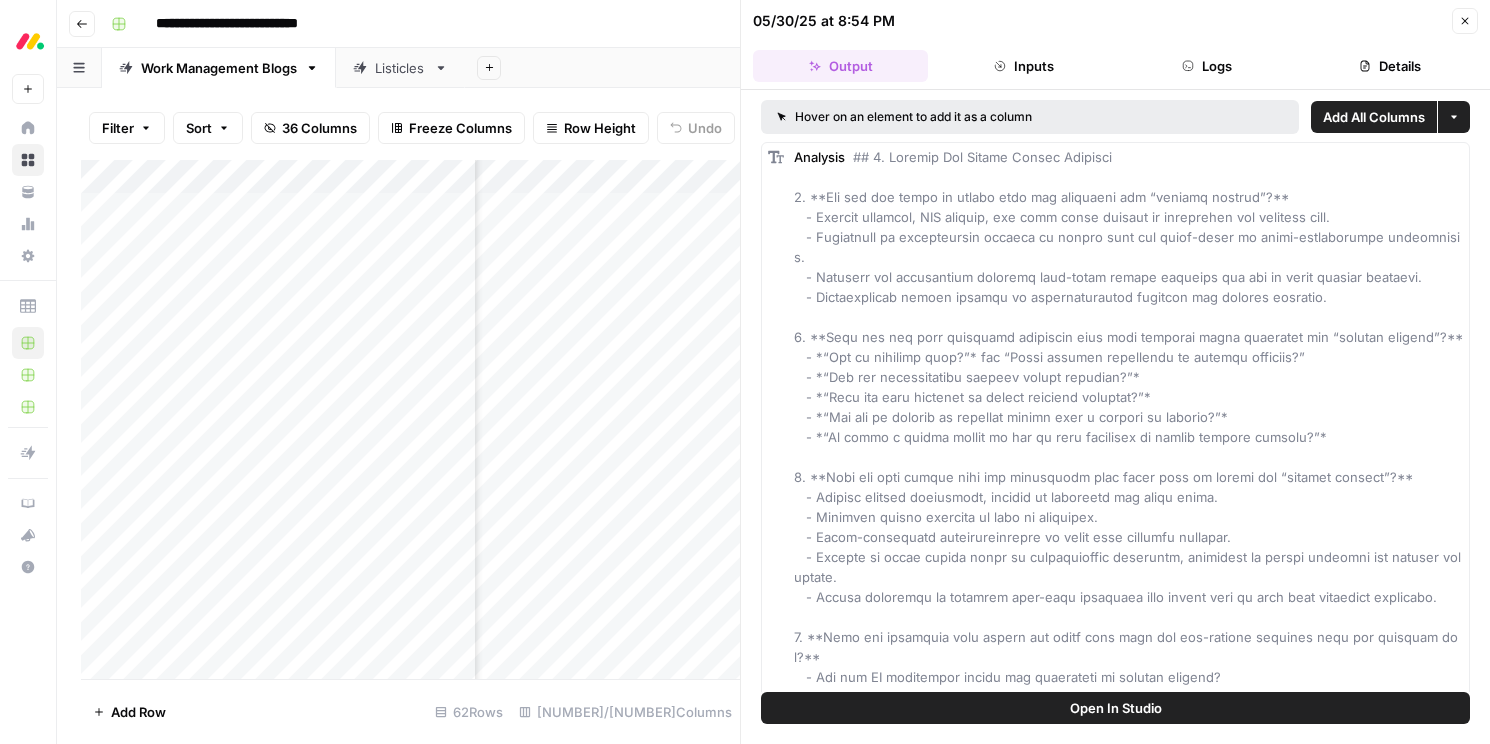 click on "Inputs" at bounding box center [1023, 66] 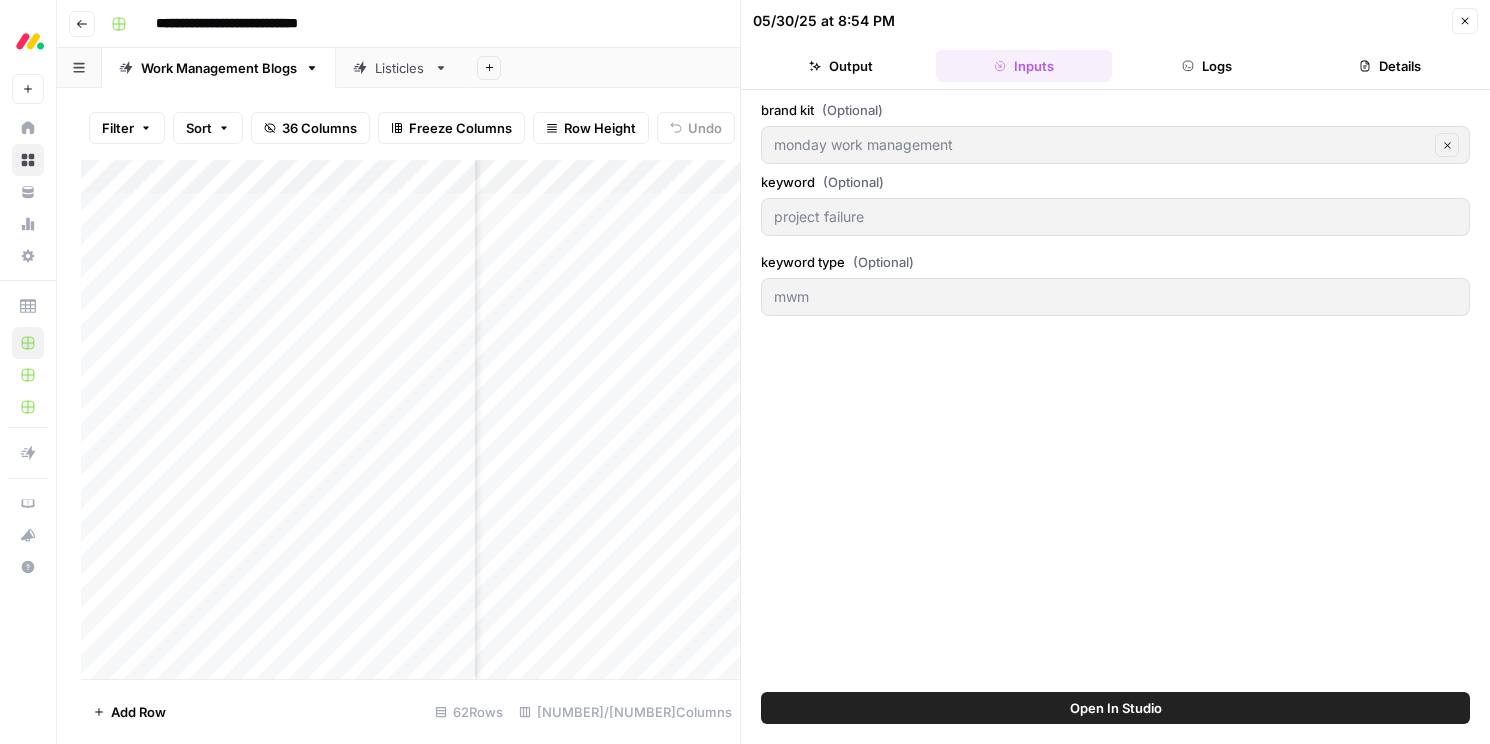 click on "Logs" at bounding box center (1207, 66) 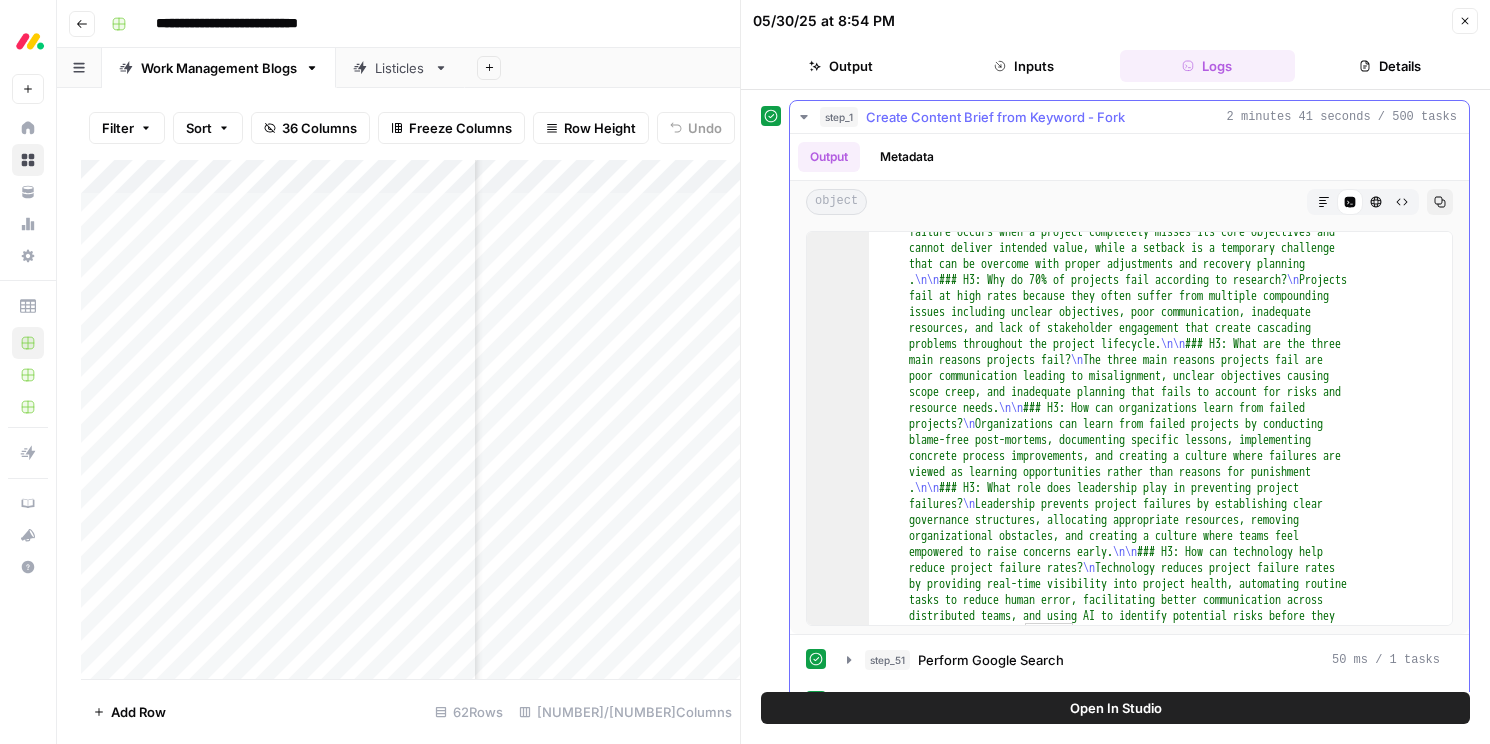 scroll, scrollTop: 3891, scrollLeft: 0, axis: vertical 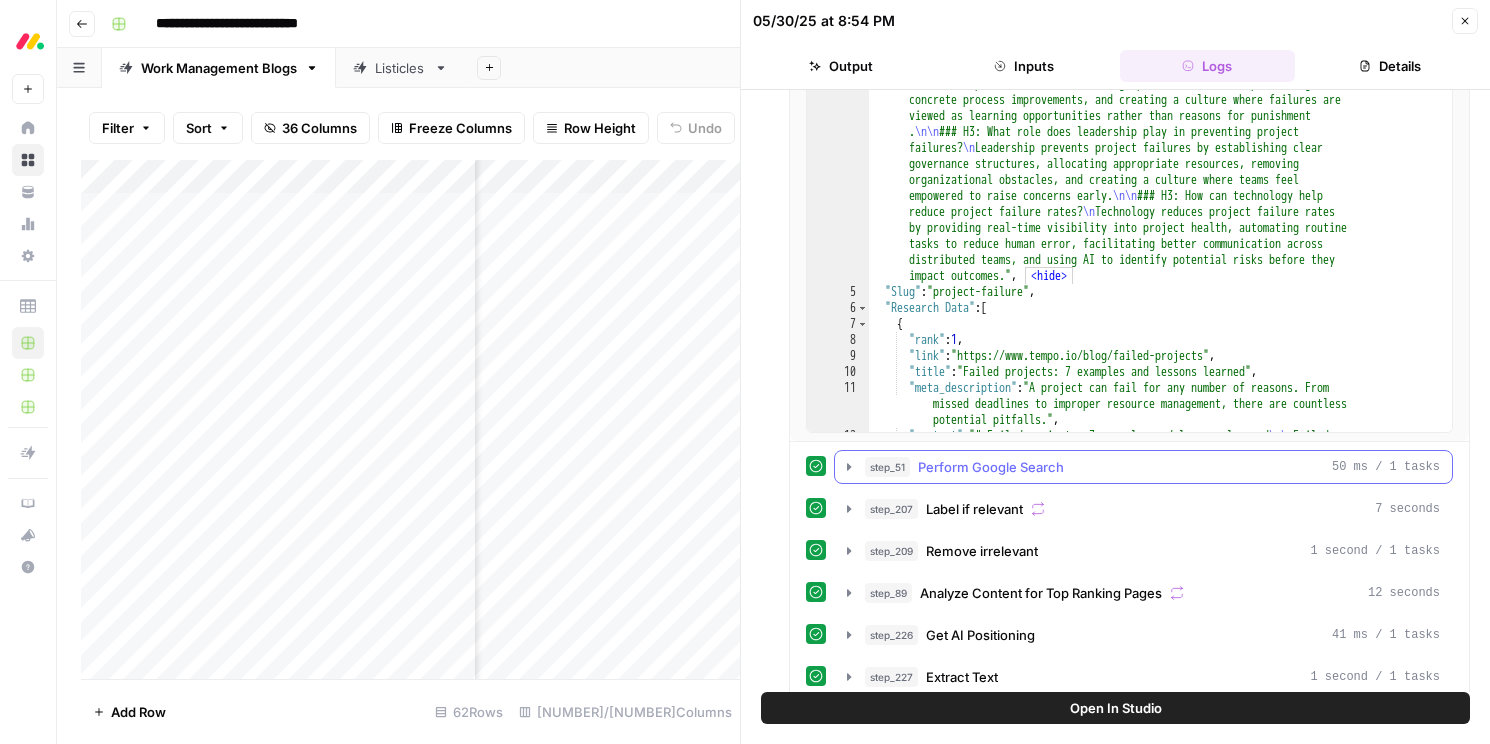 click 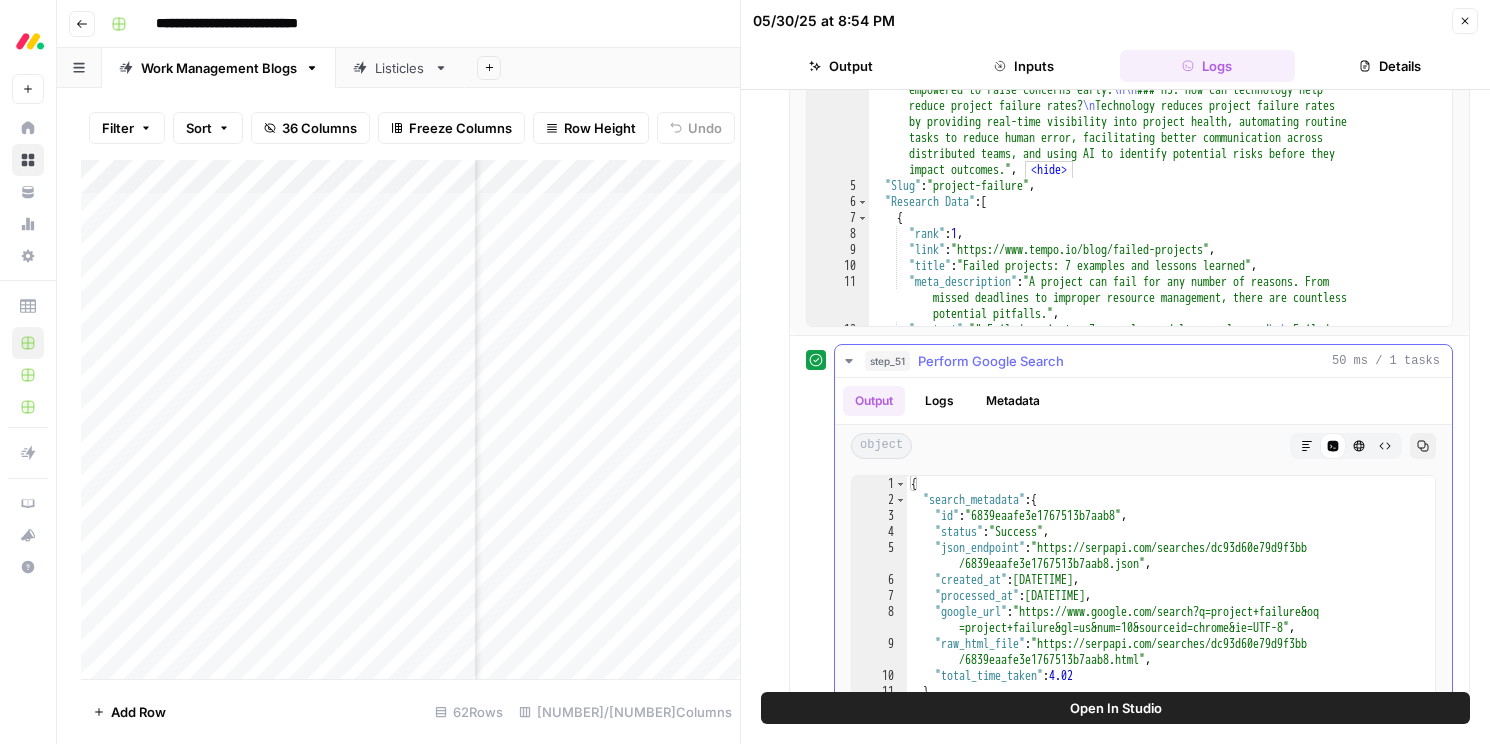 scroll, scrollTop: 301, scrollLeft: 0, axis: vertical 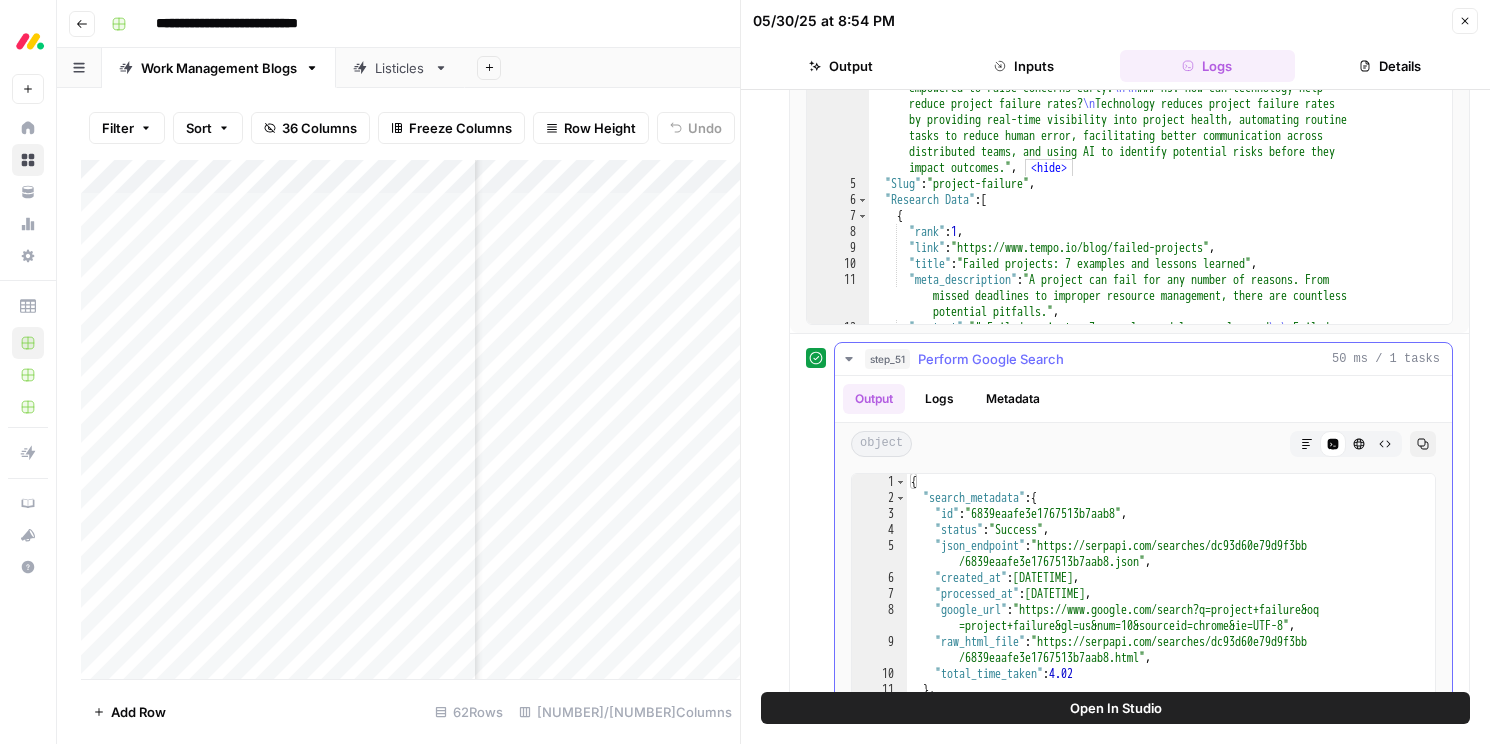 click 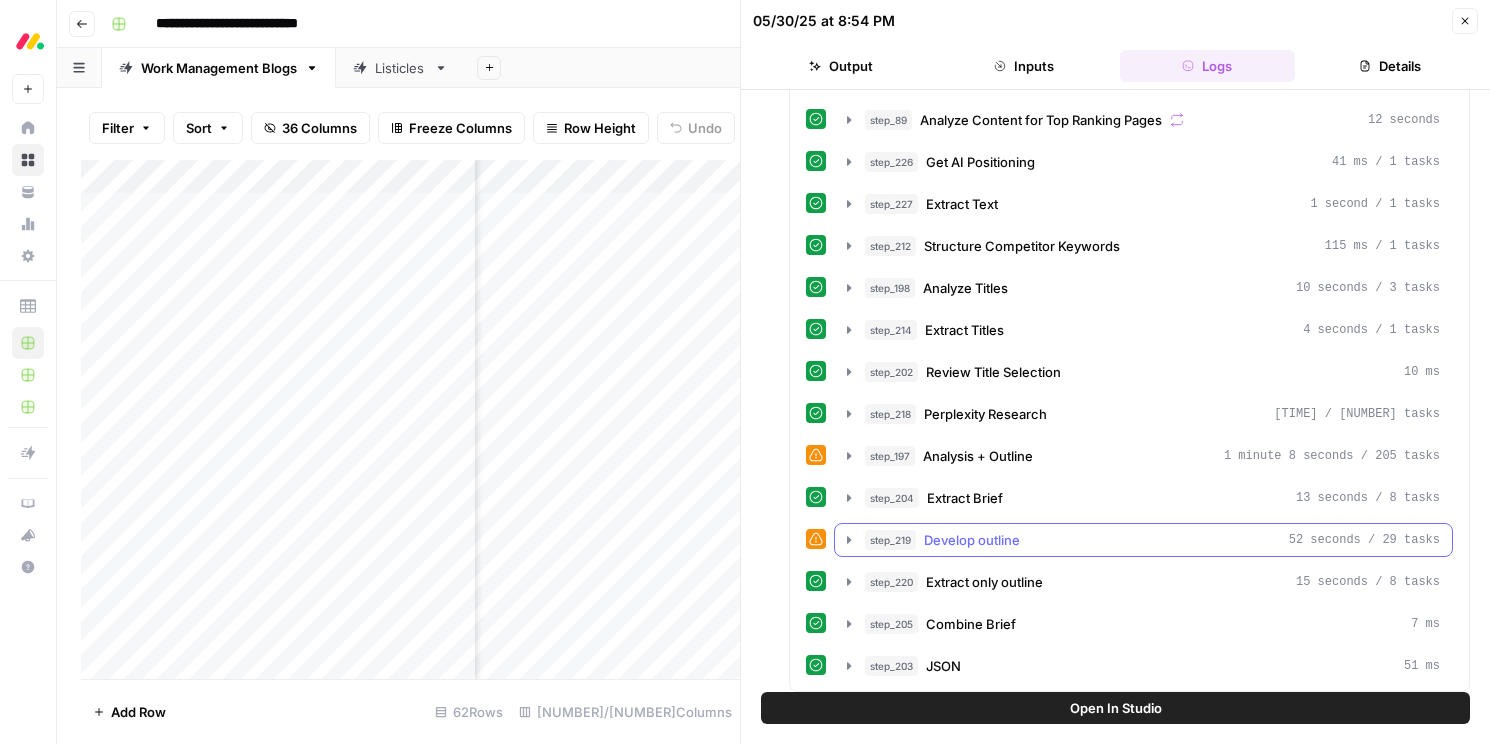 scroll, scrollTop: 676, scrollLeft: 0, axis: vertical 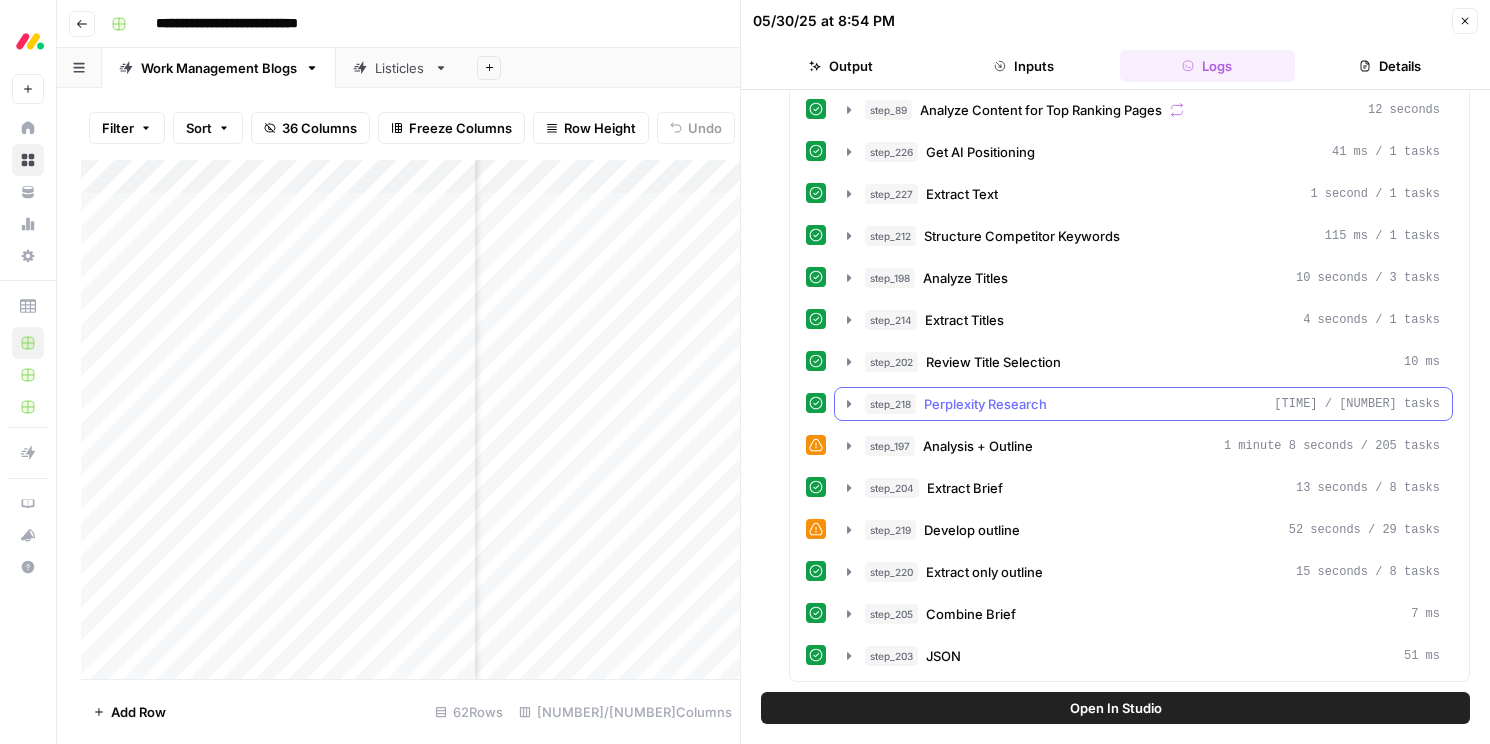 click 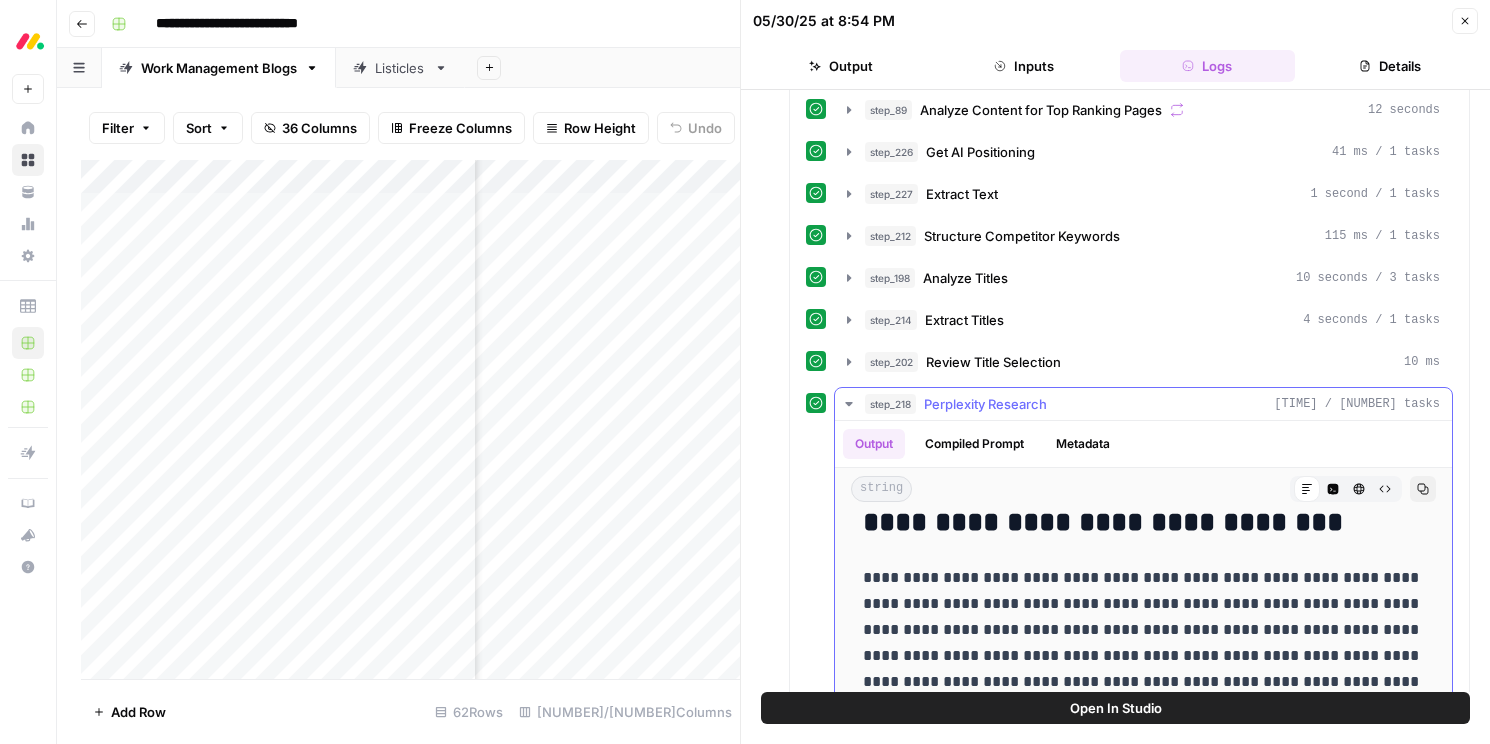 scroll, scrollTop: 52, scrollLeft: 0, axis: vertical 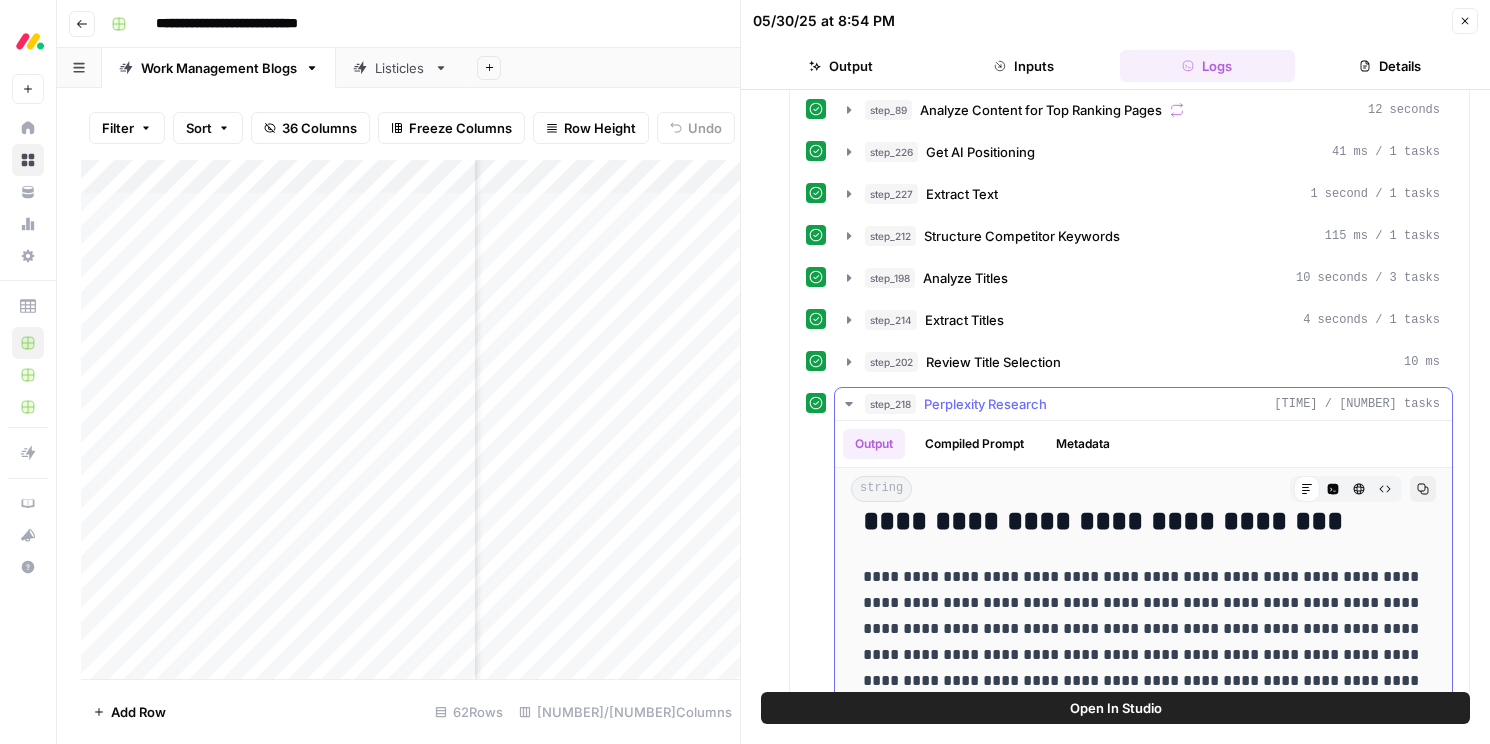 click on "Compiled Prompt" at bounding box center [974, 444] 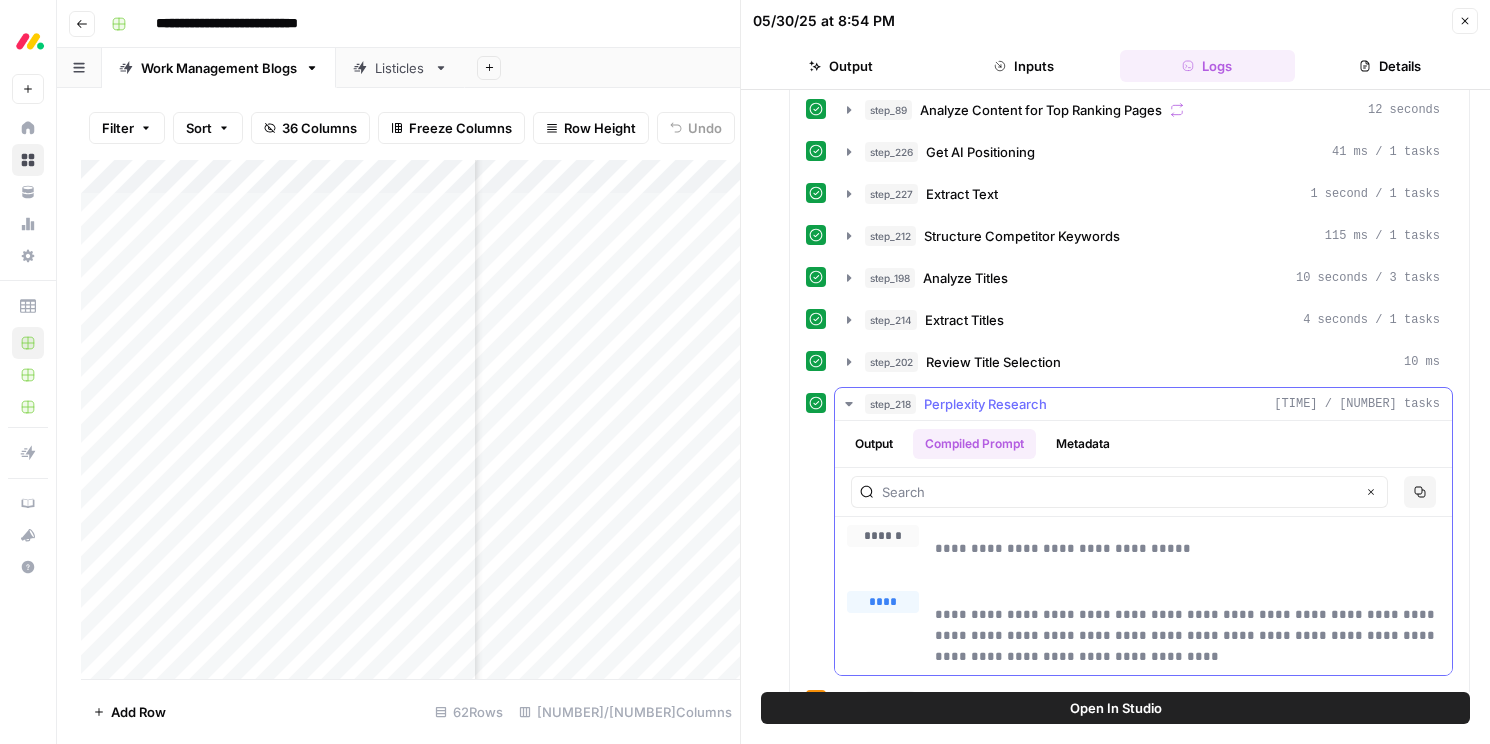 click on "Metadata" at bounding box center [1083, 444] 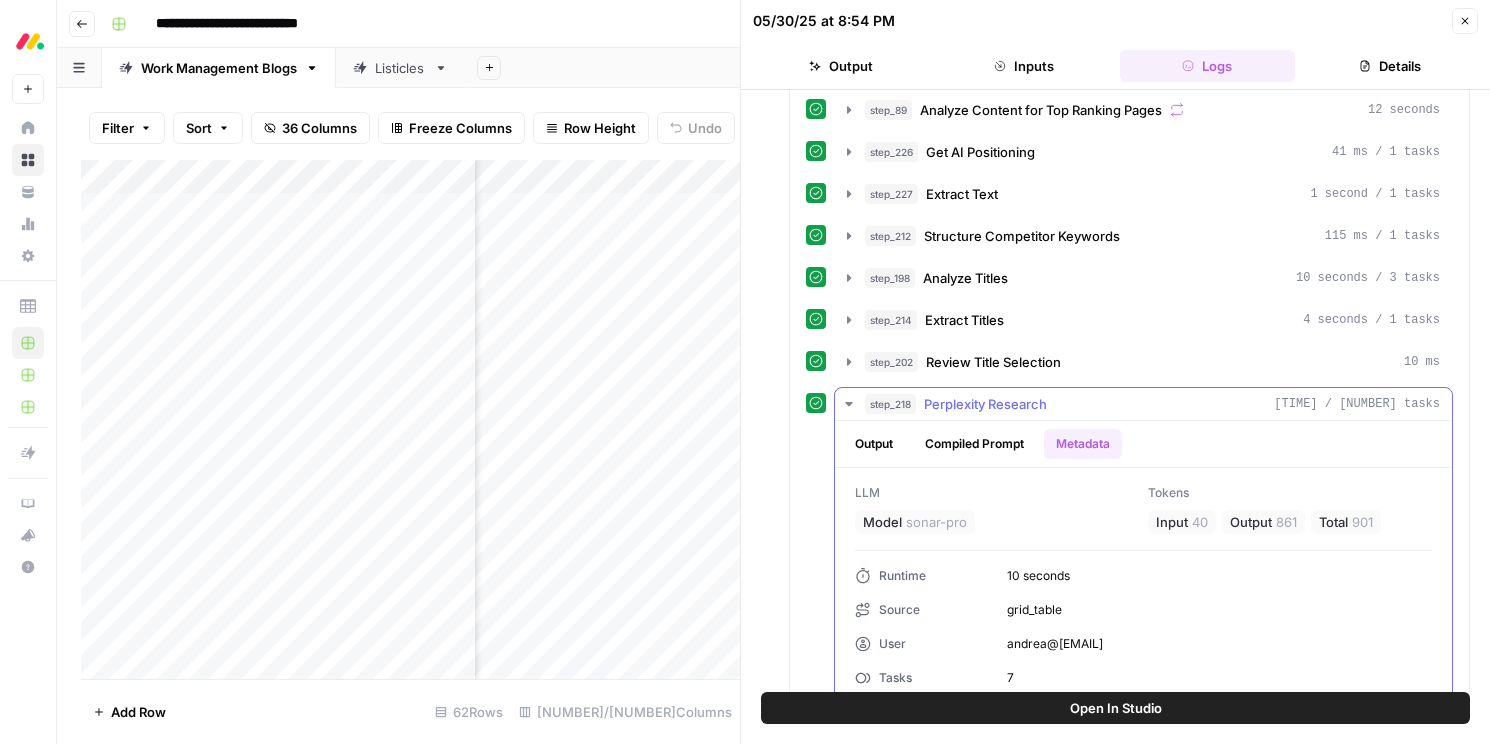 scroll, scrollTop: 744, scrollLeft: 0, axis: vertical 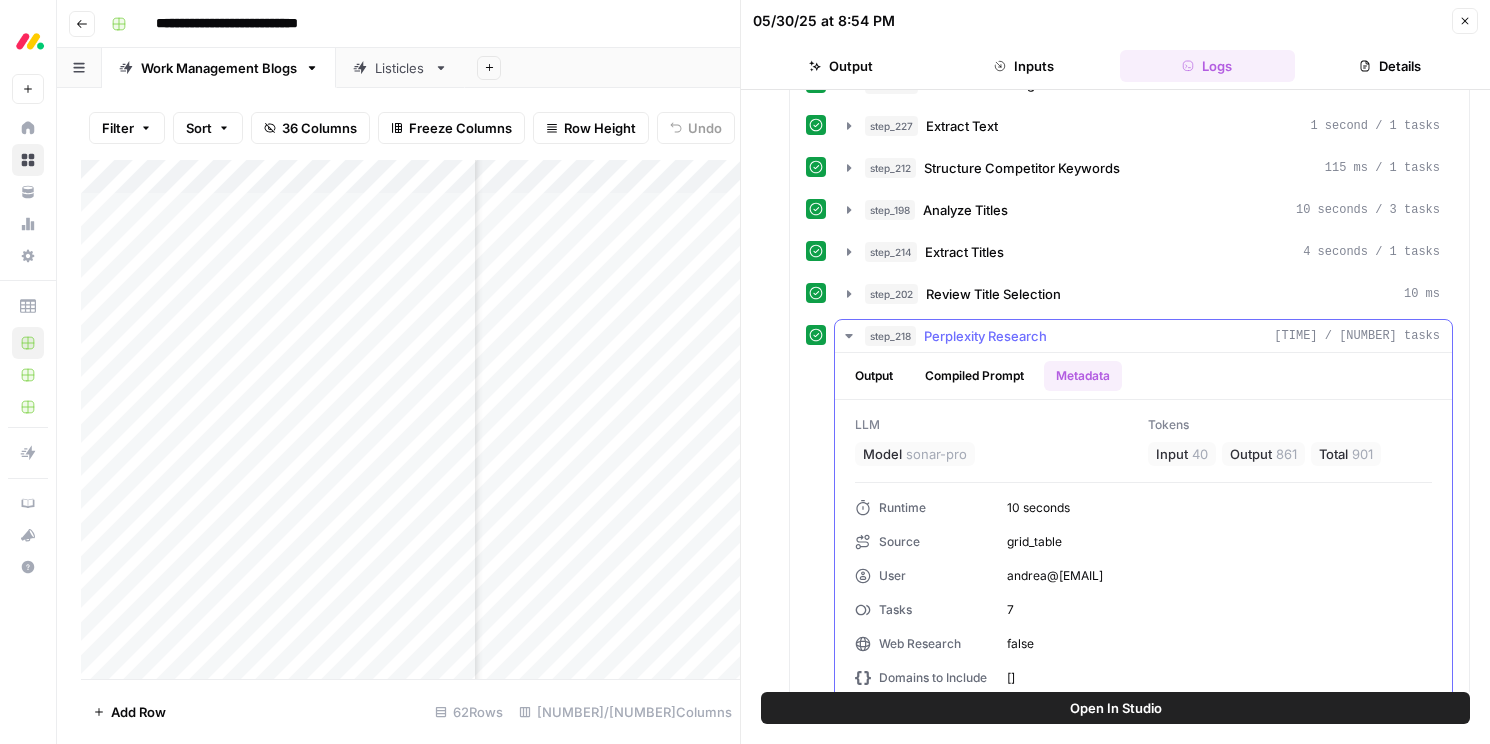 click on "Output" at bounding box center (874, 376) 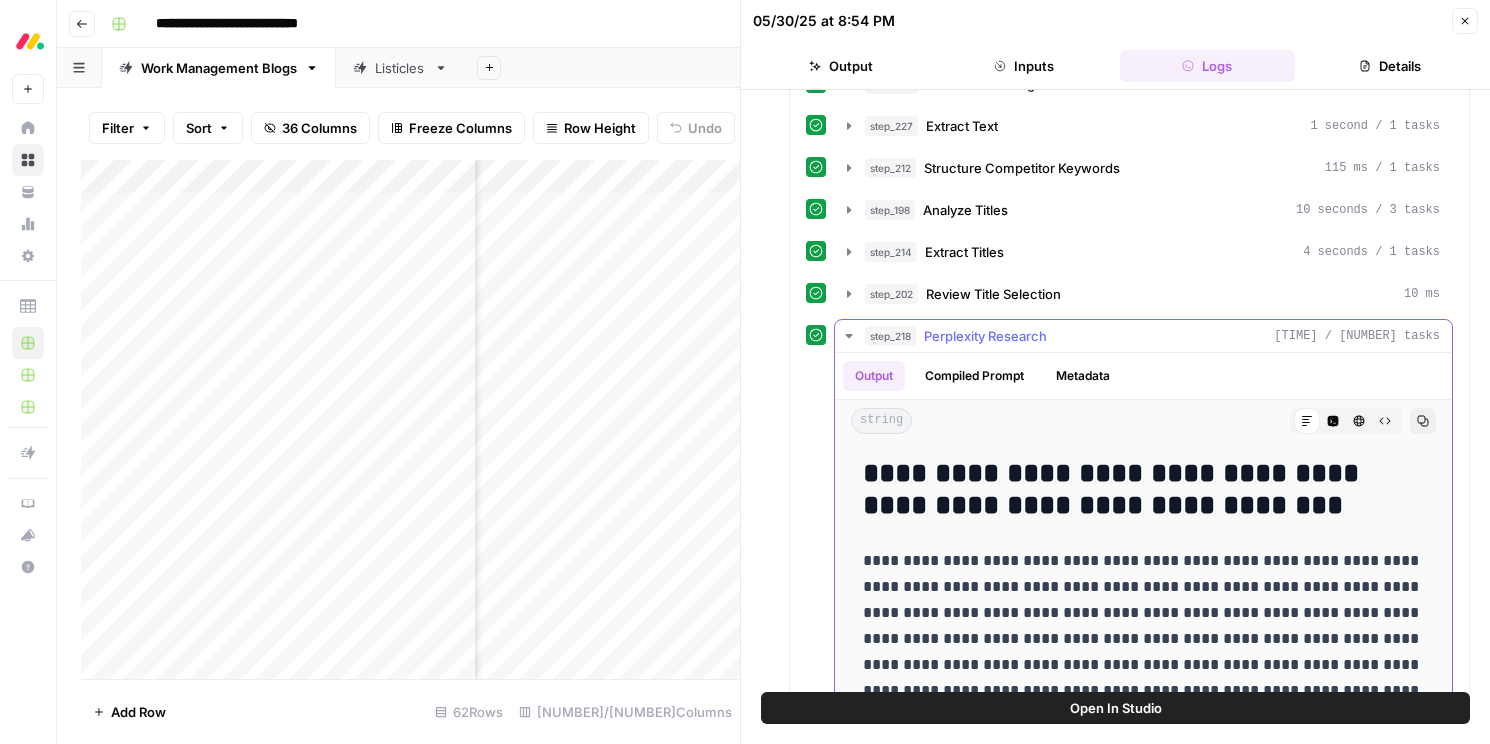 click 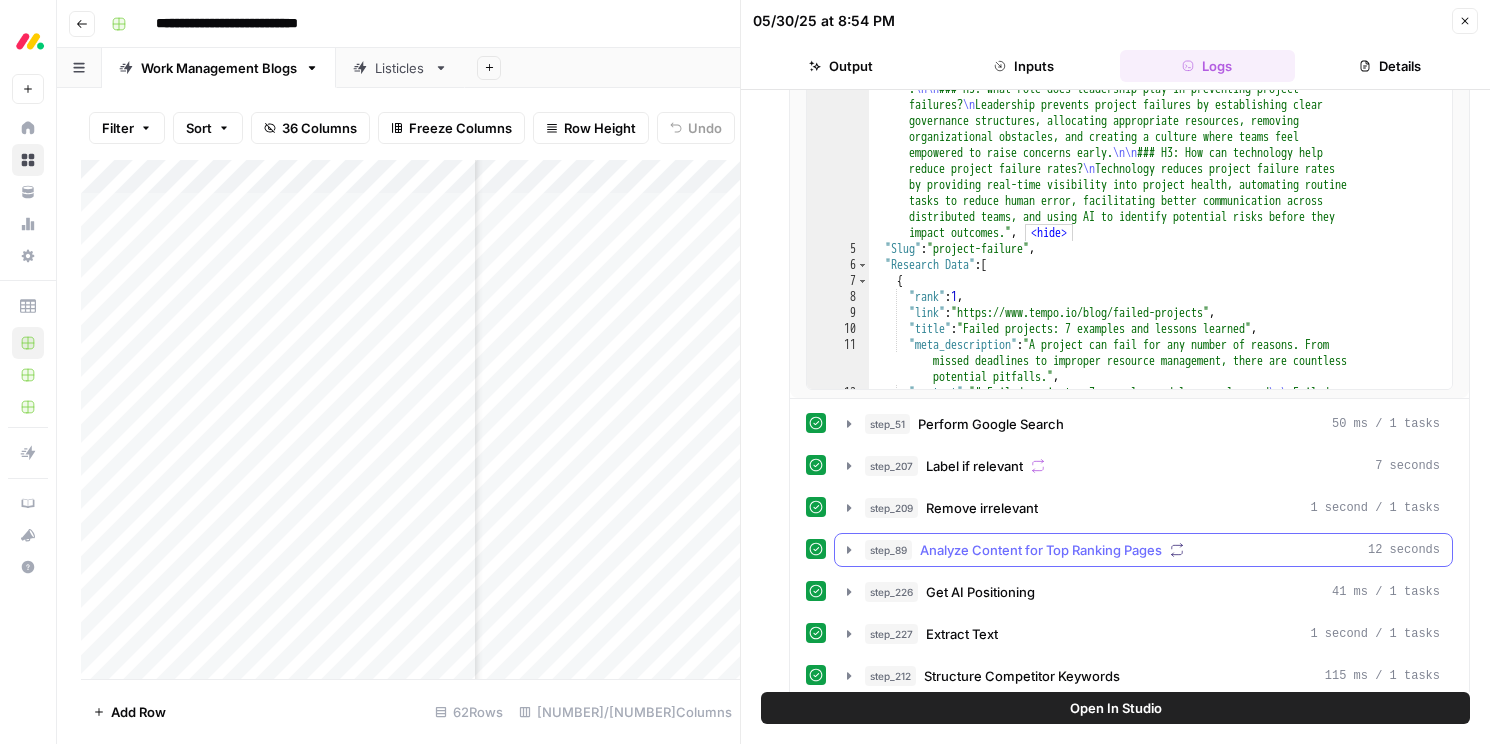scroll, scrollTop: 230, scrollLeft: 0, axis: vertical 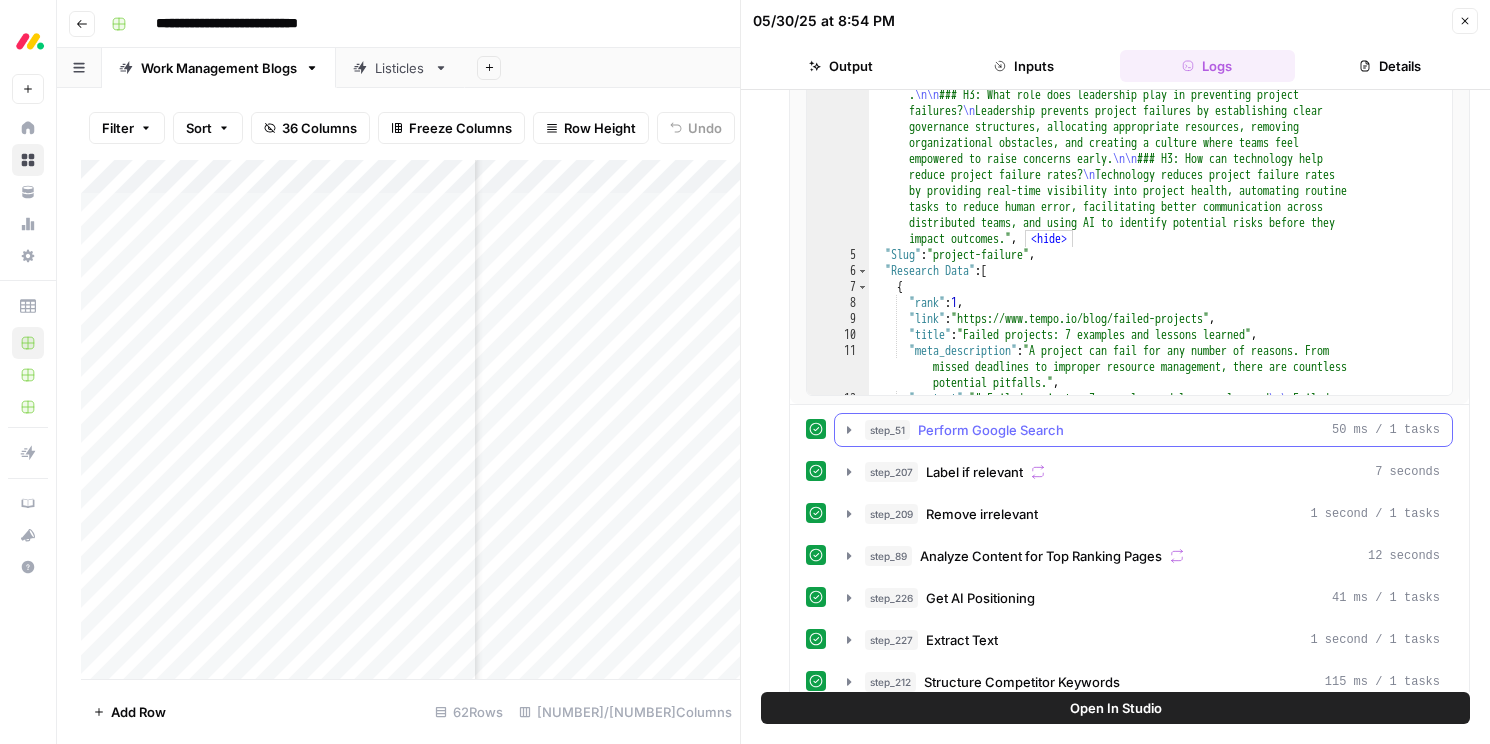 click 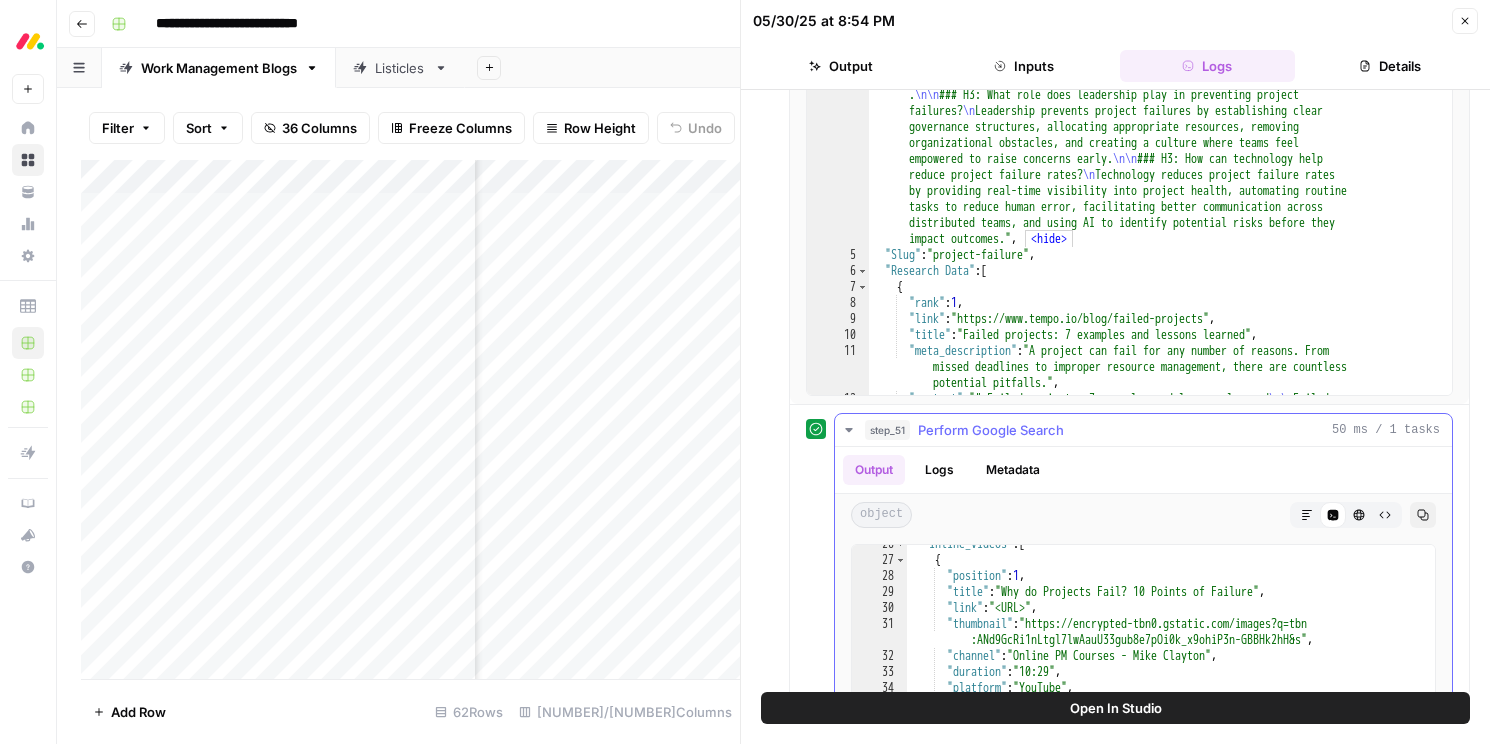 scroll, scrollTop: 488, scrollLeft: 0, axis: vertical 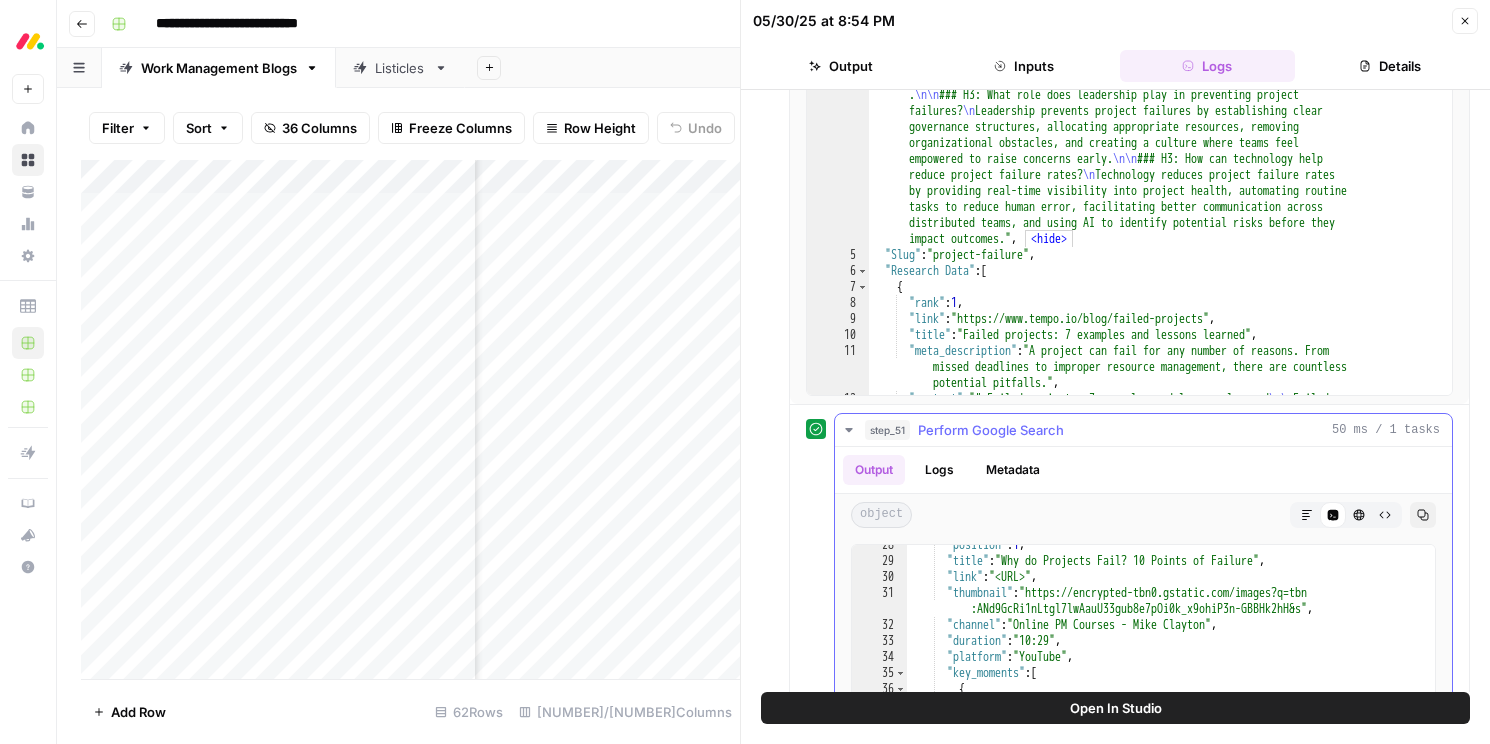 click 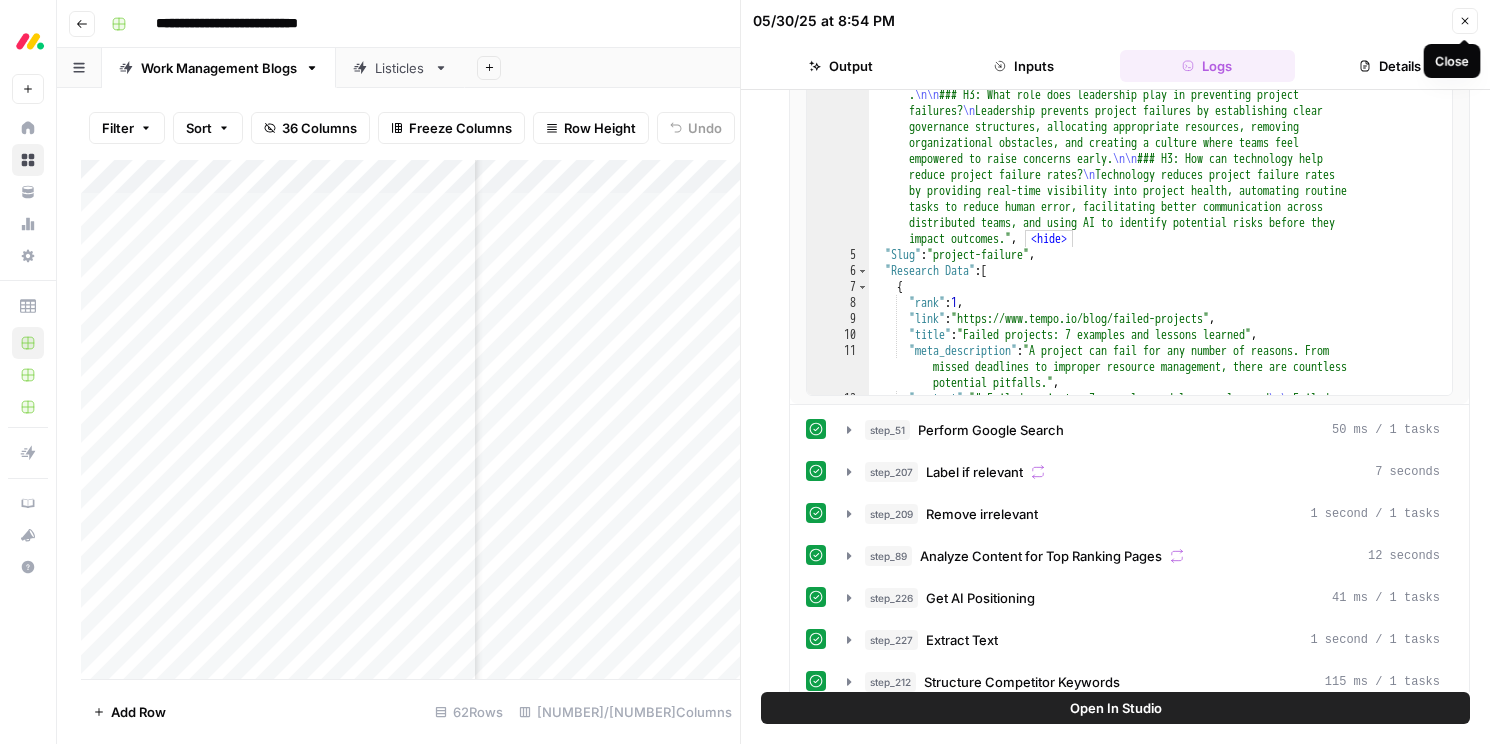 click 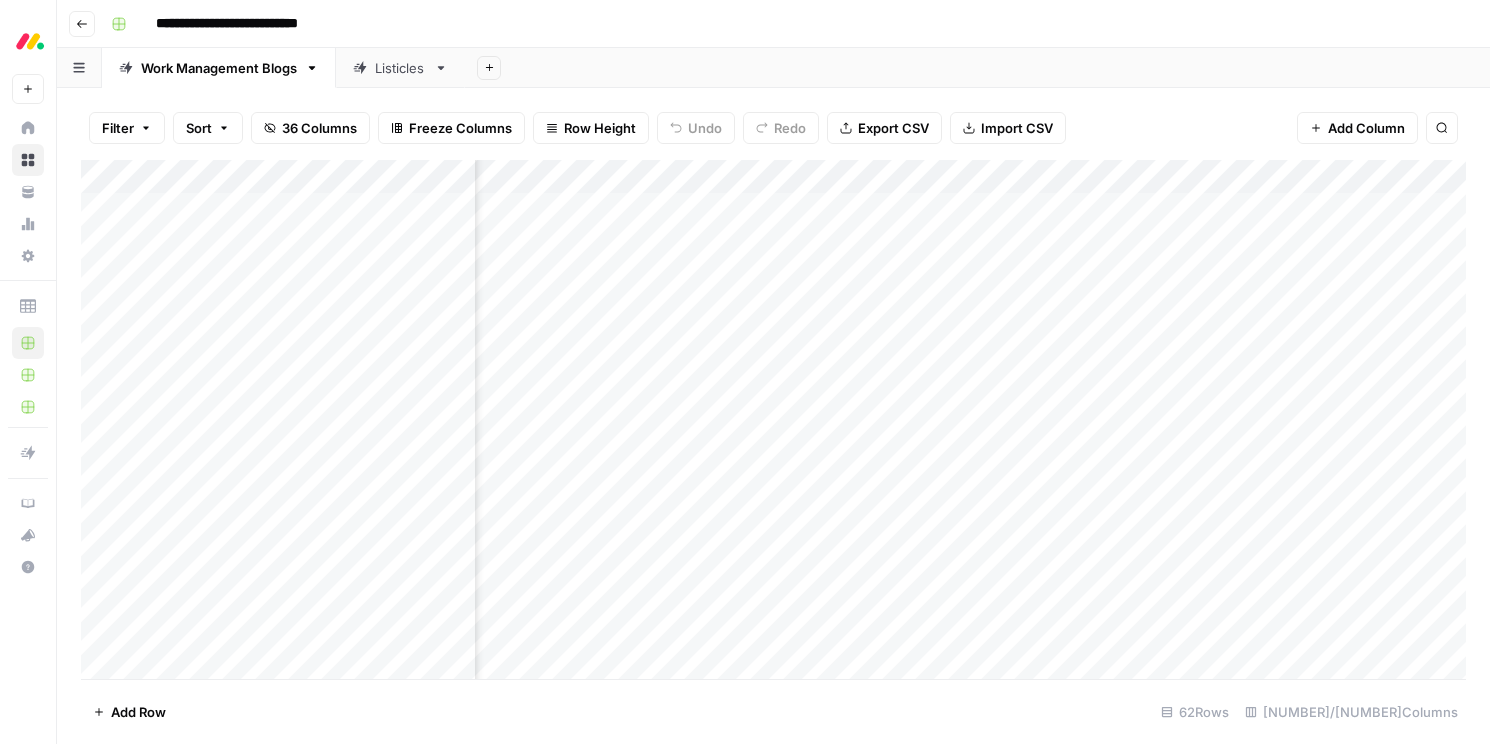 scroll, scrollTop: 0, scrollLeft: 1076, axis: horizontal 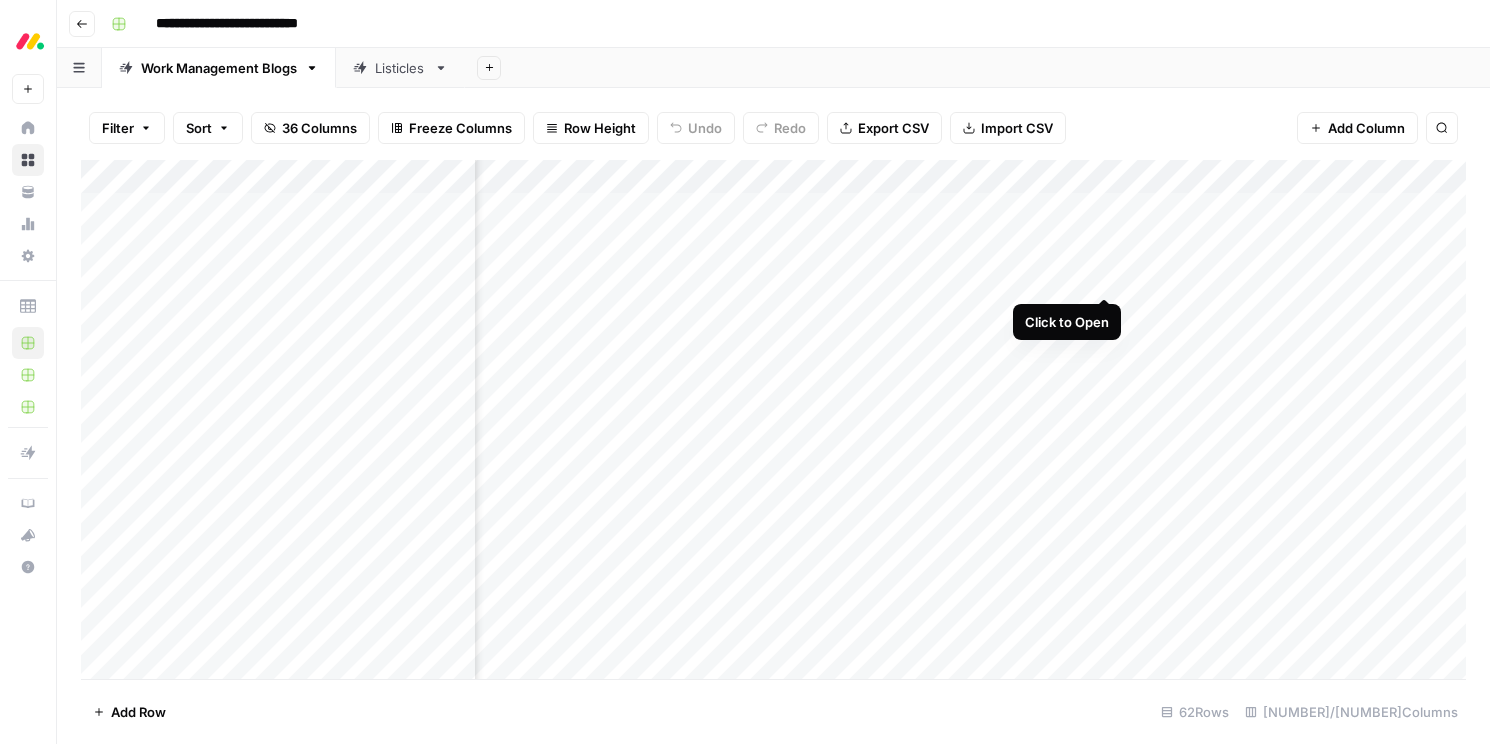 click on "Add Column" at bounding box center [773, 419] 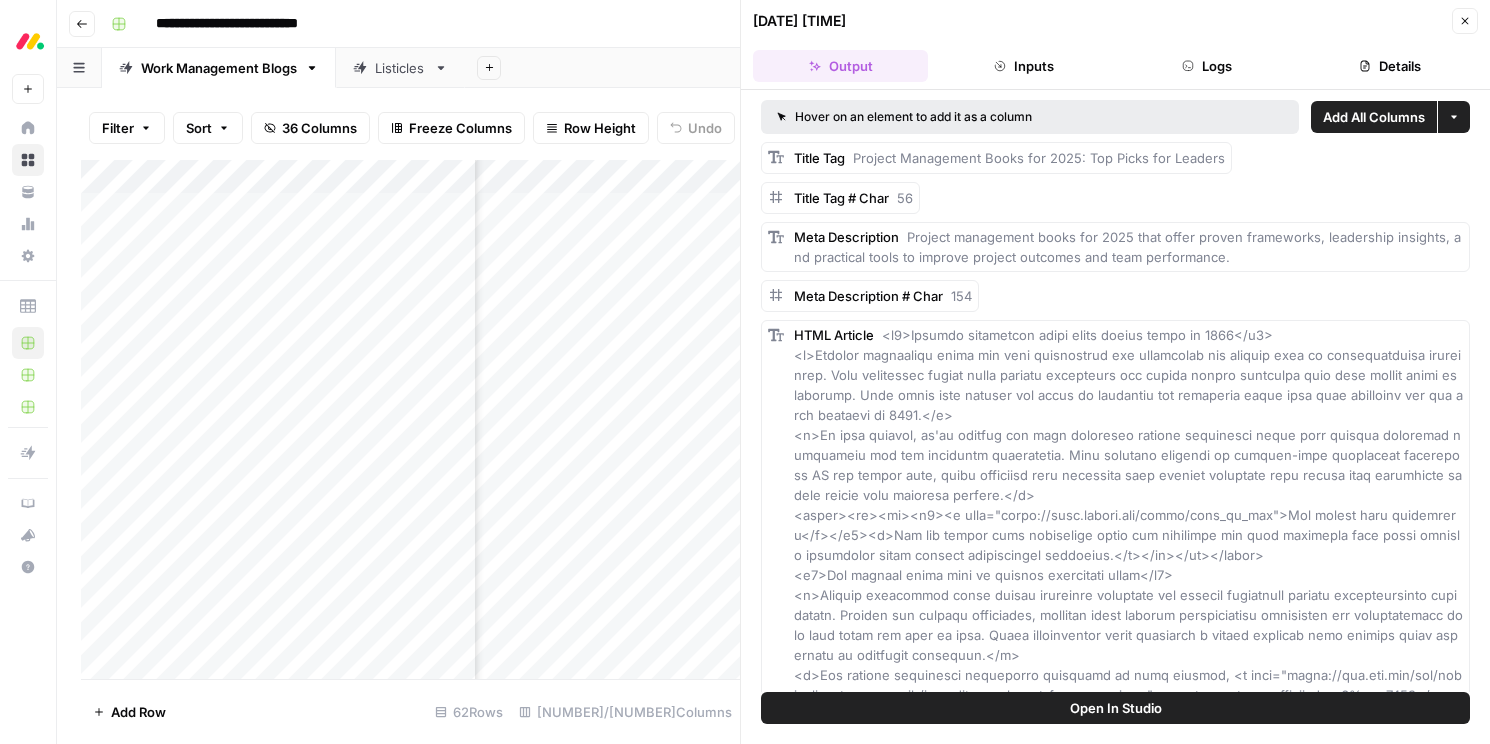 click on "Logs" at bounding box center (1207, 66) 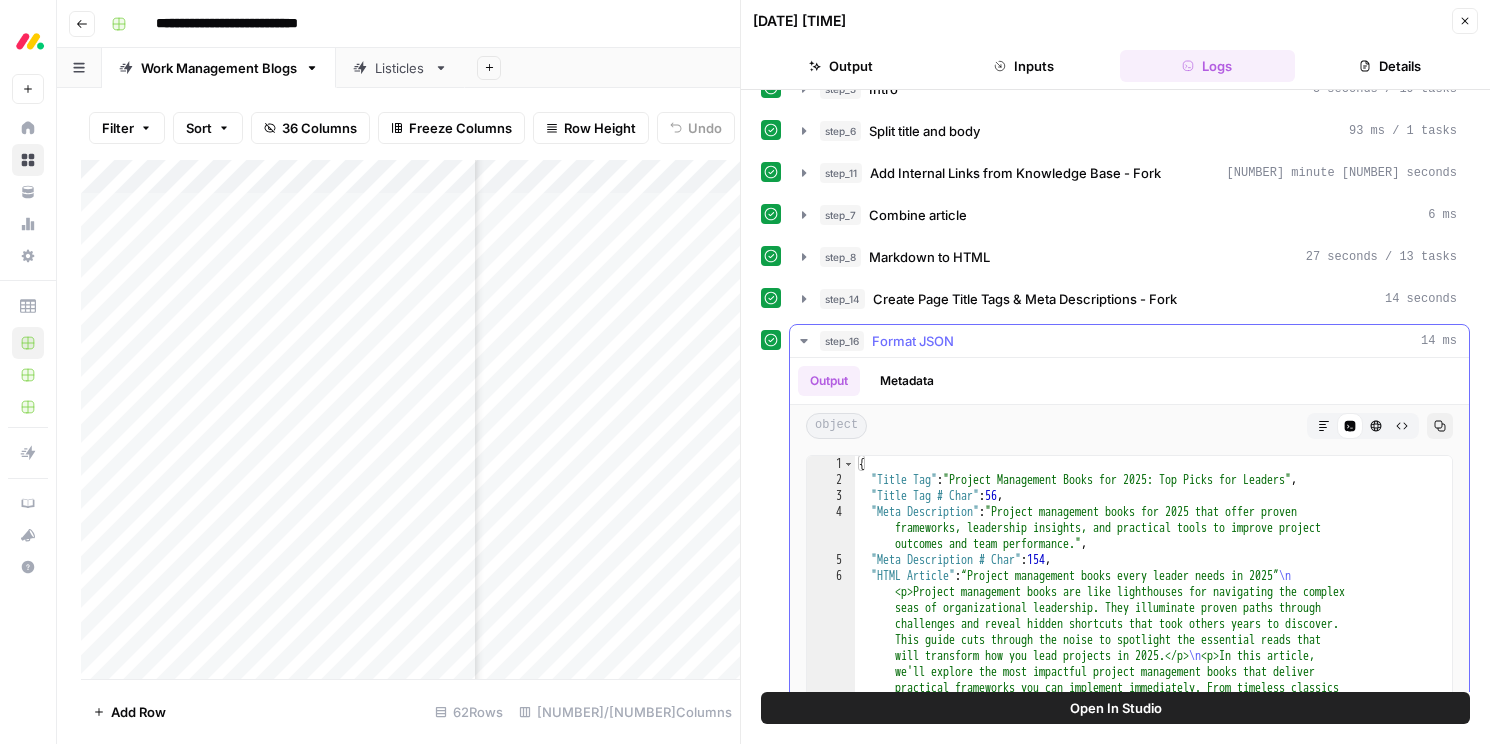scroll, scrollTop: 541, scrollLeft: 0, axis: vertical 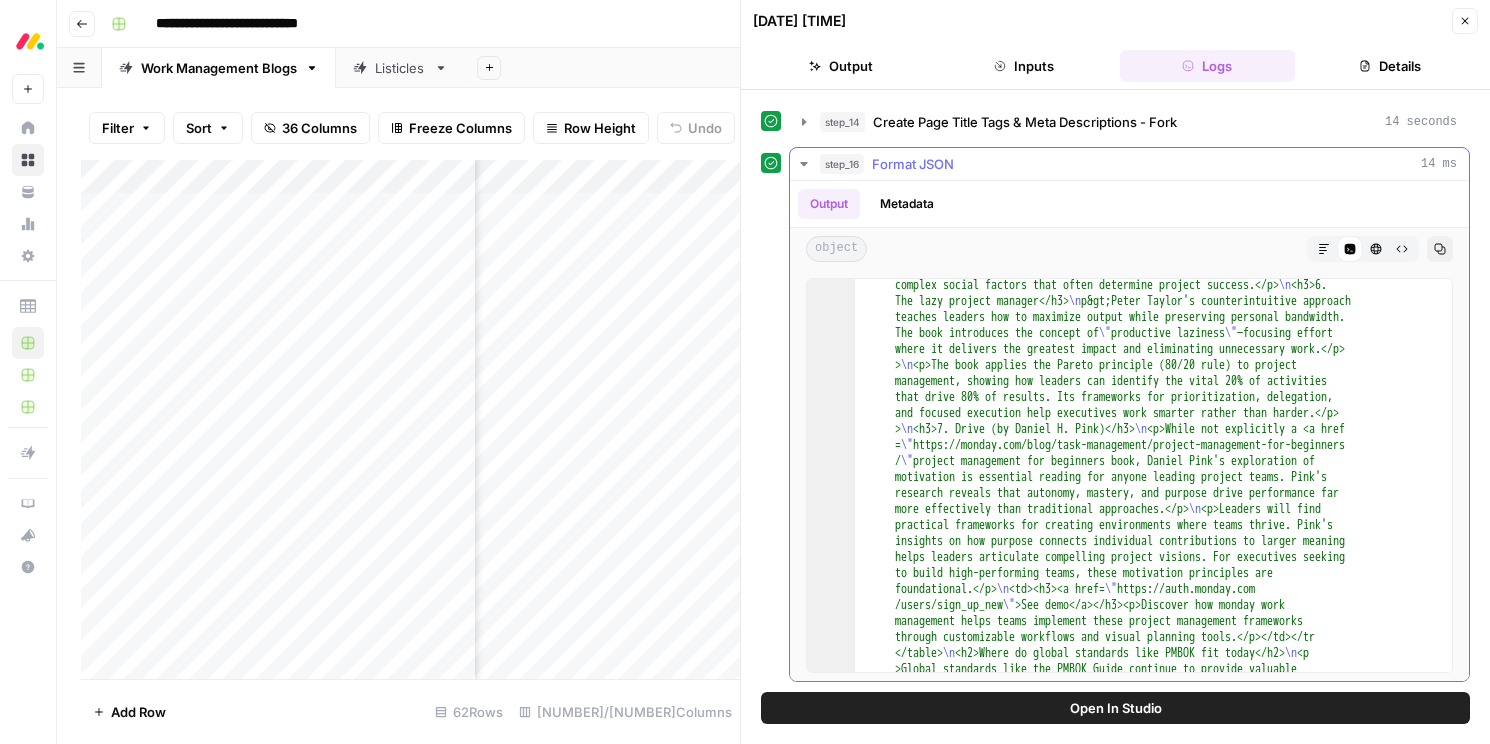 click 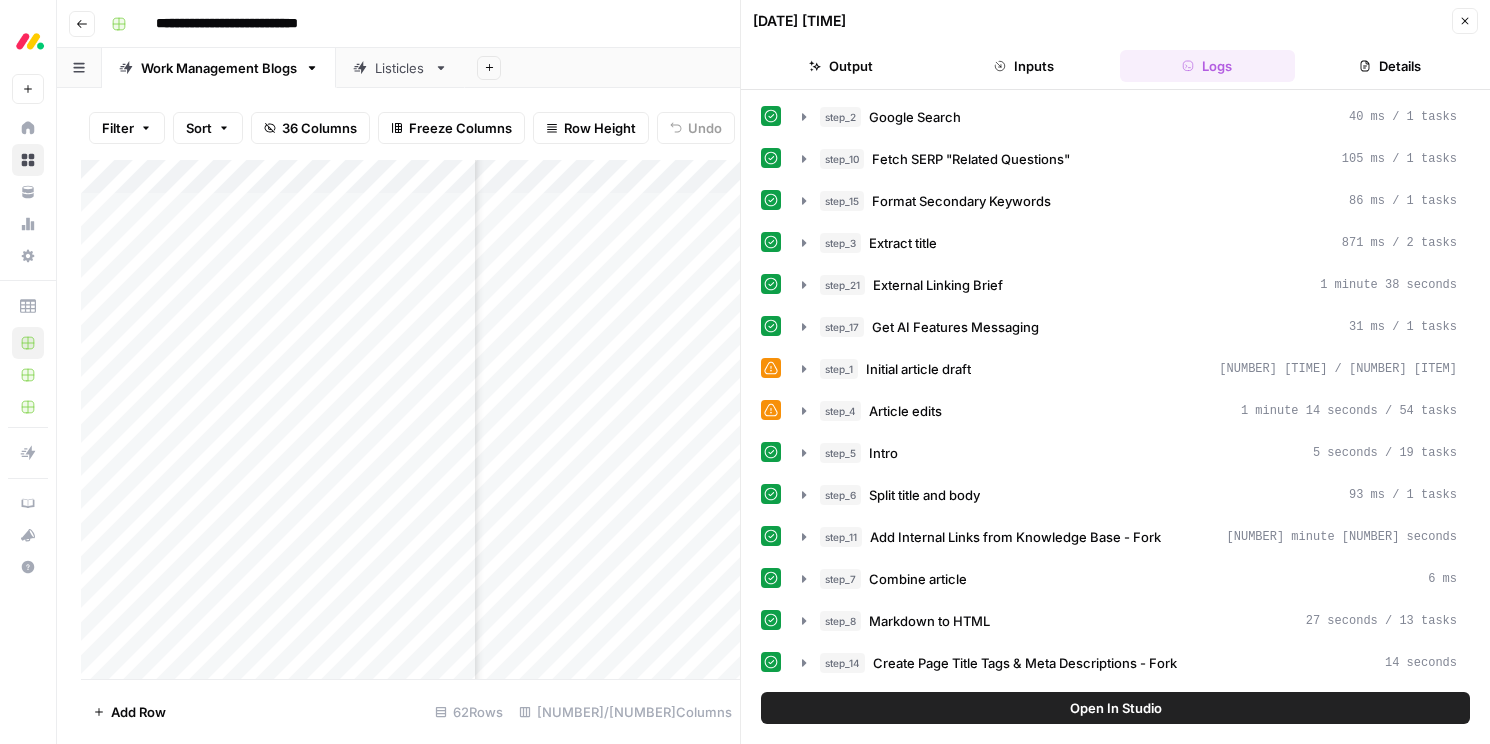 scroll, scrollTop: 40, scrollLeft: 0, axis: vertical 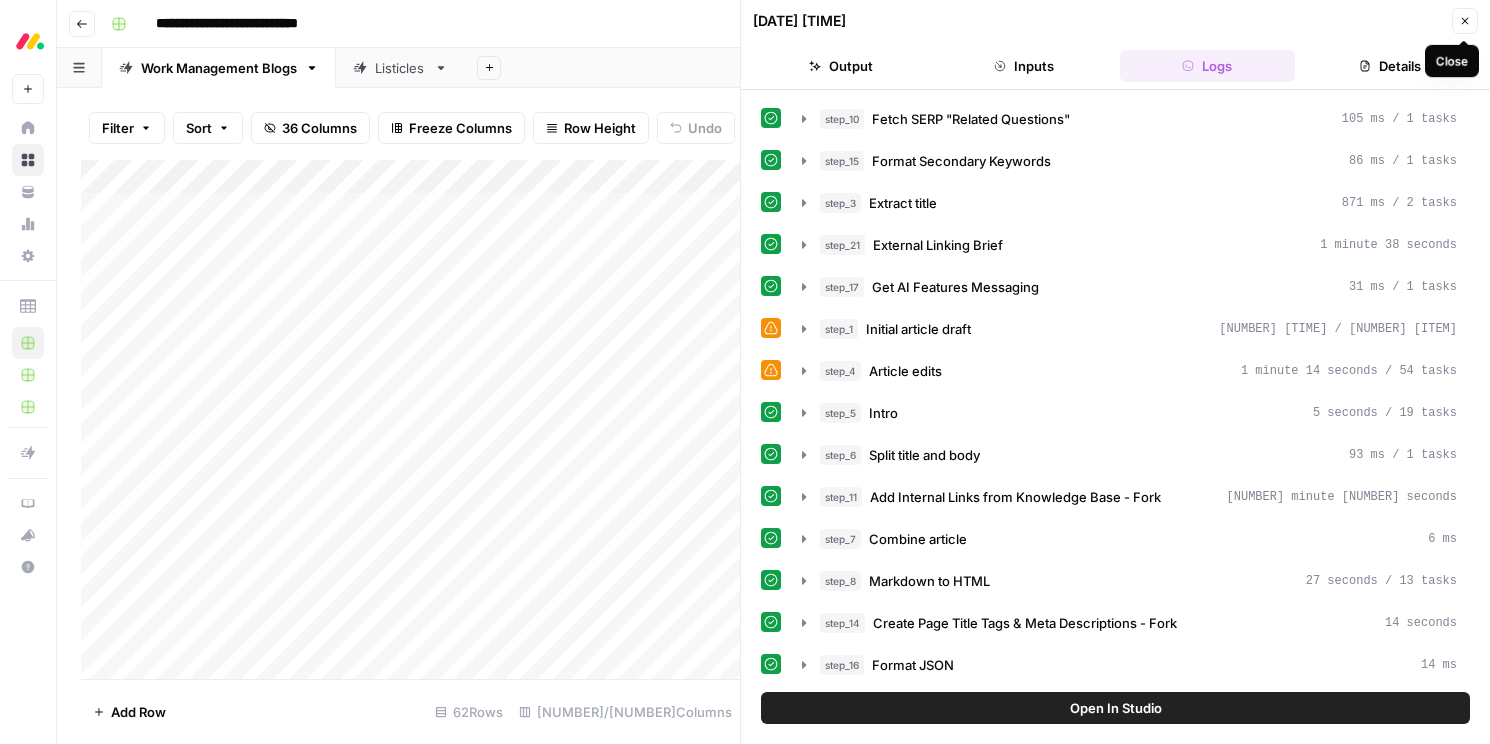 click 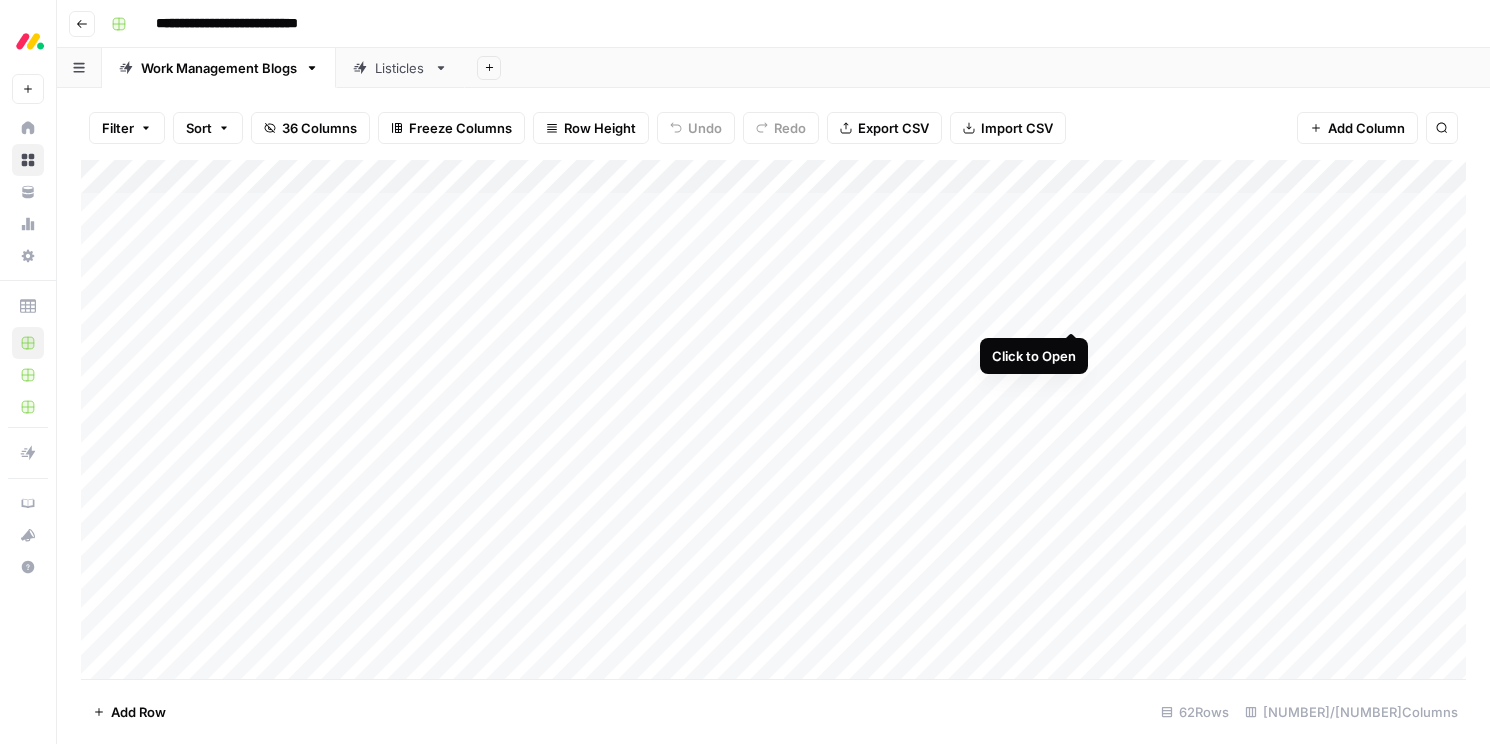 click on "Add Column" at bounding box center [773, 419] 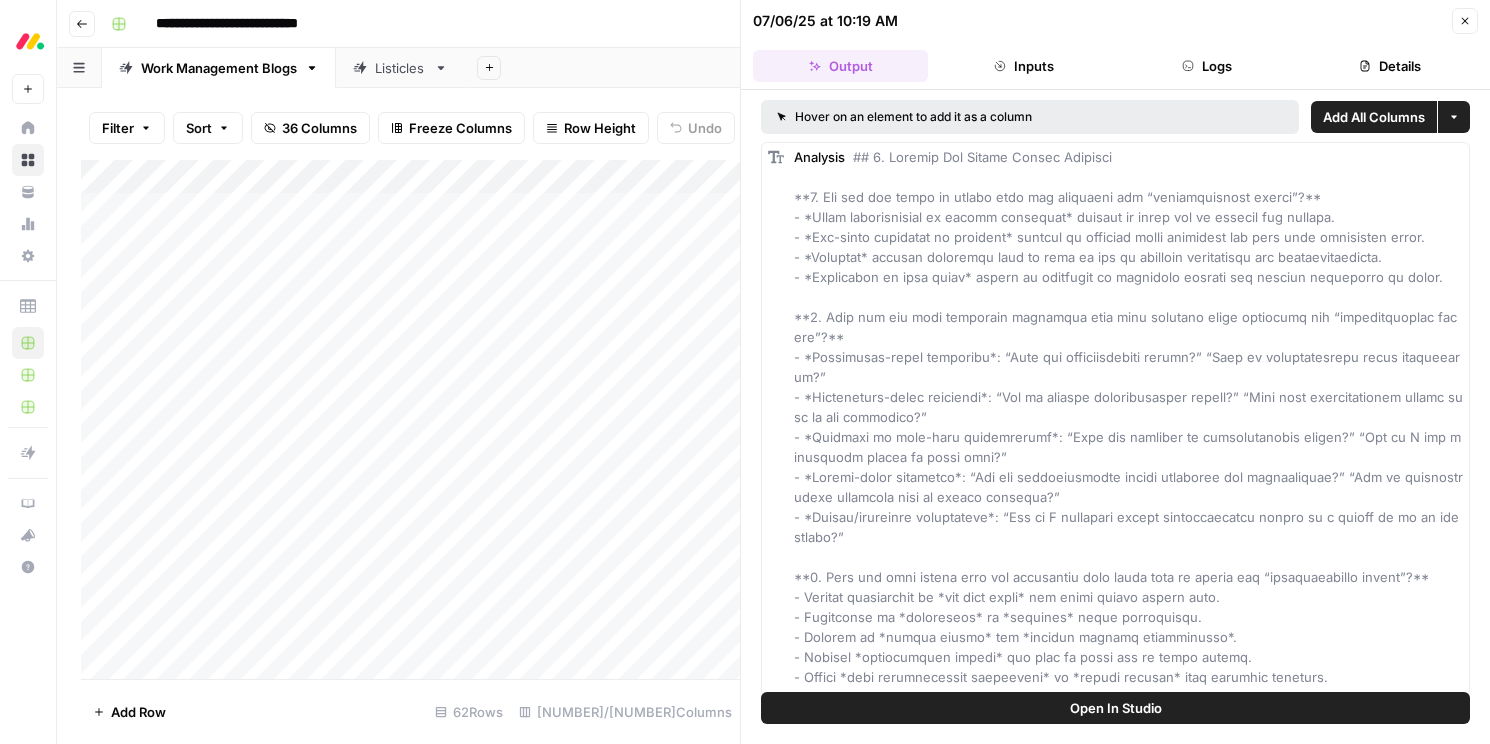 click on "Logs" at bounding box center (1207, 66) 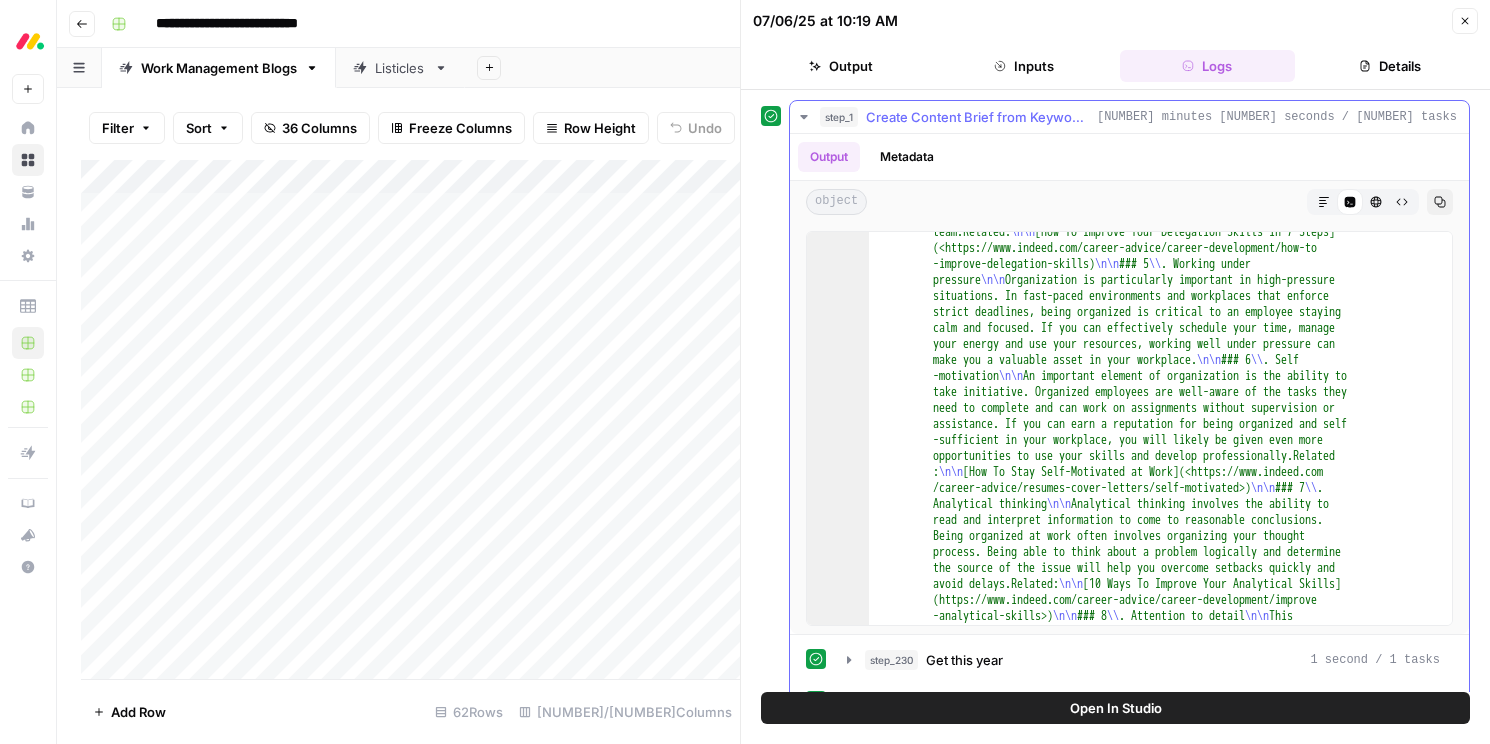 scroll, scrollTop: 2811, scrollLeft: 0, axis: vertical 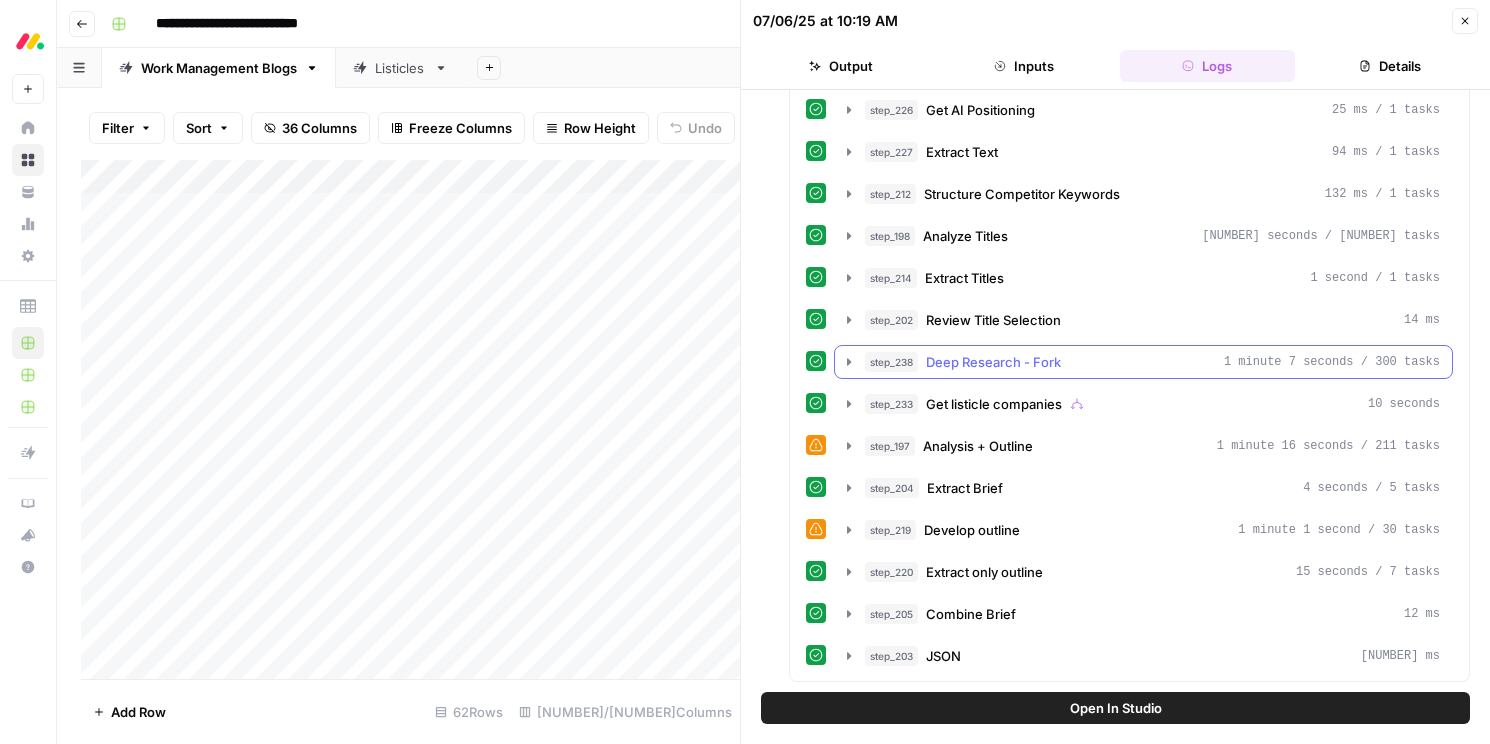 click 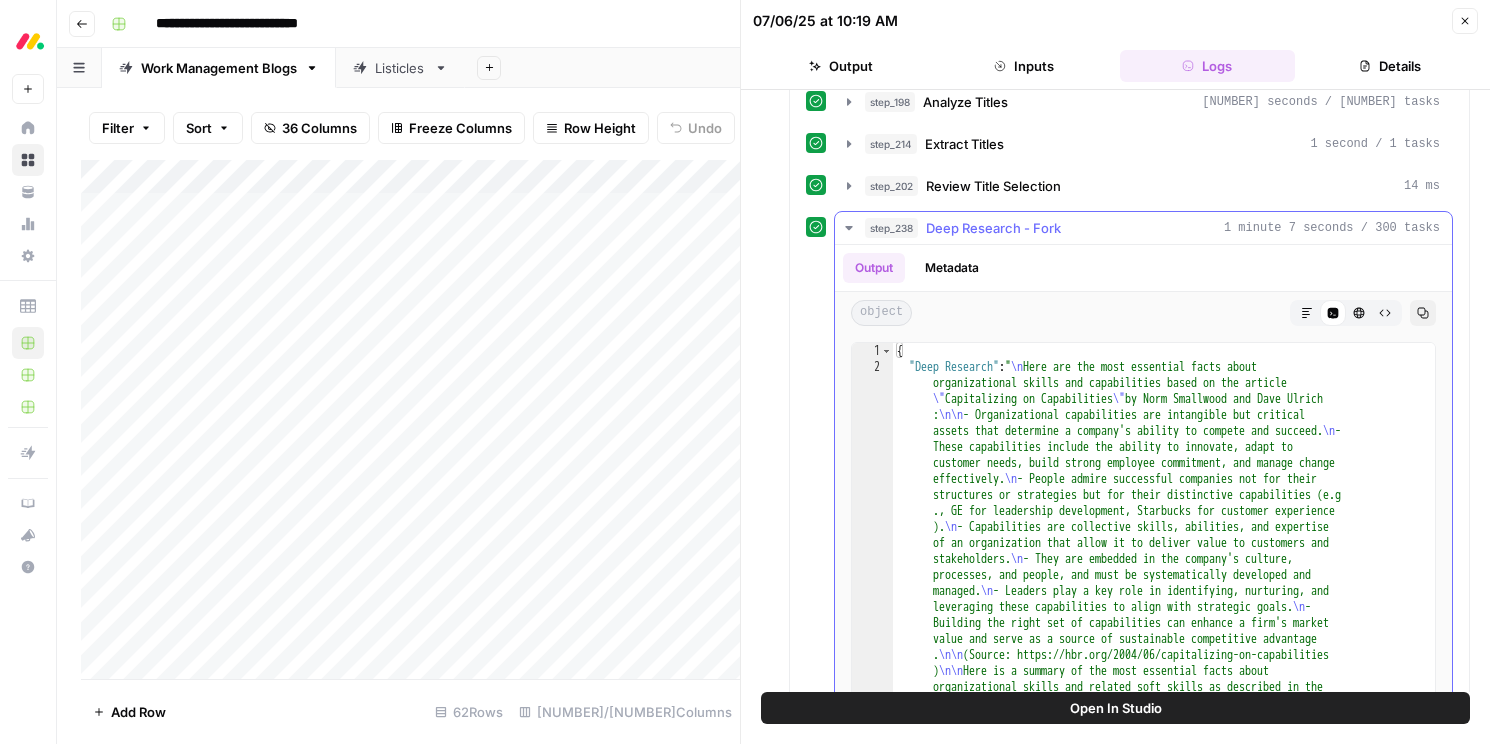 scroll, scrollTop: 937, scrollLeft: 0, axis: vertical 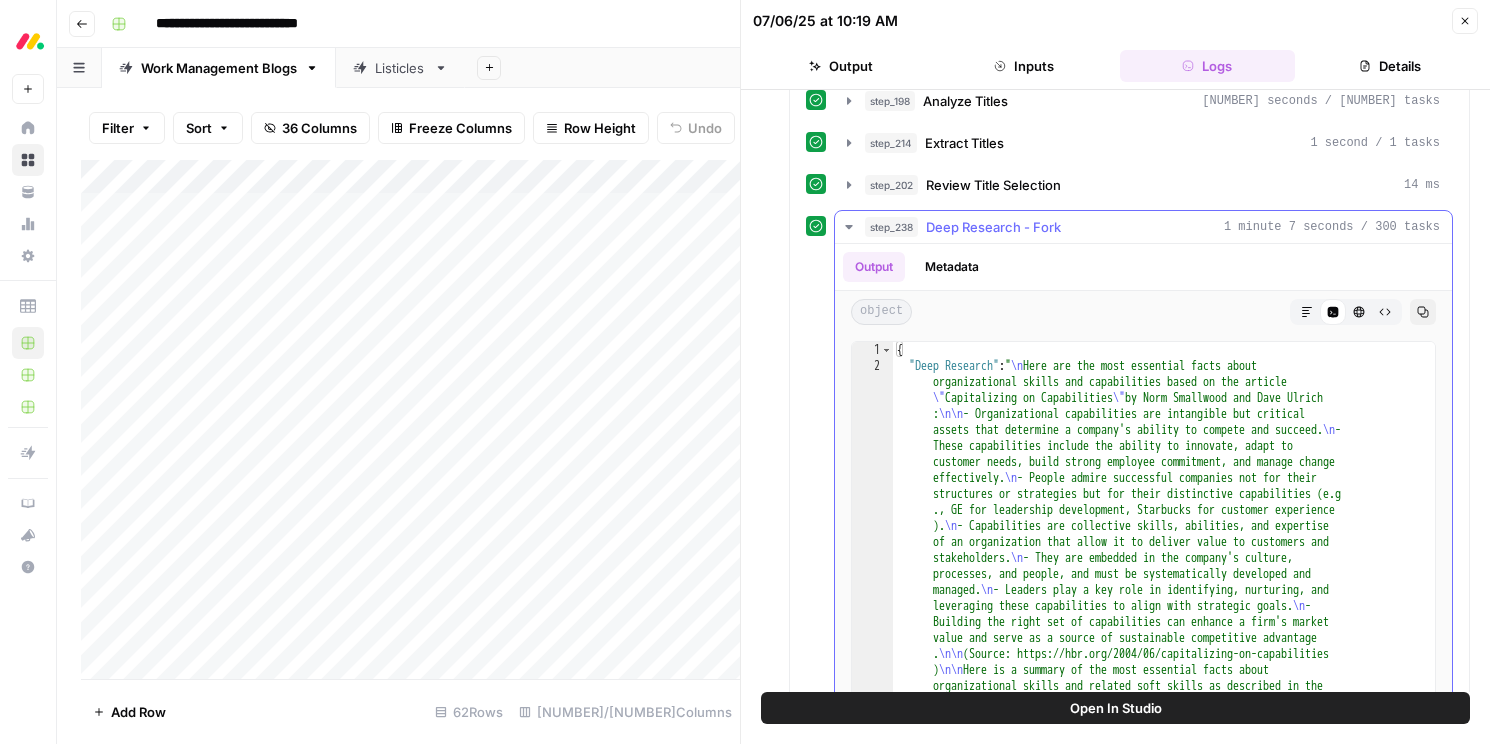 click 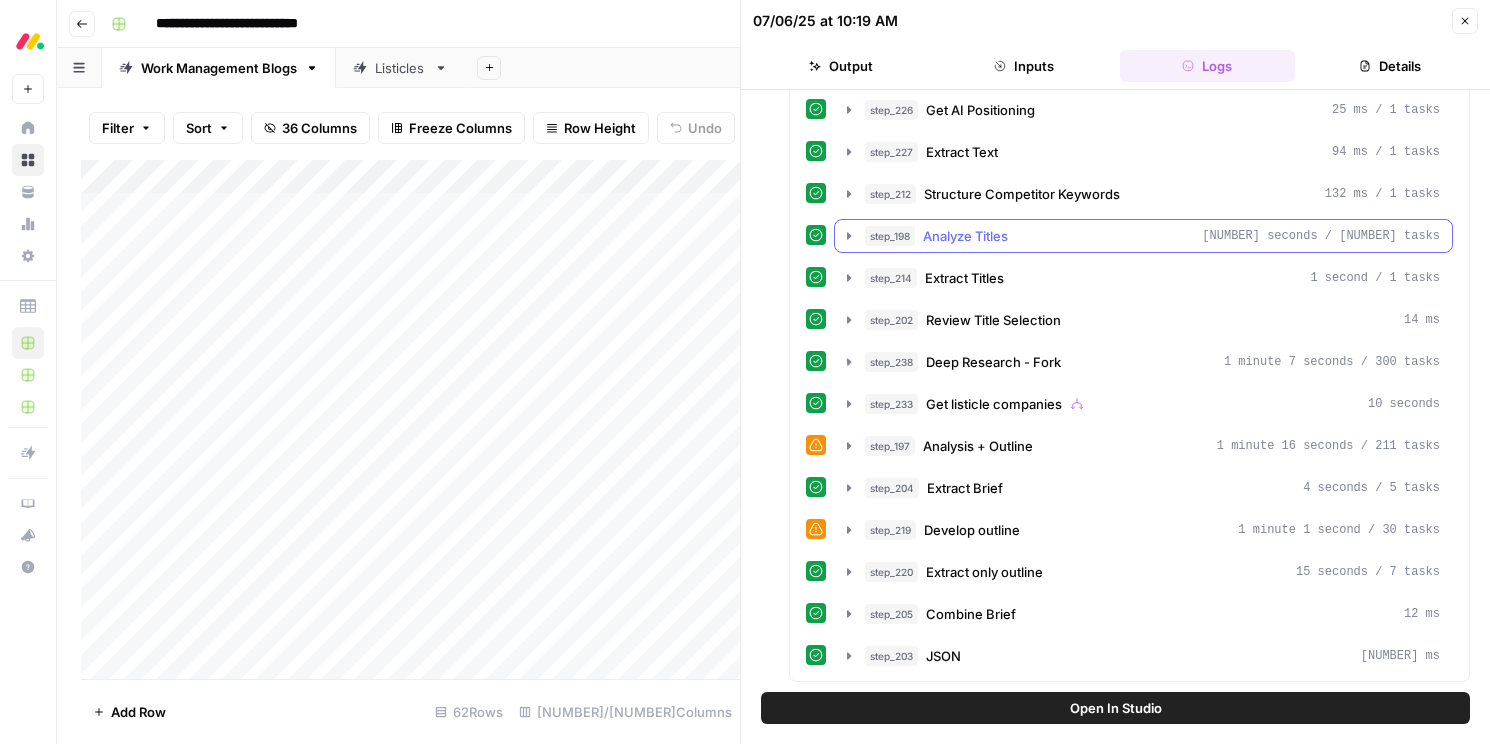 scroll, scrollTop: 802, scrollLeft: 0, axis: vertical 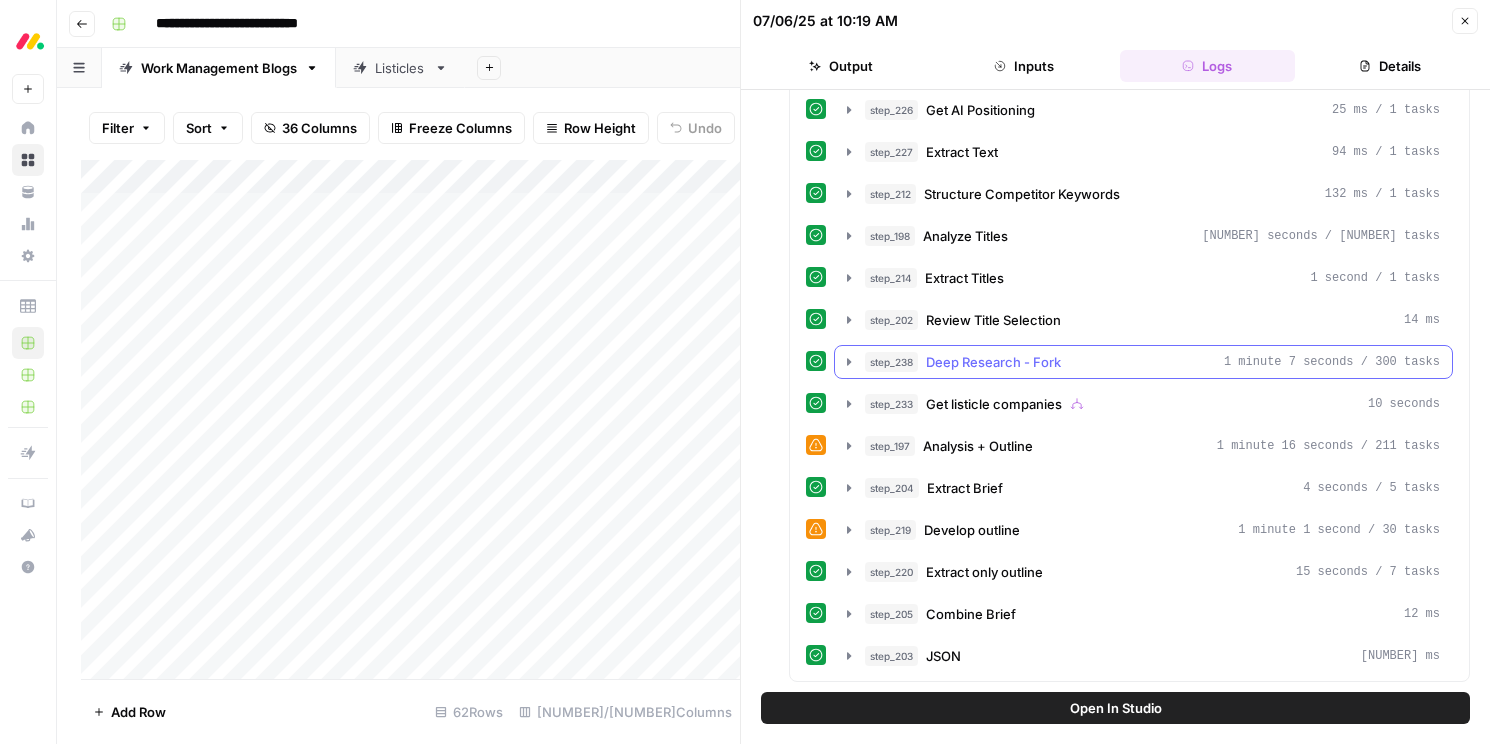 click on "1 minute 7 seconds / 300 tasks" at bounding box center (1332, 362) 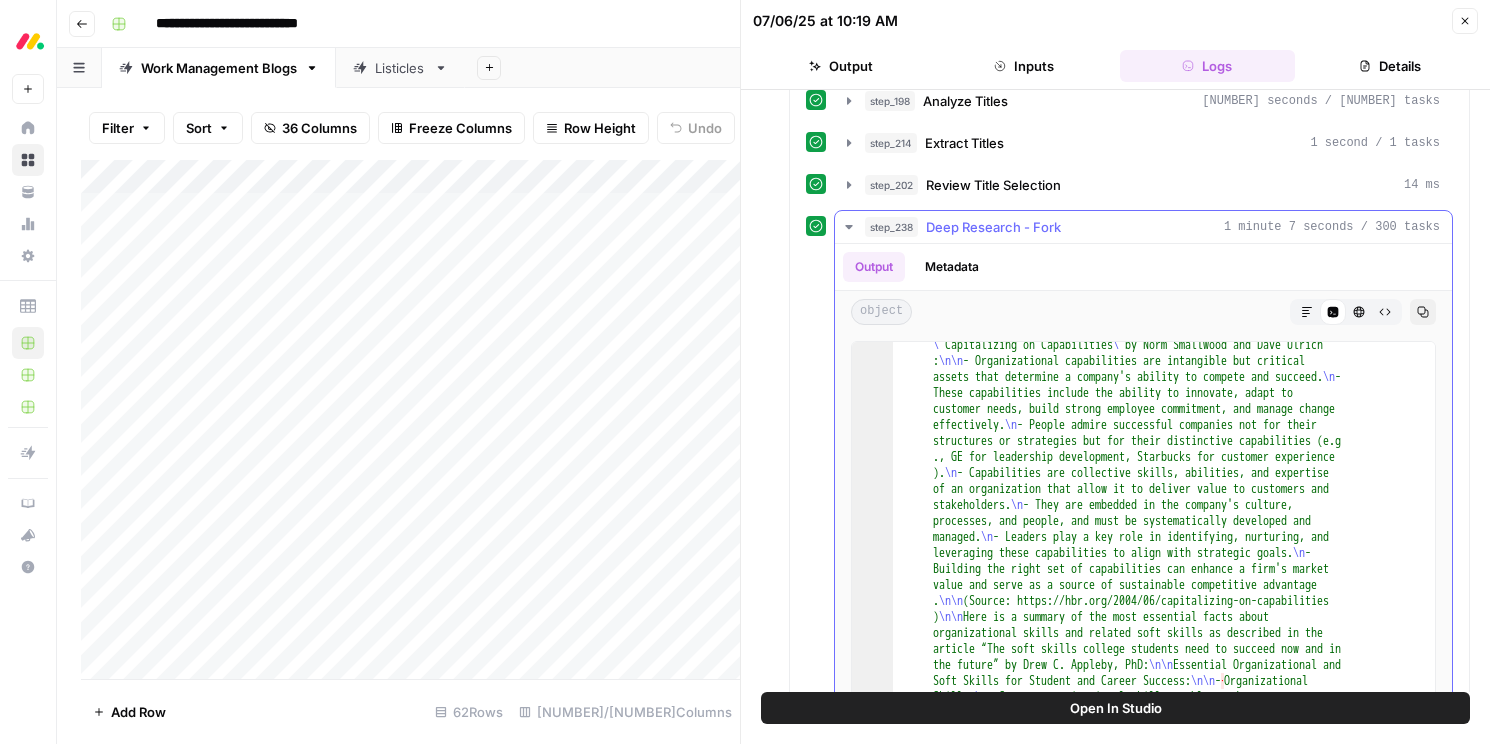 scroll, scrollTop: 59, scrollLeft: 0, axis: vertical 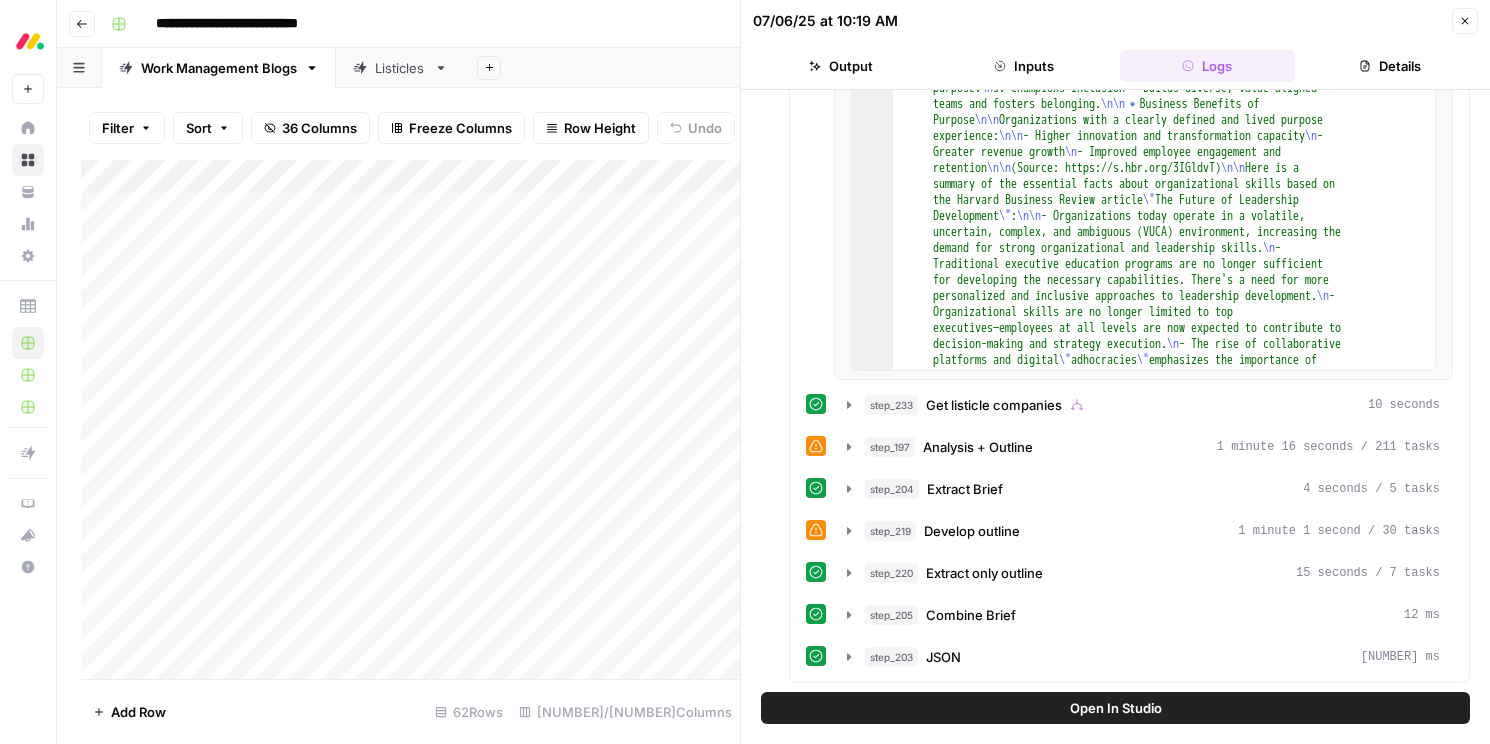 click on "Details" at bounding box center [1390, 66] 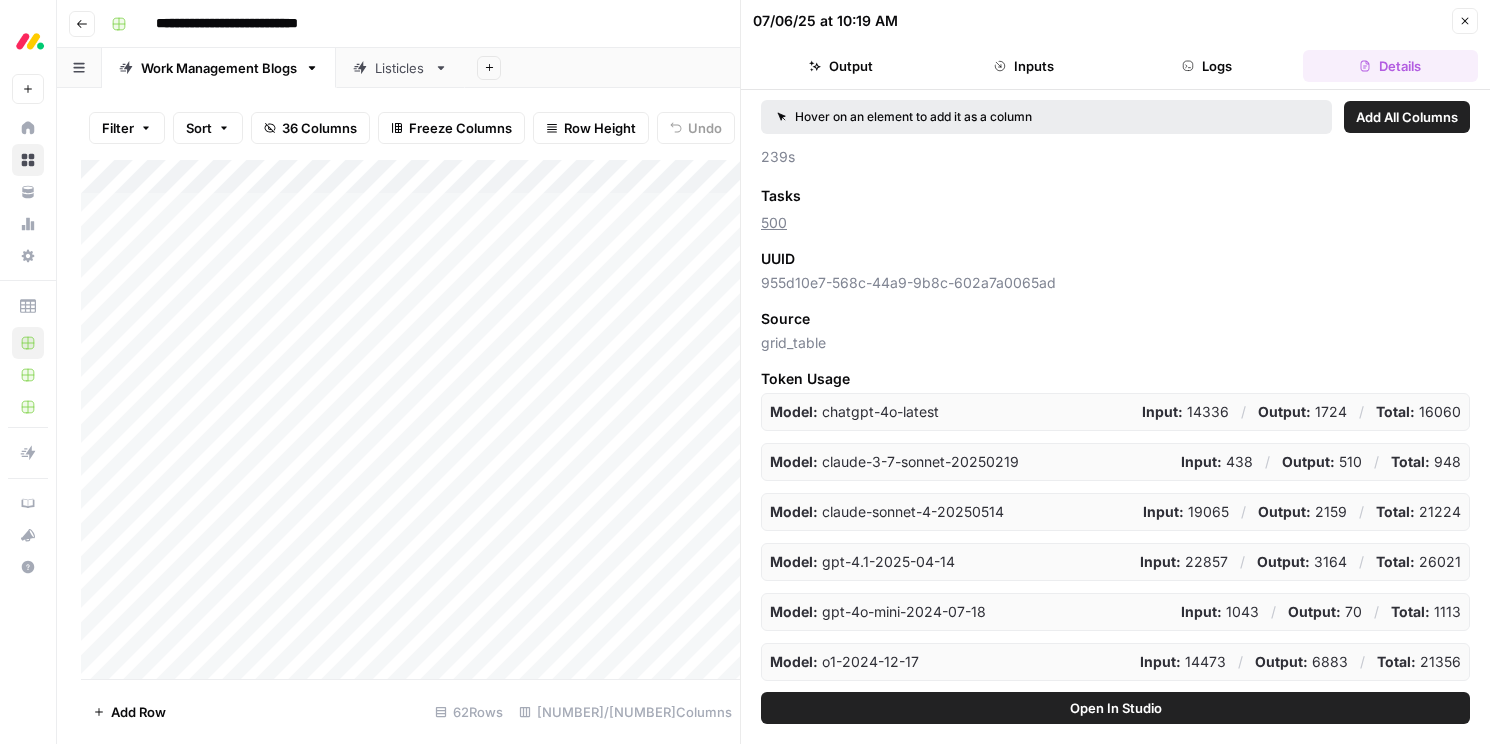 scroll, scrollTop: 270, scrollLeft: 0, axis: vertical 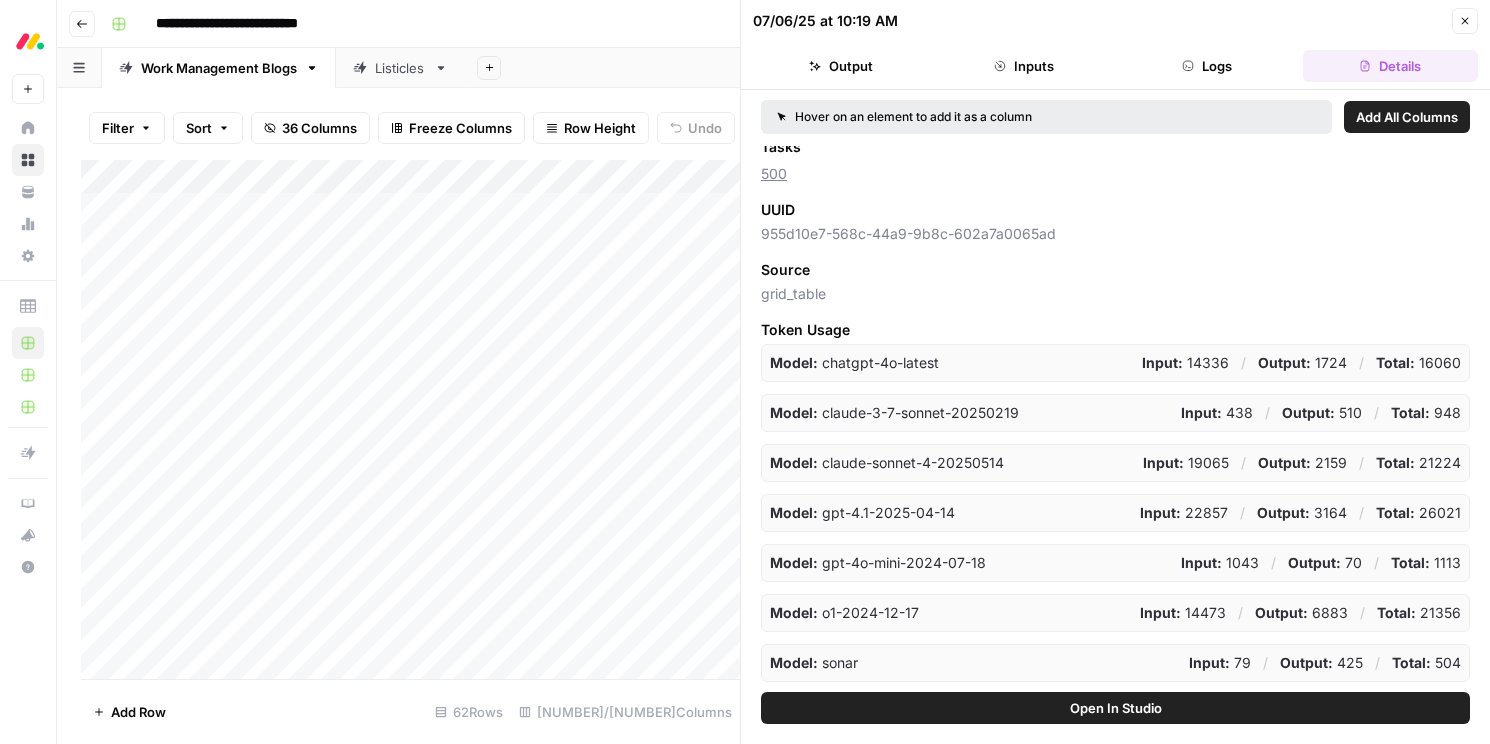 click on "Logs" at bounding box center (1207, 66) 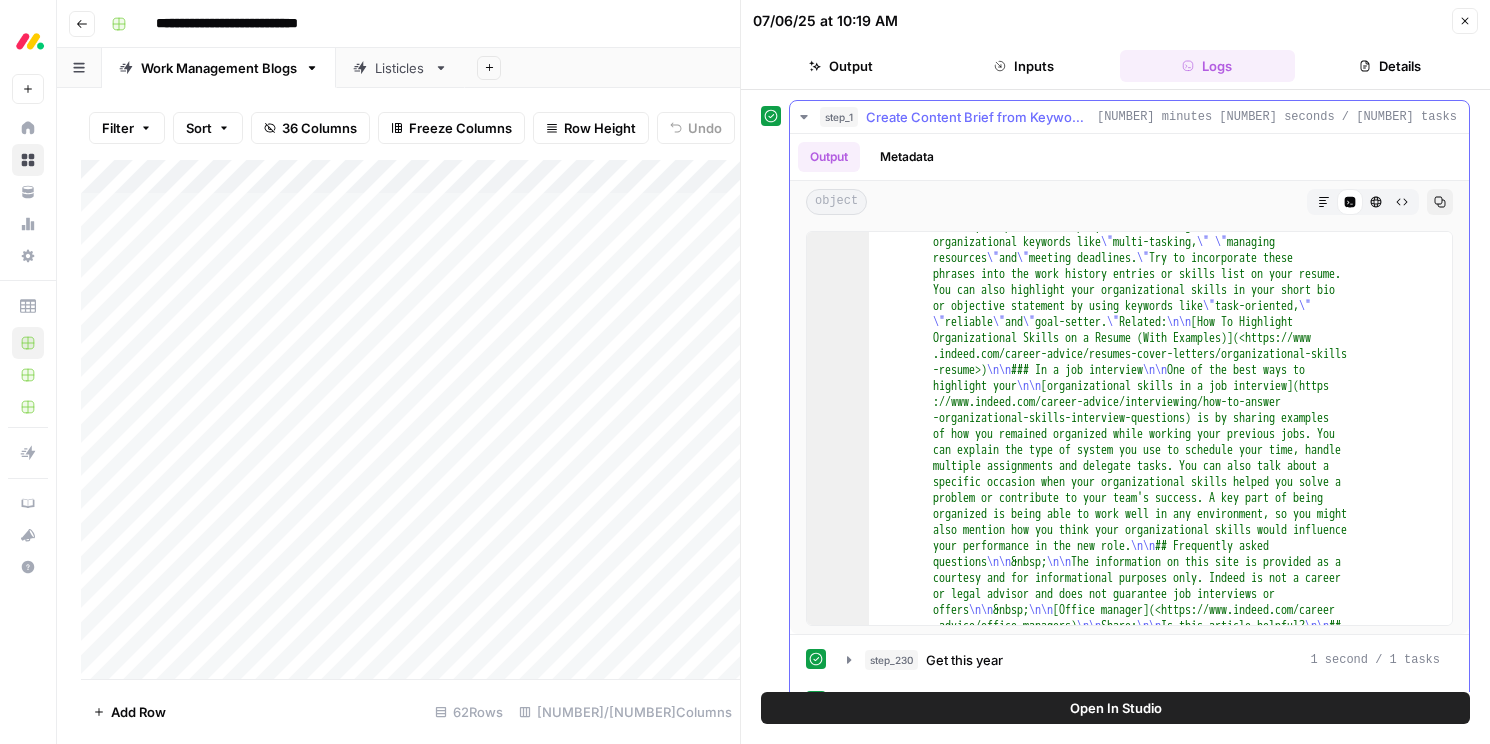 scroll, scrollTop: 3578, scrollLeft: 0, axis: vertical 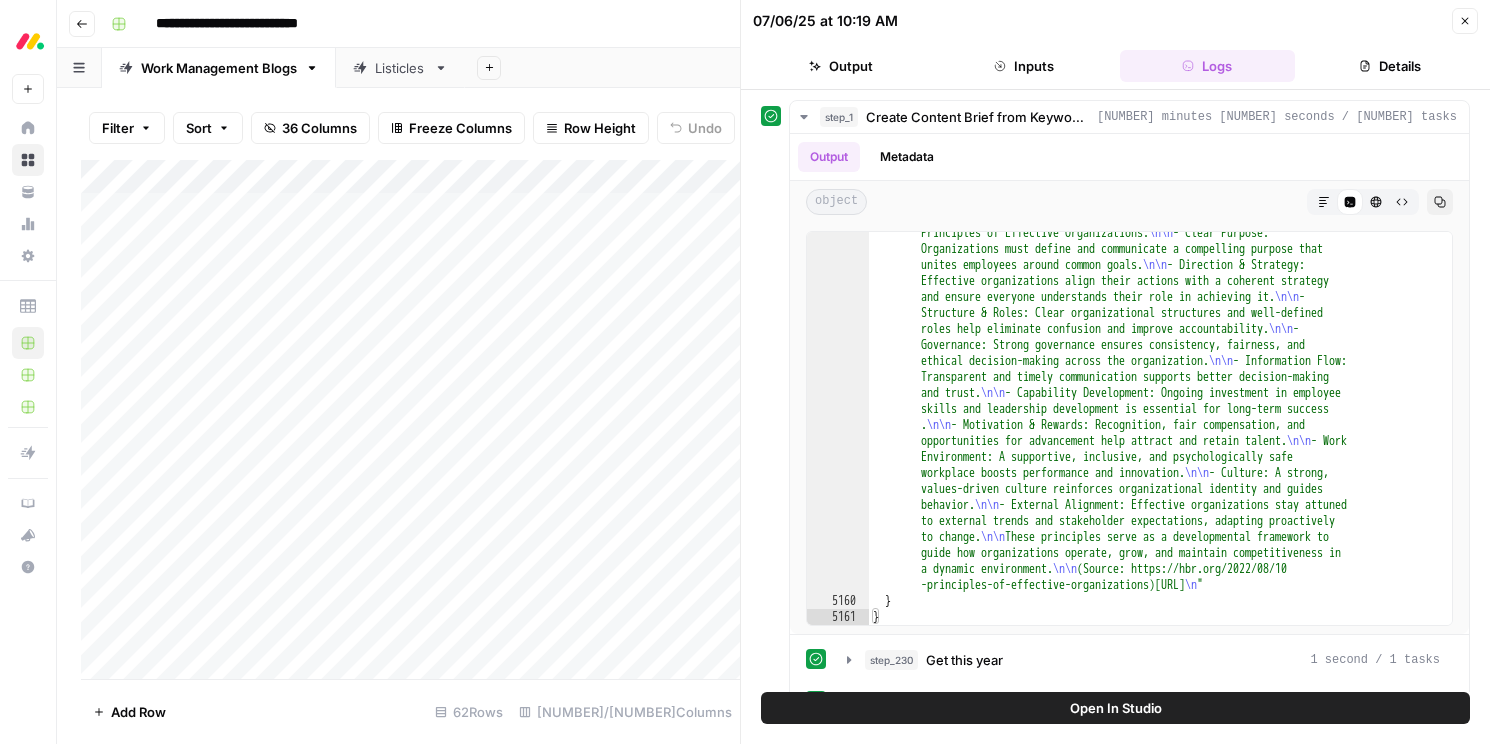 click on "Inputs" at bounding box center [1023, 66] 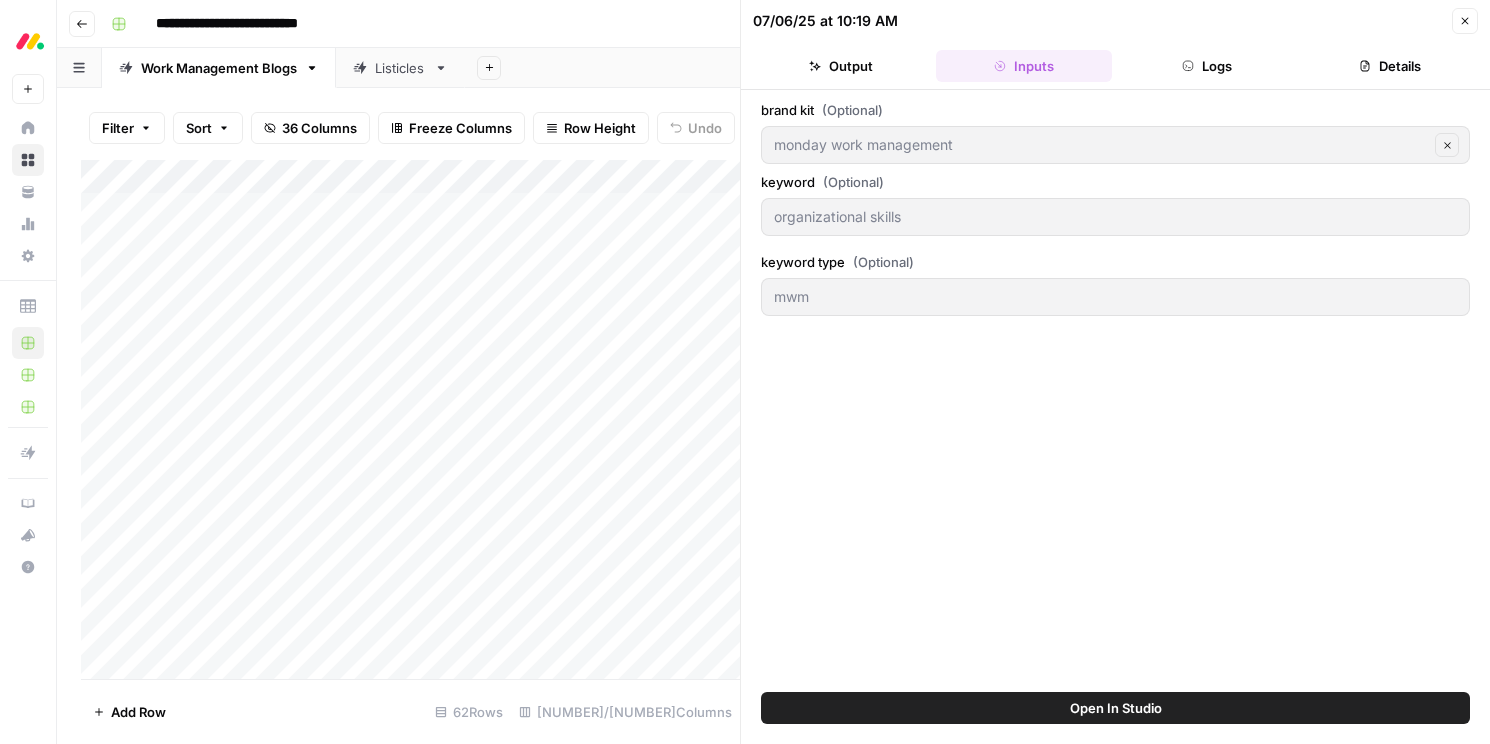 click on "Logs" at bounding box center [1207, 66] 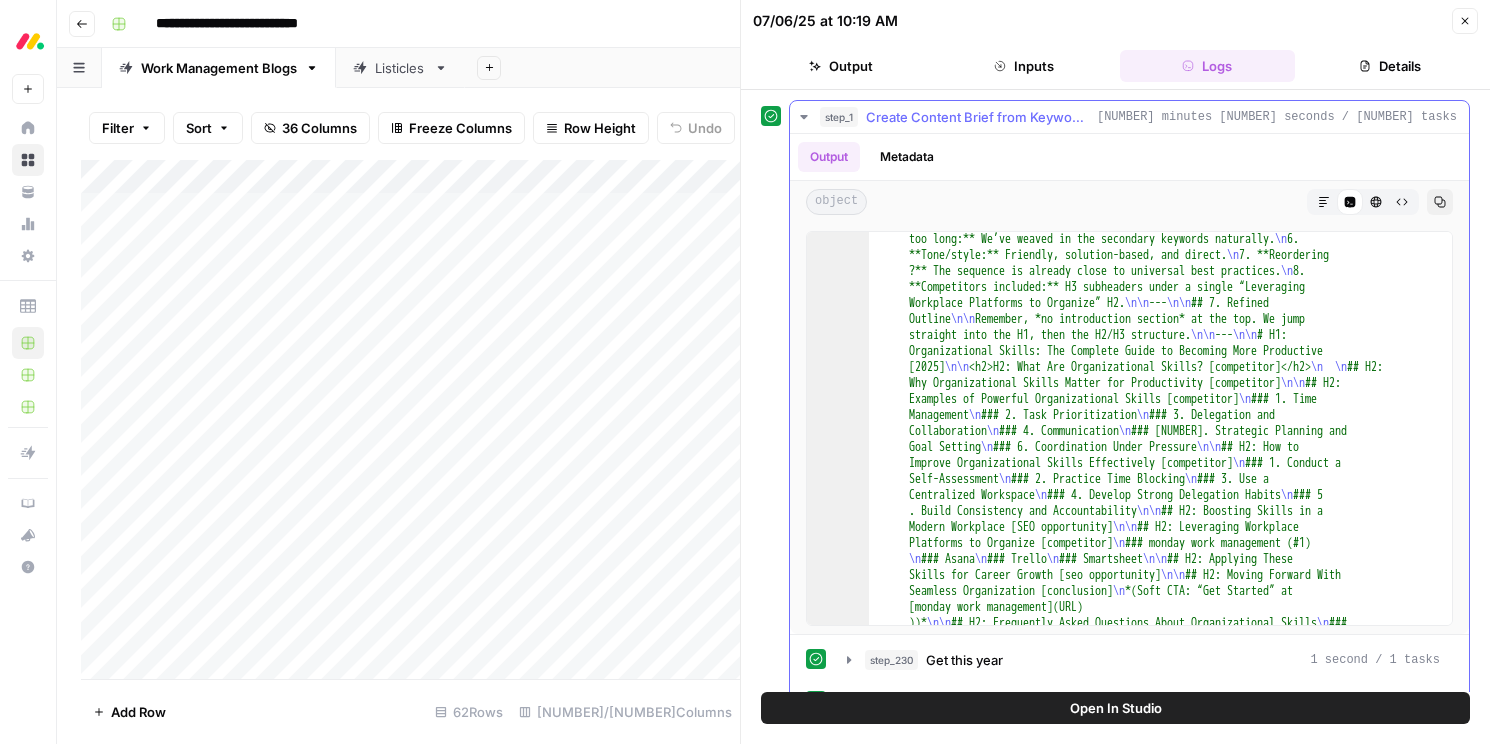 scroll, scrollTop: 1278, scrollLeft: 0, axis: vertical 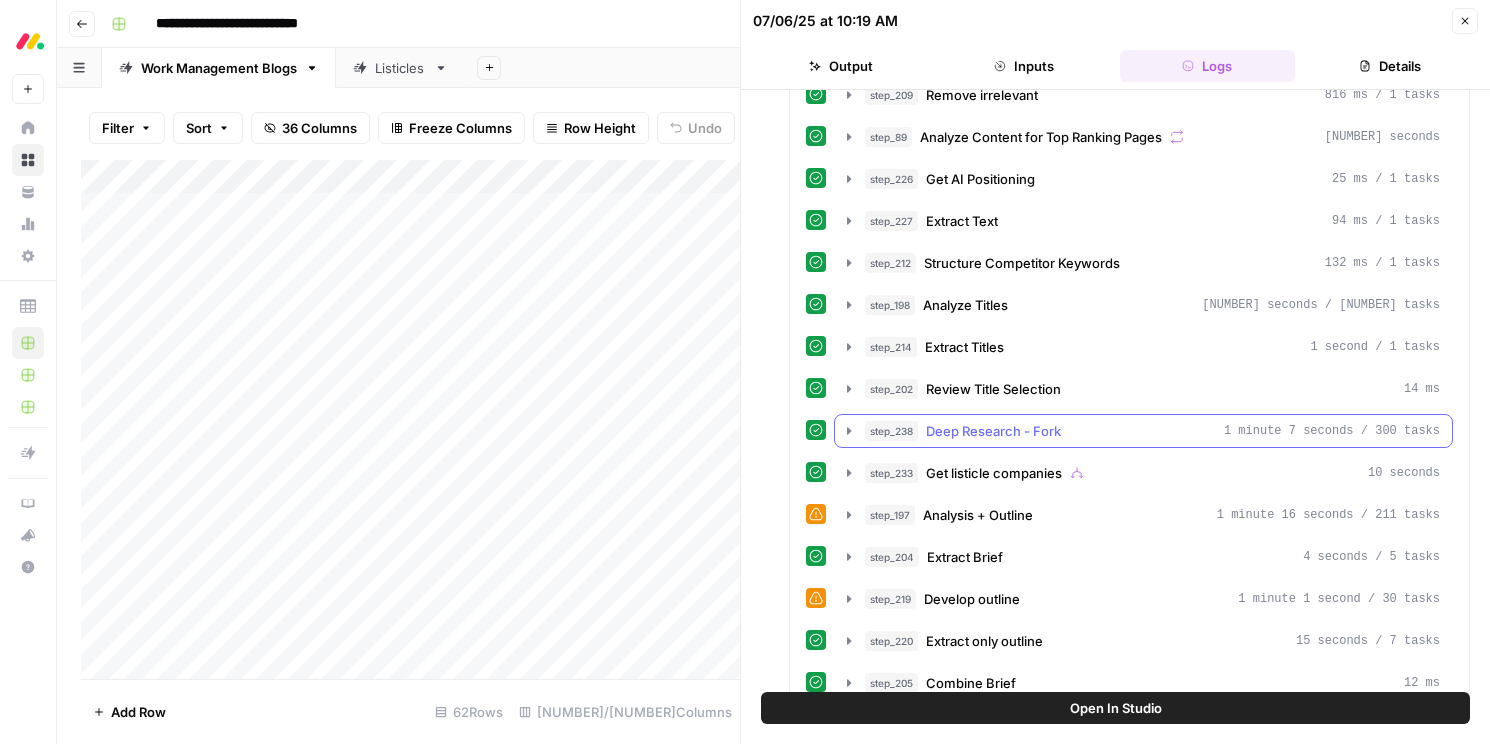 click 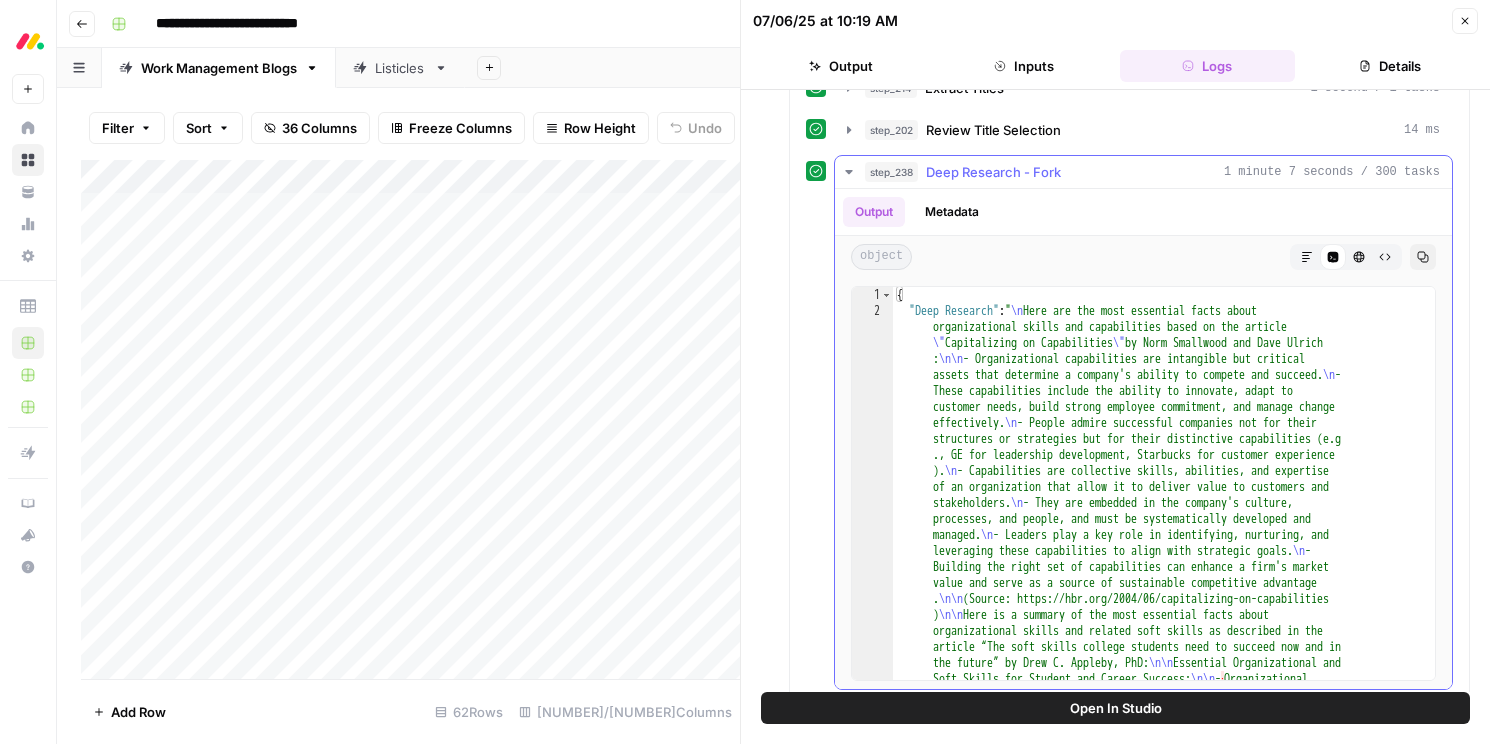 scroll, scrollTop: 990, scrollLeft: 0, axis: vertical 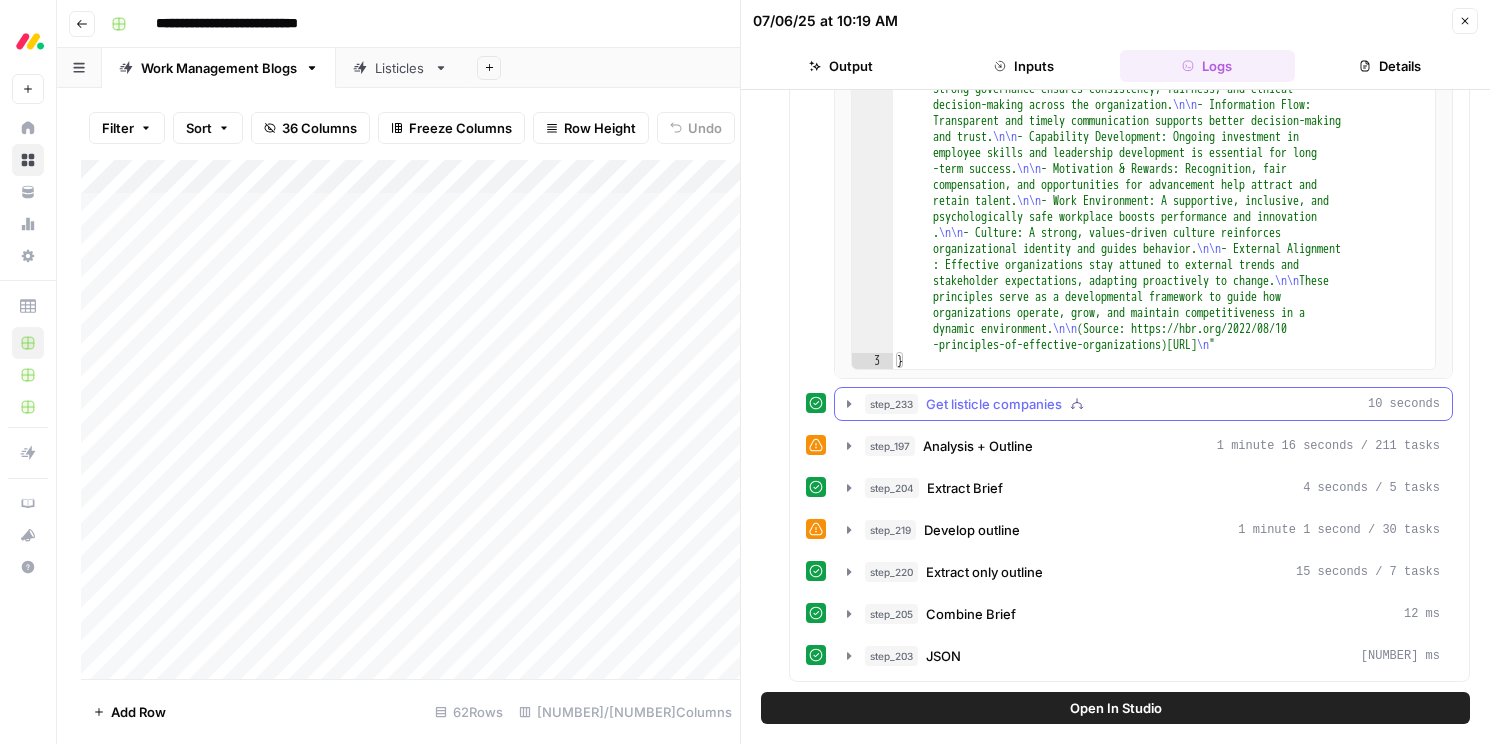 click 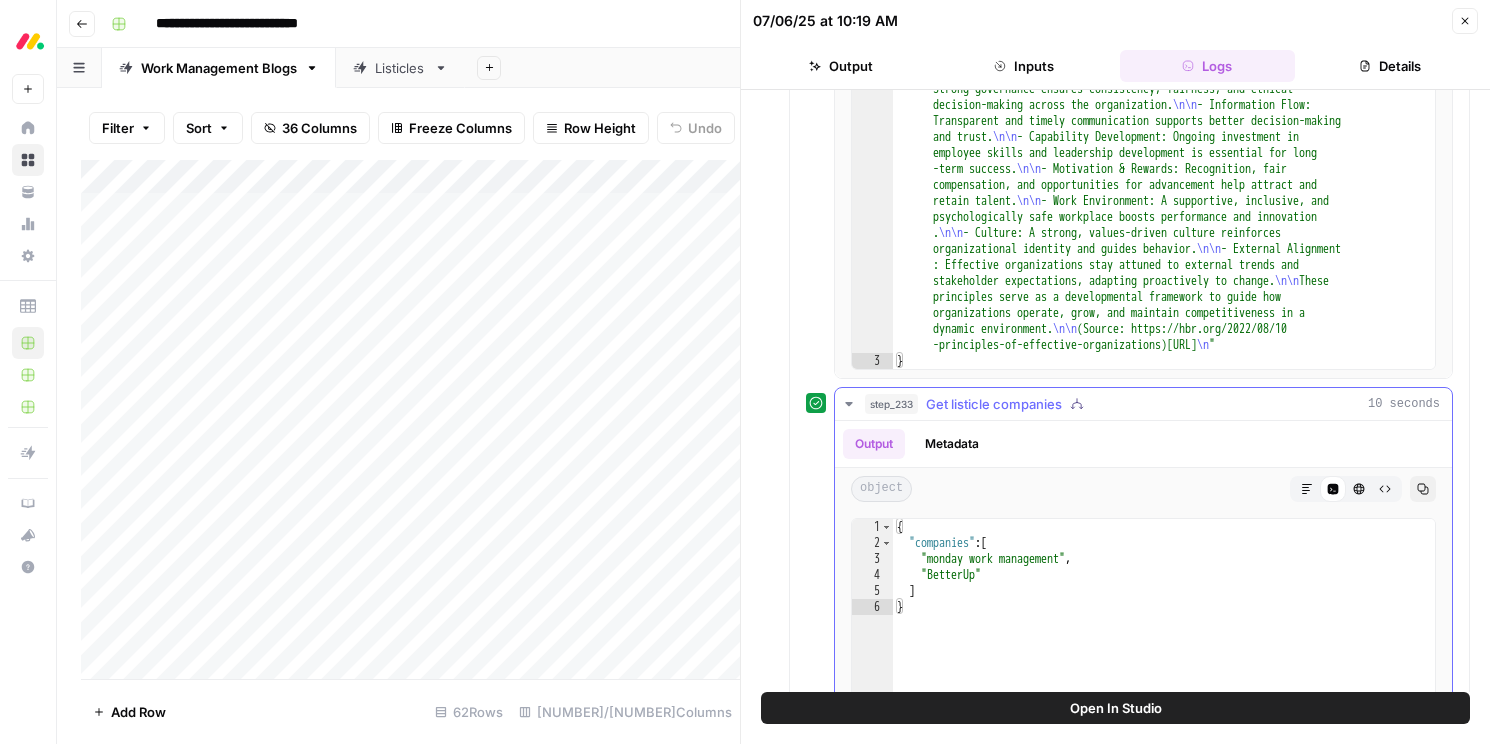 click 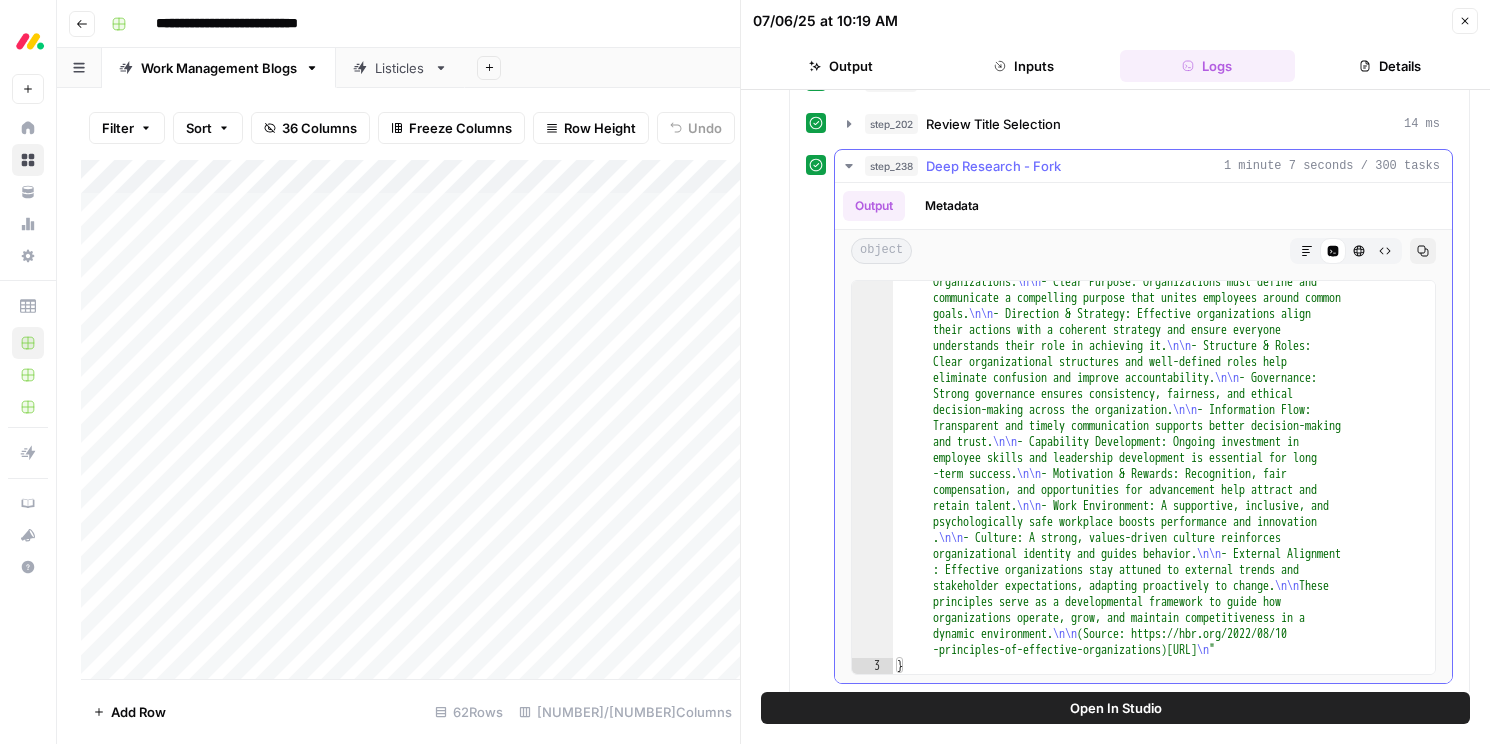 scroll, scrollTop: 1024, scrollLeft: 0, axis: vertical 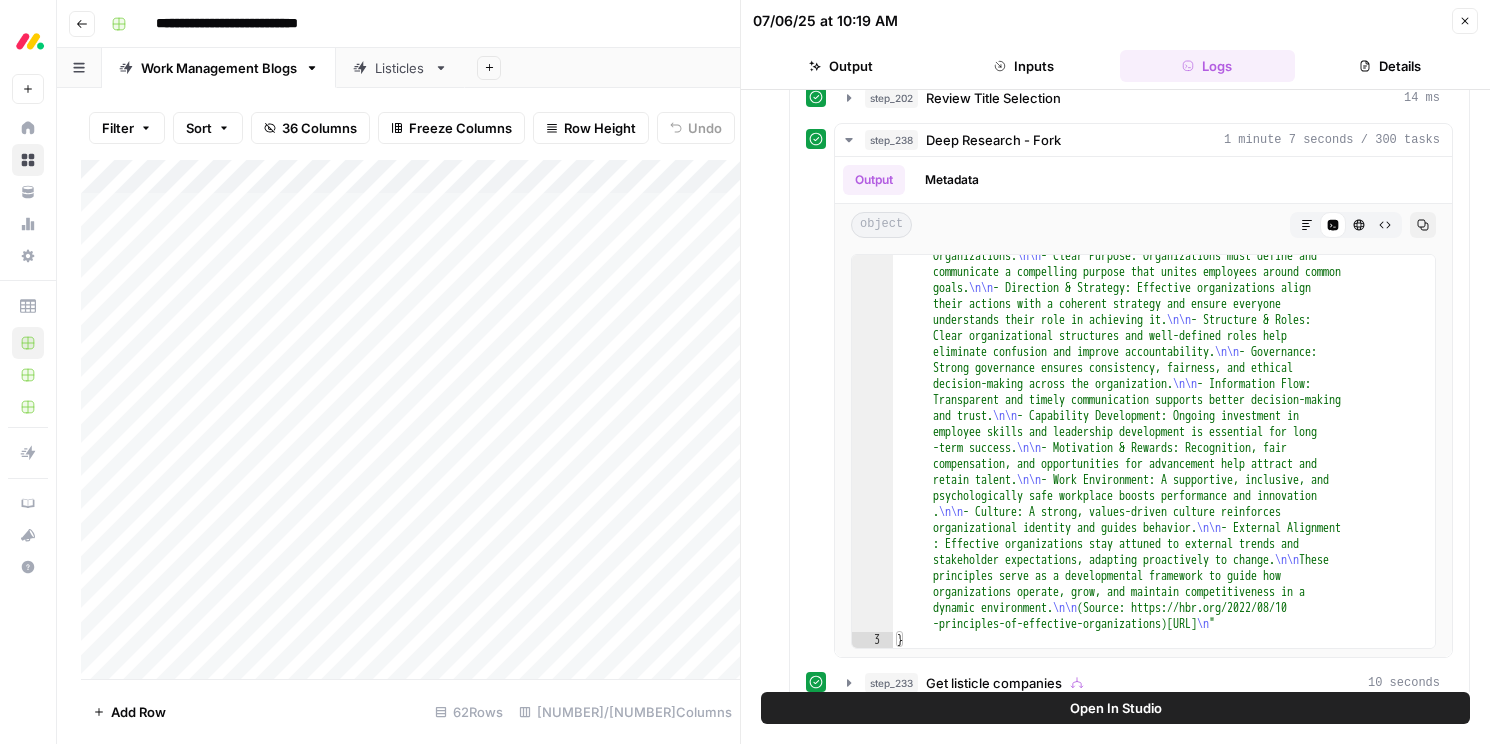 click on "Close" at bounding box center (1465, 21) 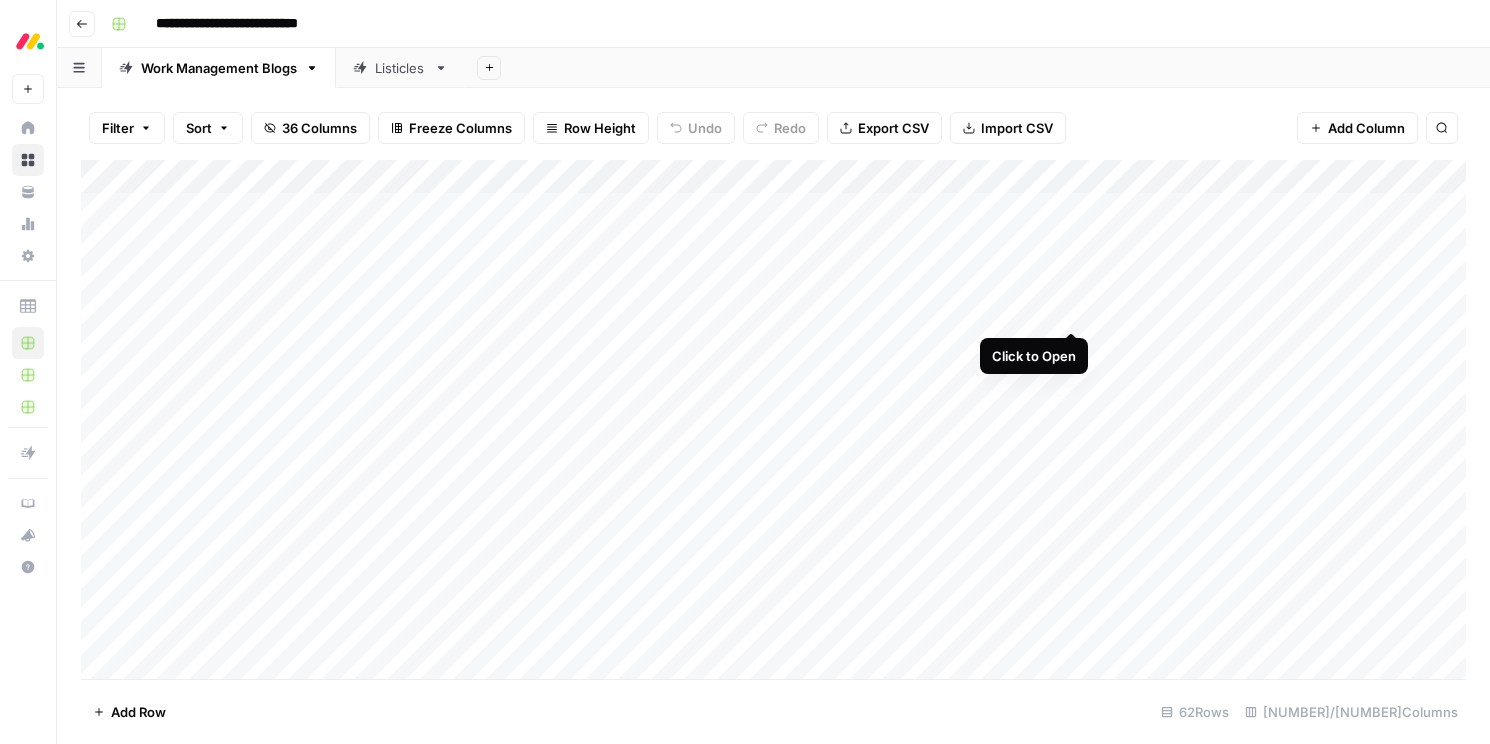 click on "Add Column" at bounding box center (773, 419) 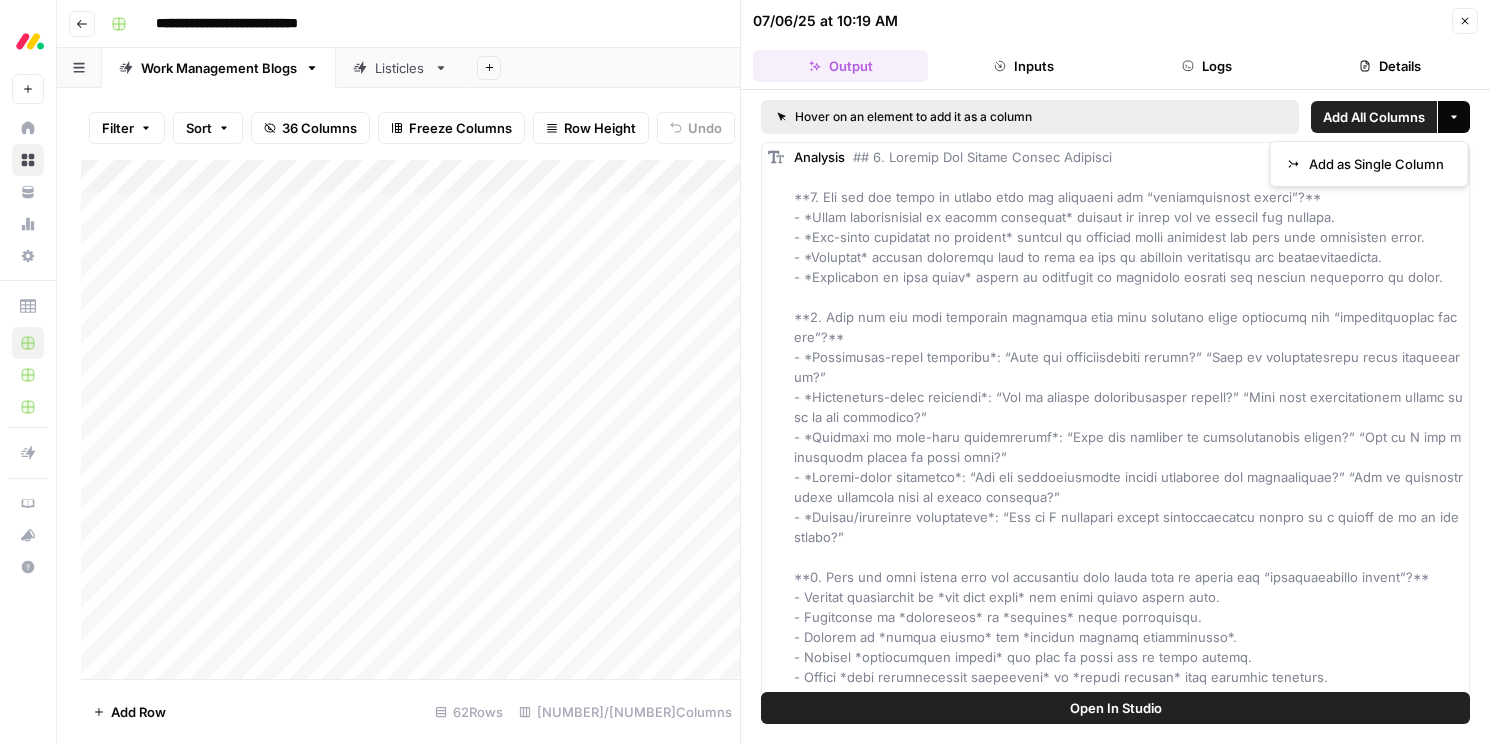 click 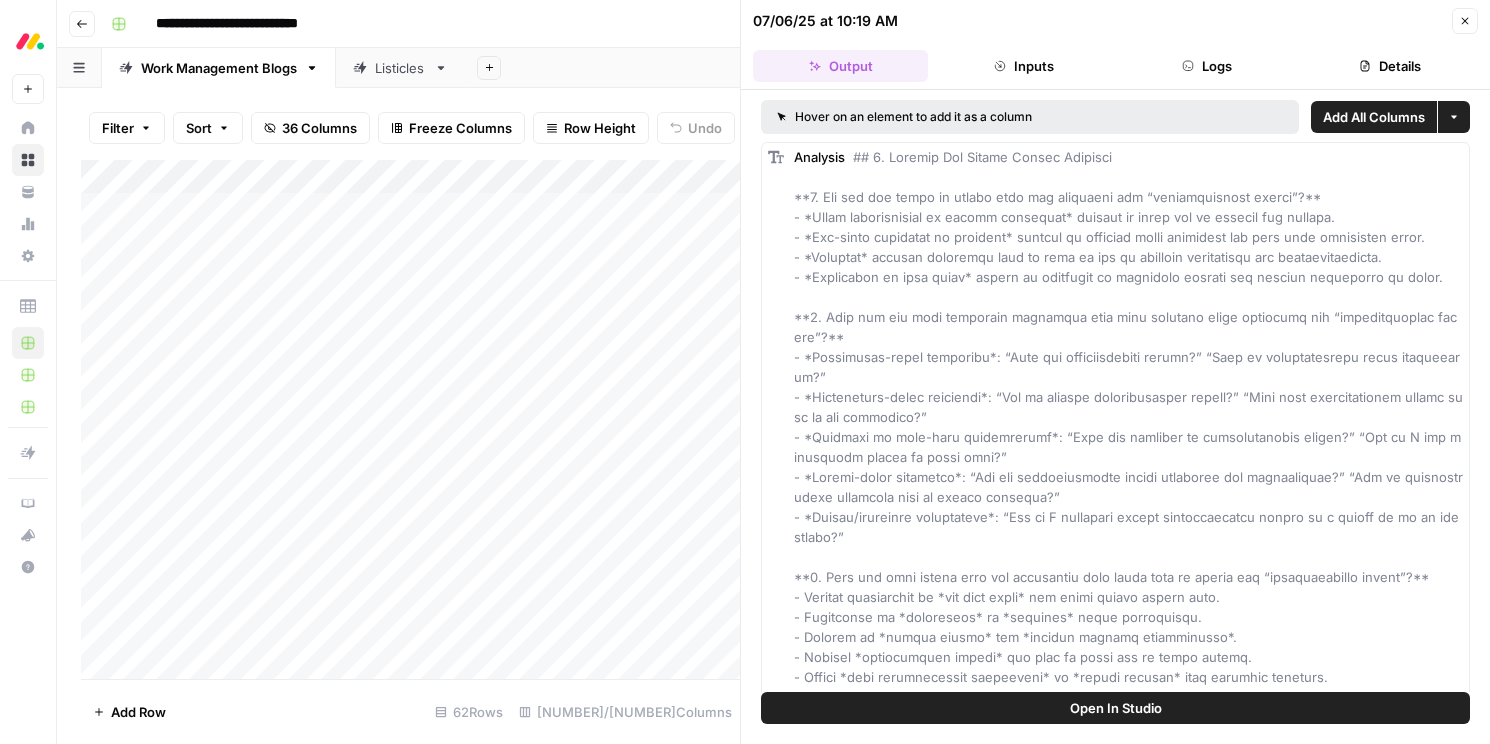 click on "Logs" at bounding box center [1207, 66] 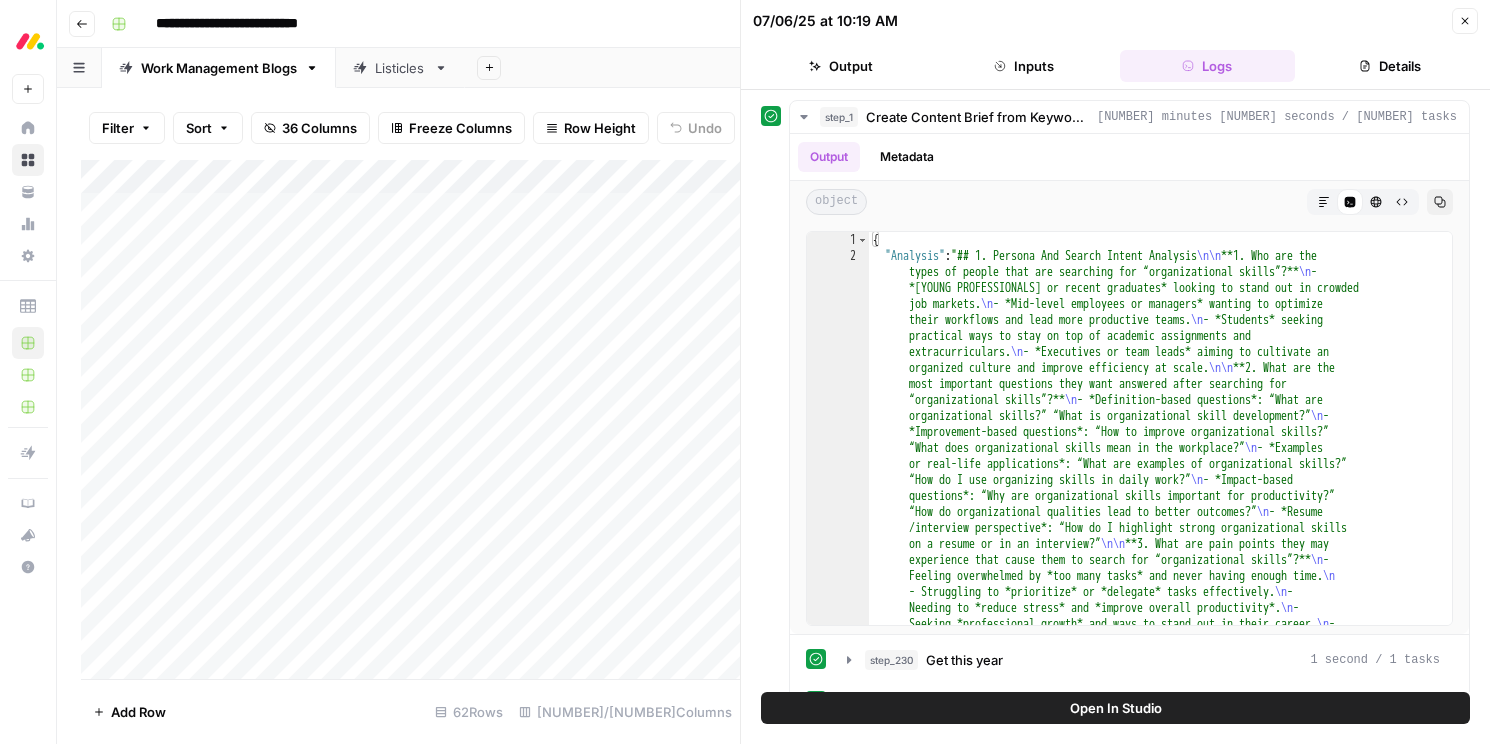 click on "Details" at bounding box center [1390, 66] 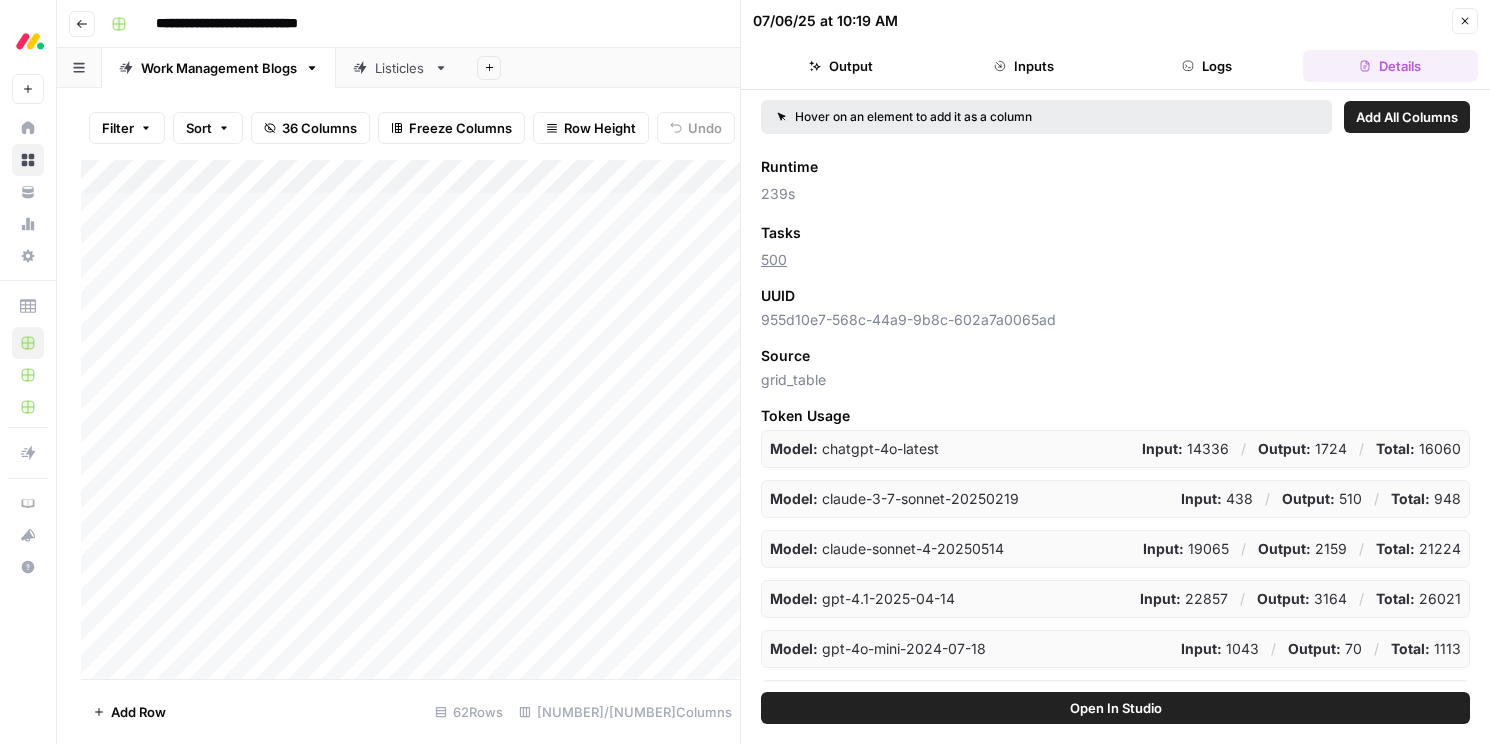 scroll, scrollTop: 270, scrollLeft: 0, axis: vertical 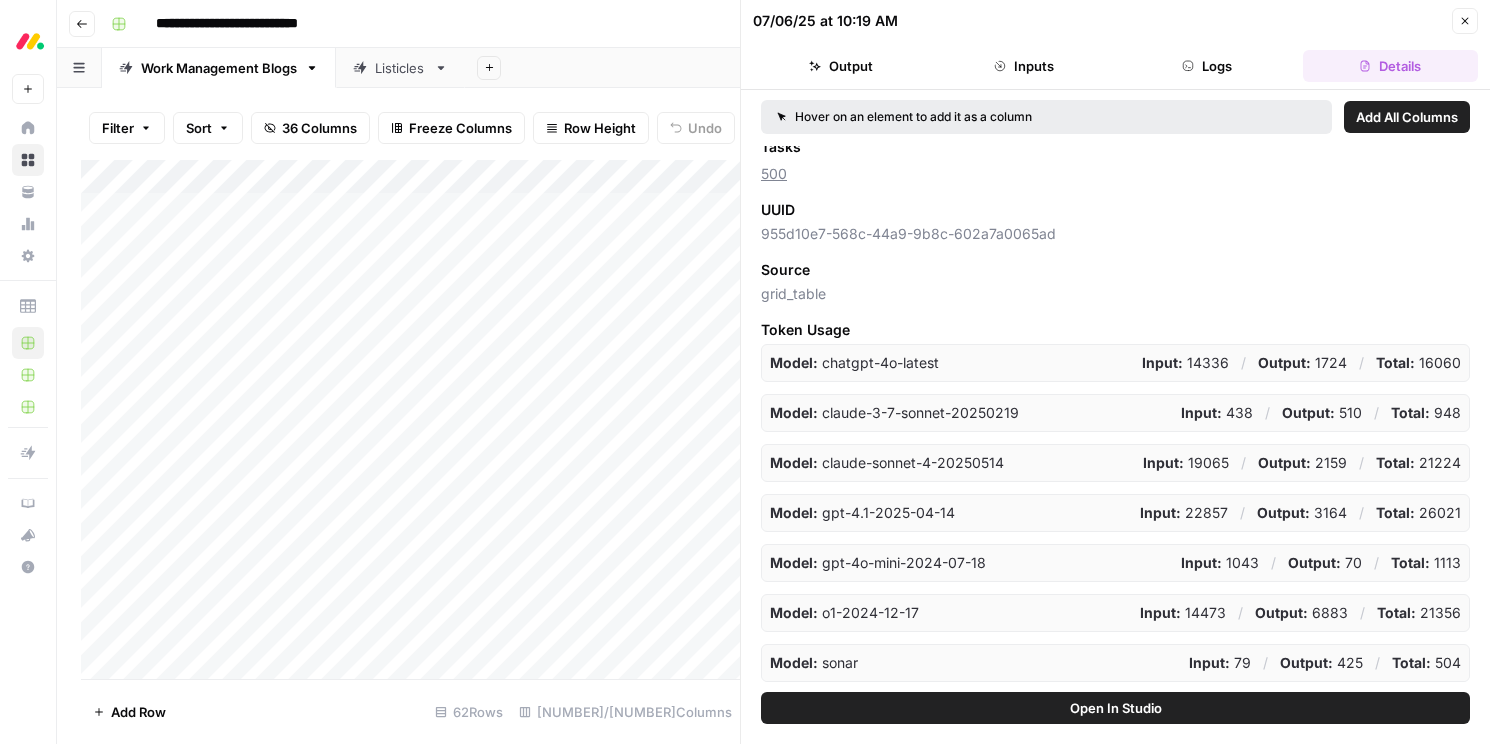 click on "Model:   gpt-4.1-2025-04-14 Input:   22857 / Output:   3164 / Total:   26021" at bounding box center [1115, 513] 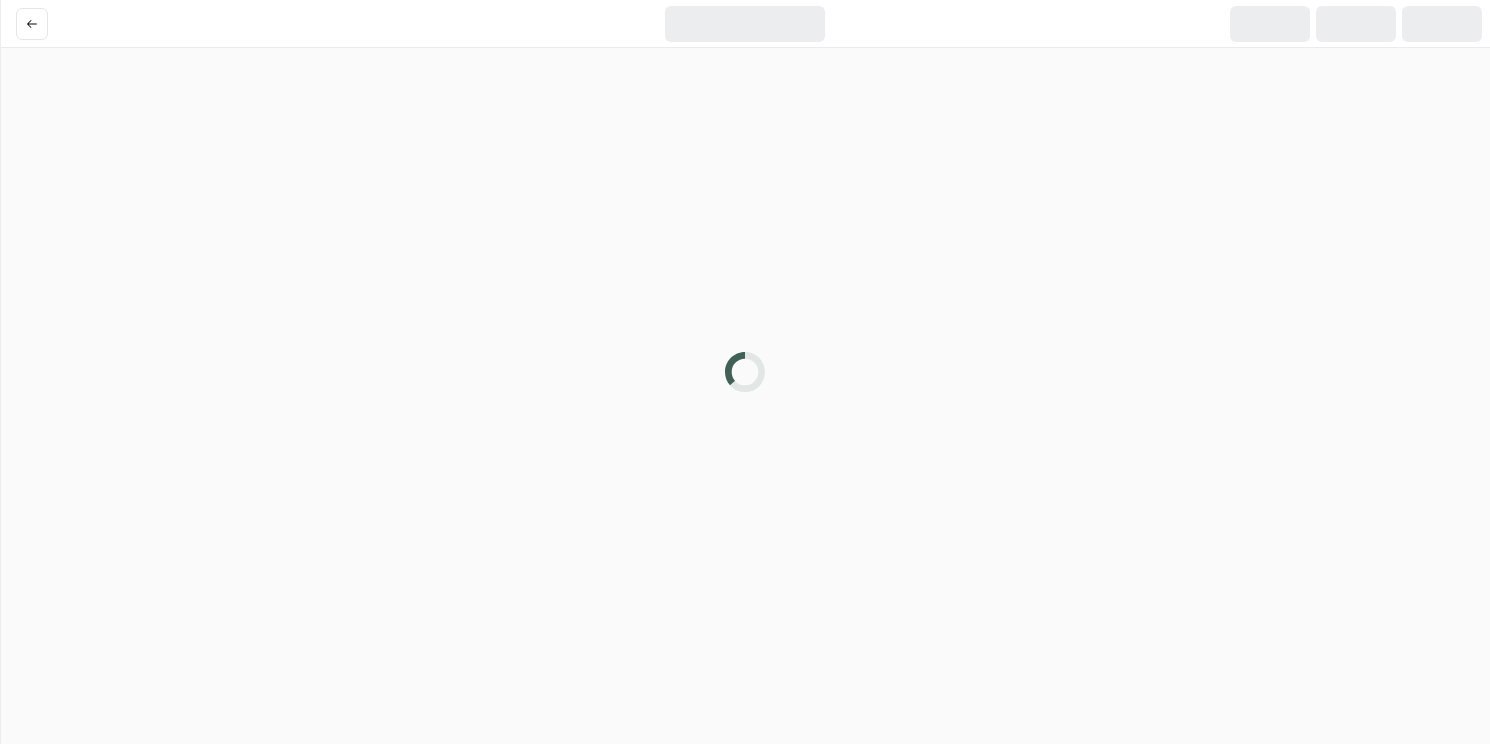 scroll, scrollTop: 0, scrollLeft: 0, axis: both 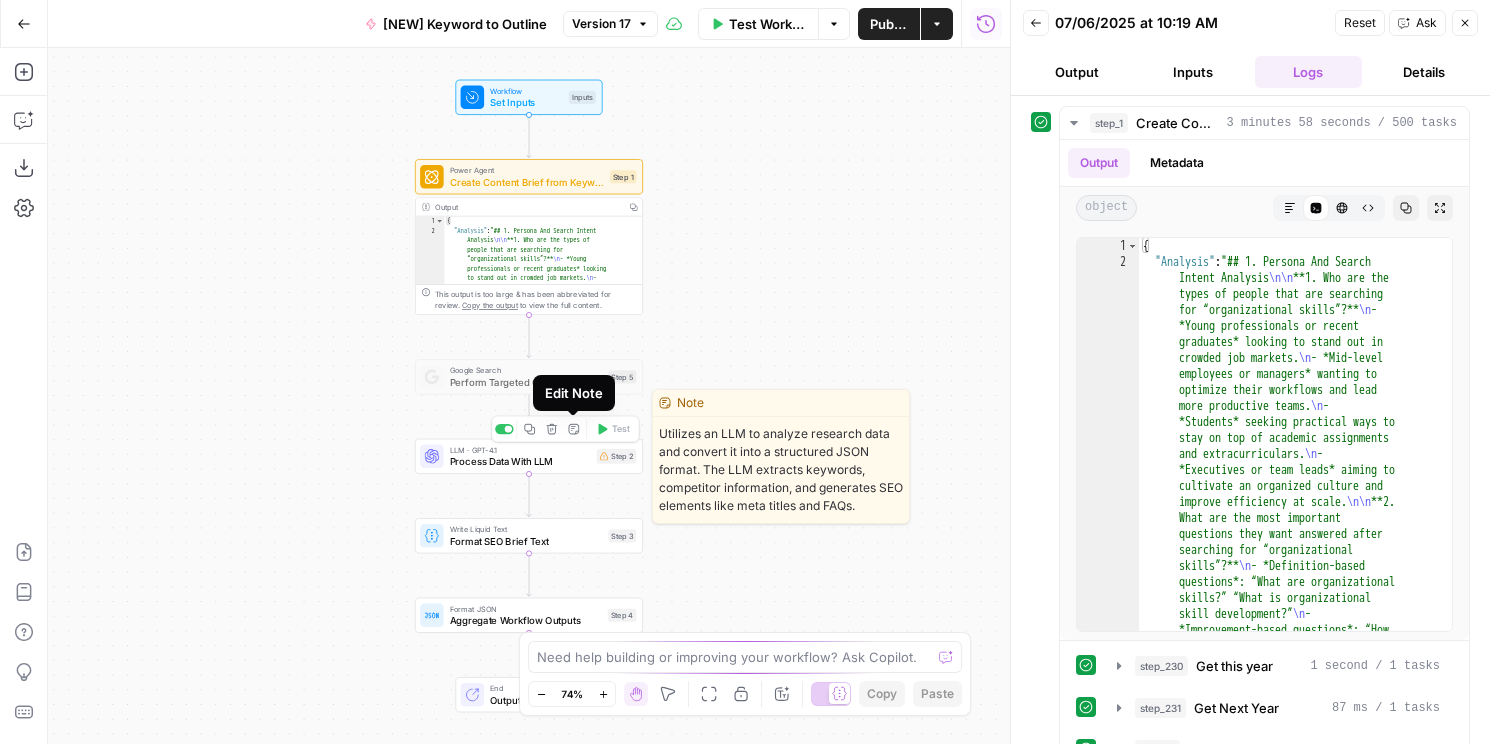click on "Edit Note" at bounding box center [573, 429] 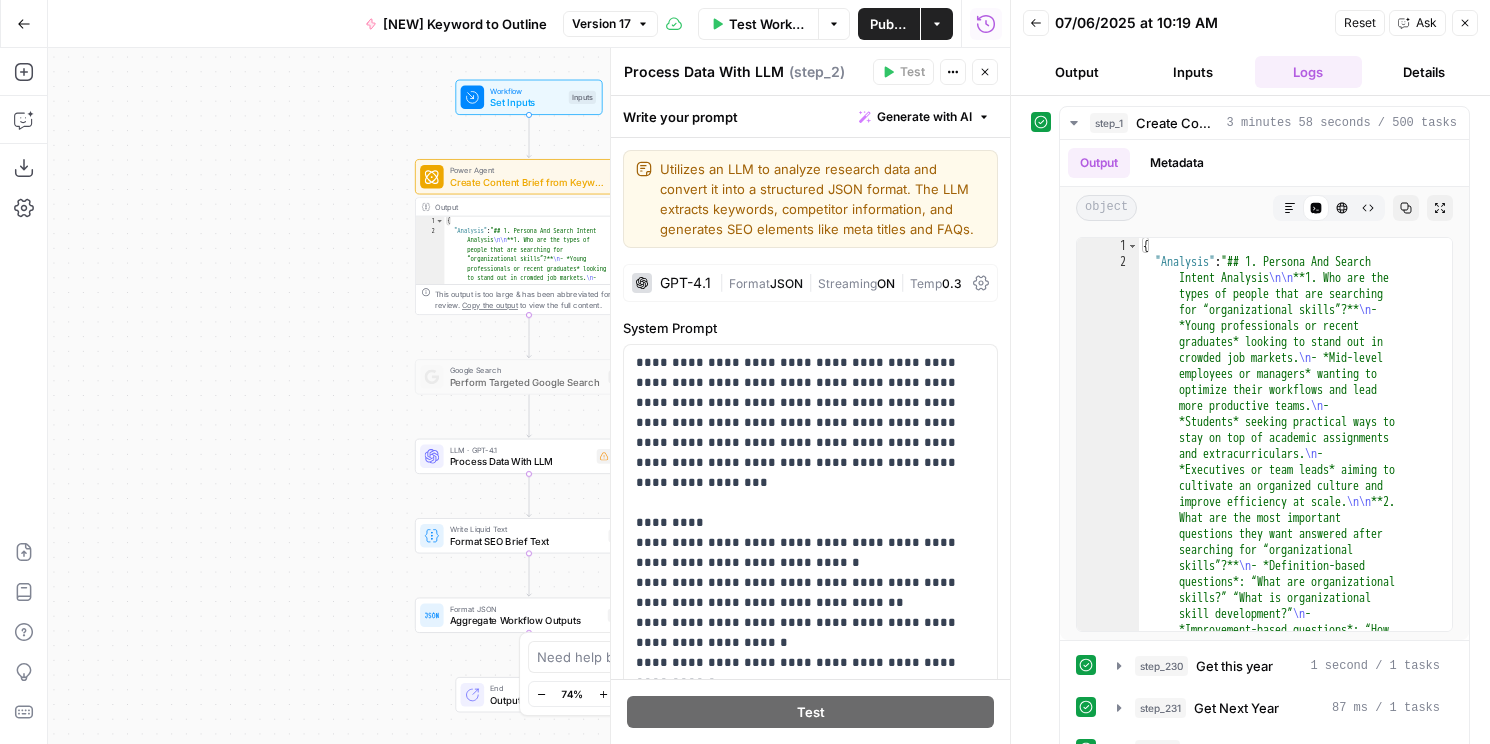 click on "GPT-4.1" at bounding box center (685, 283) 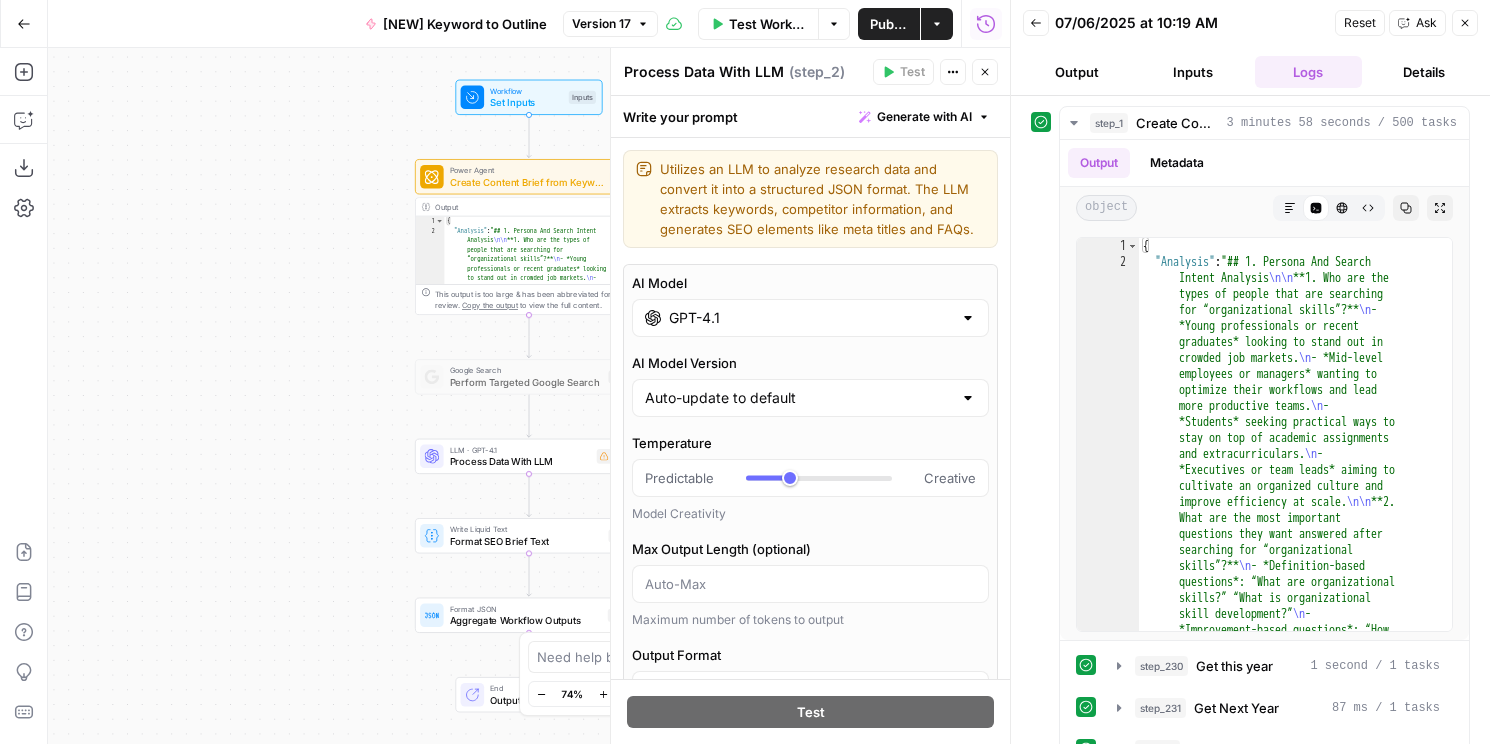 click on "GPT-4.1" at bounding box center [810, 318] 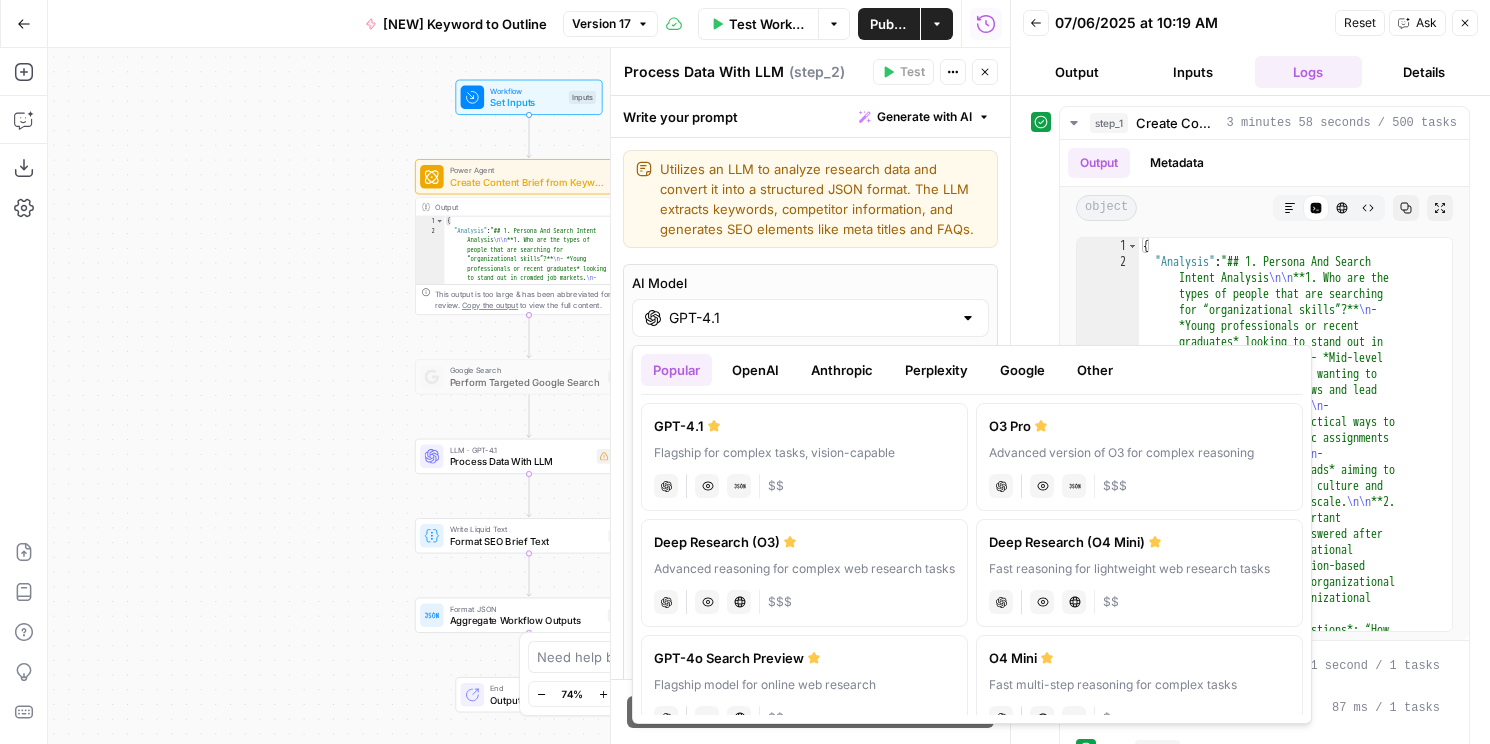 click on "Deep Research (O3)" at bounding box center (804, 542) 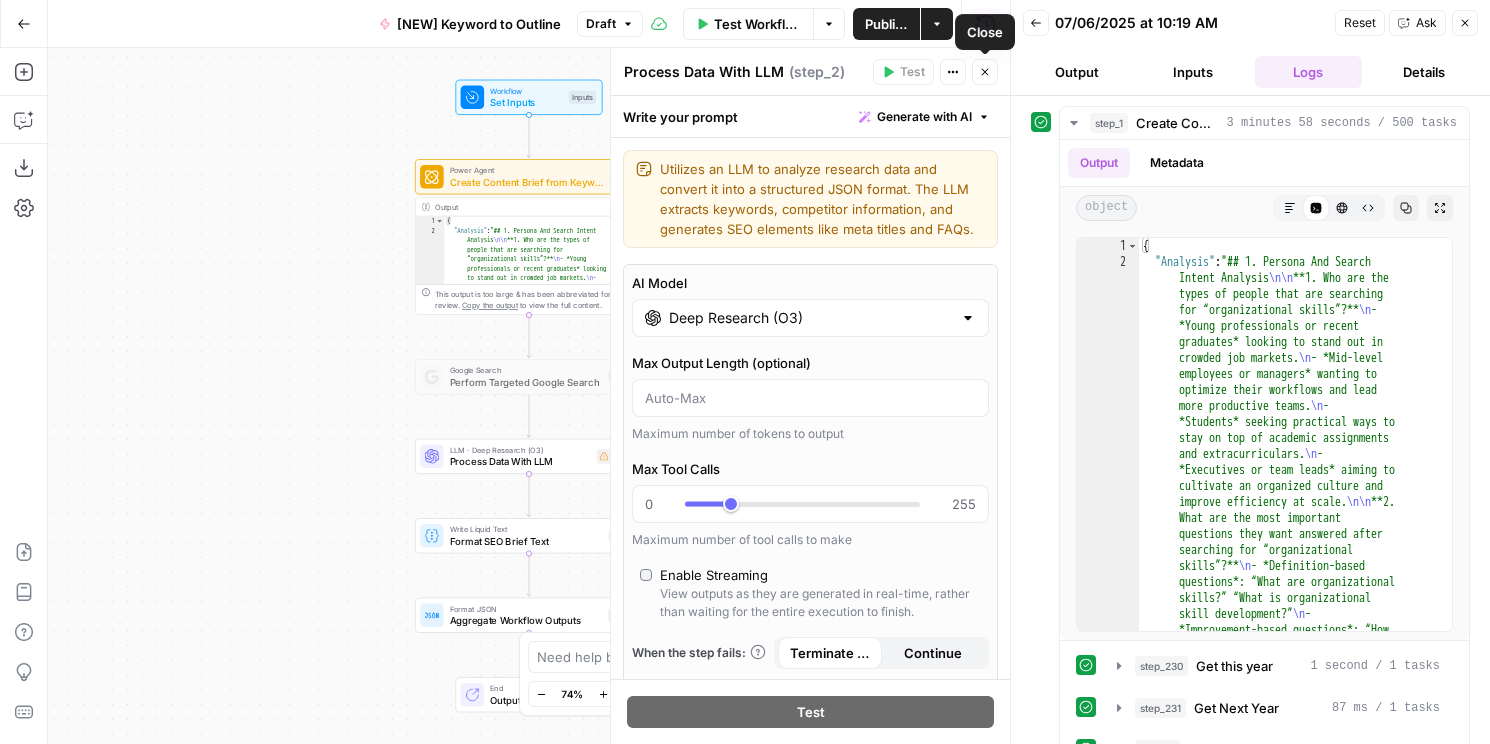 click on "Close" at bounding box center (985, 72) 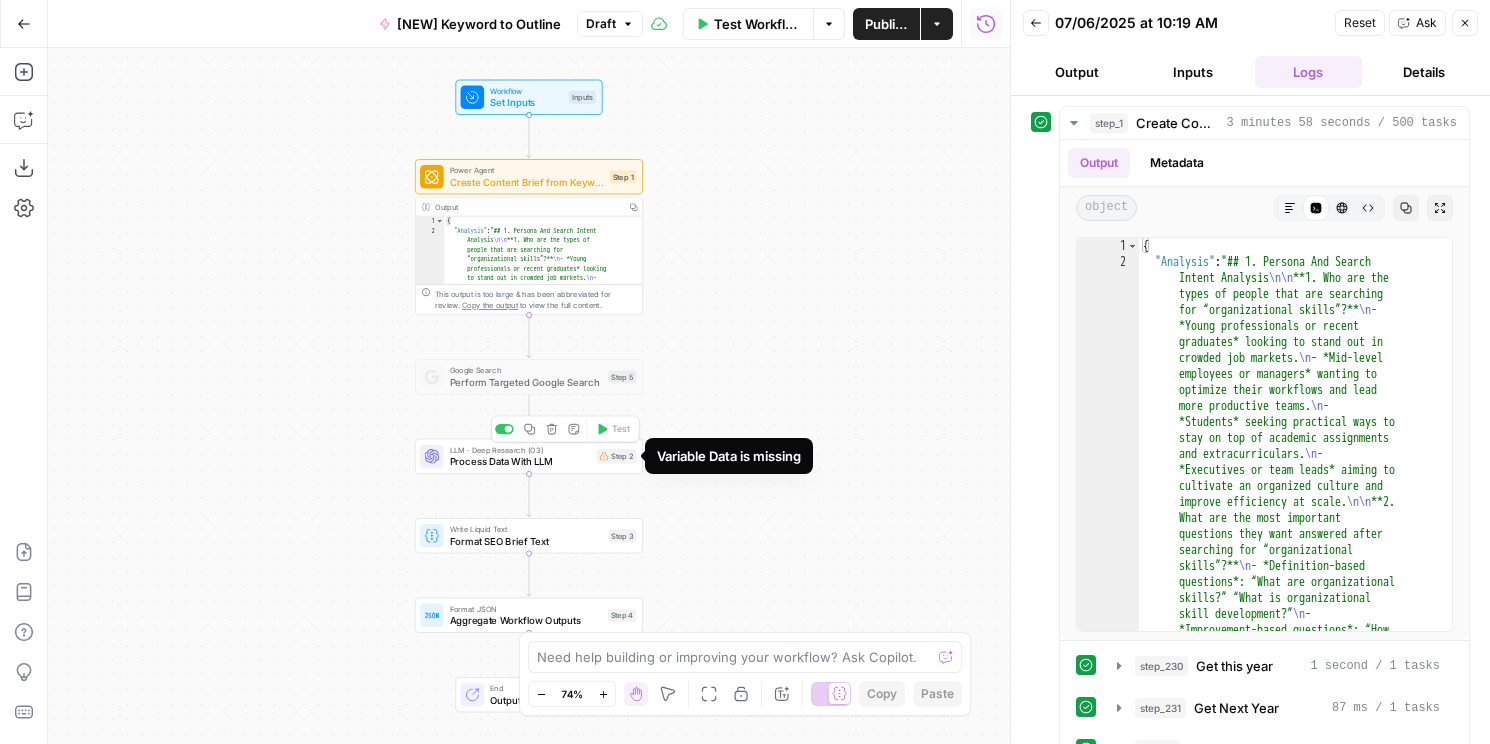 click on "Step 2" at bounding box center [617, 456] 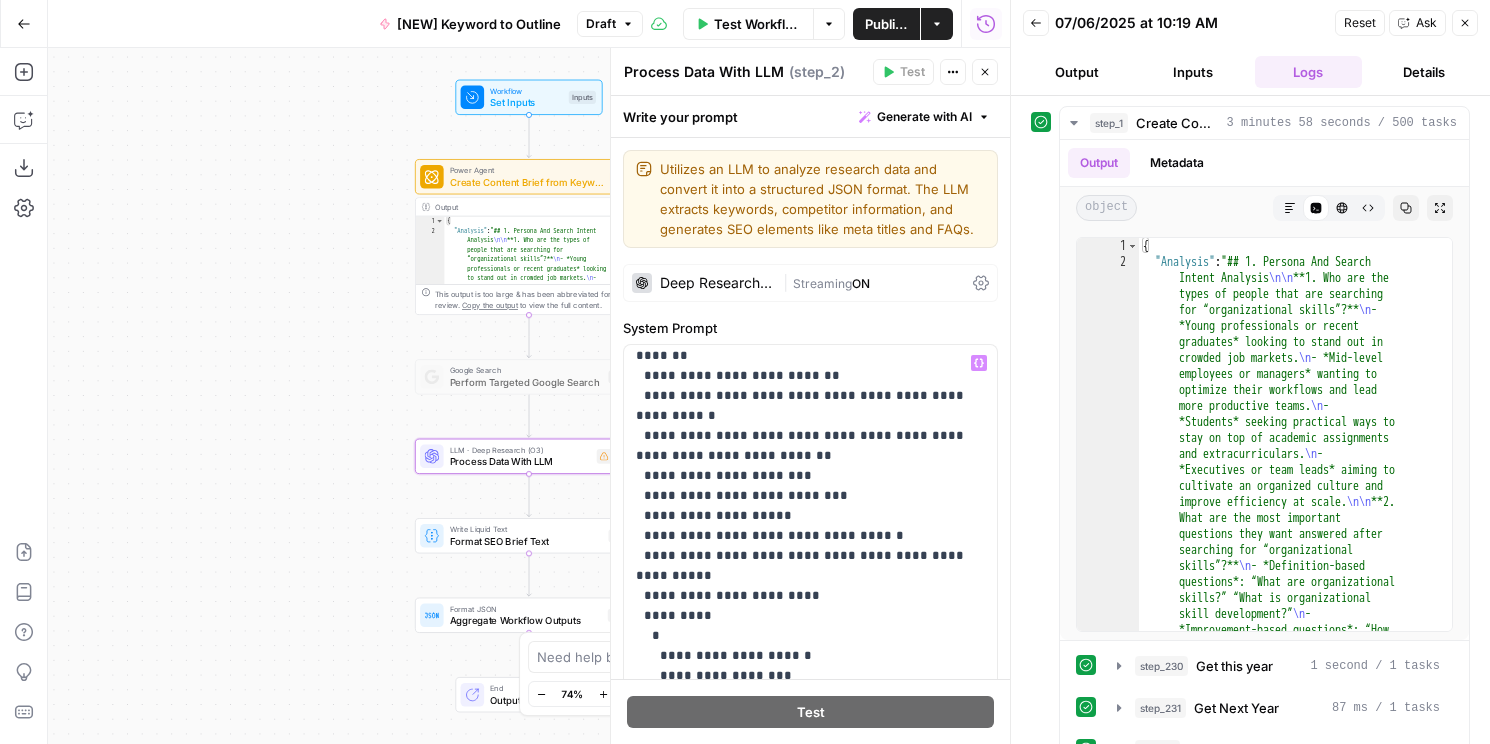 scroll, scrollTop: 1021, scrollLeft: 0, axis: vertical 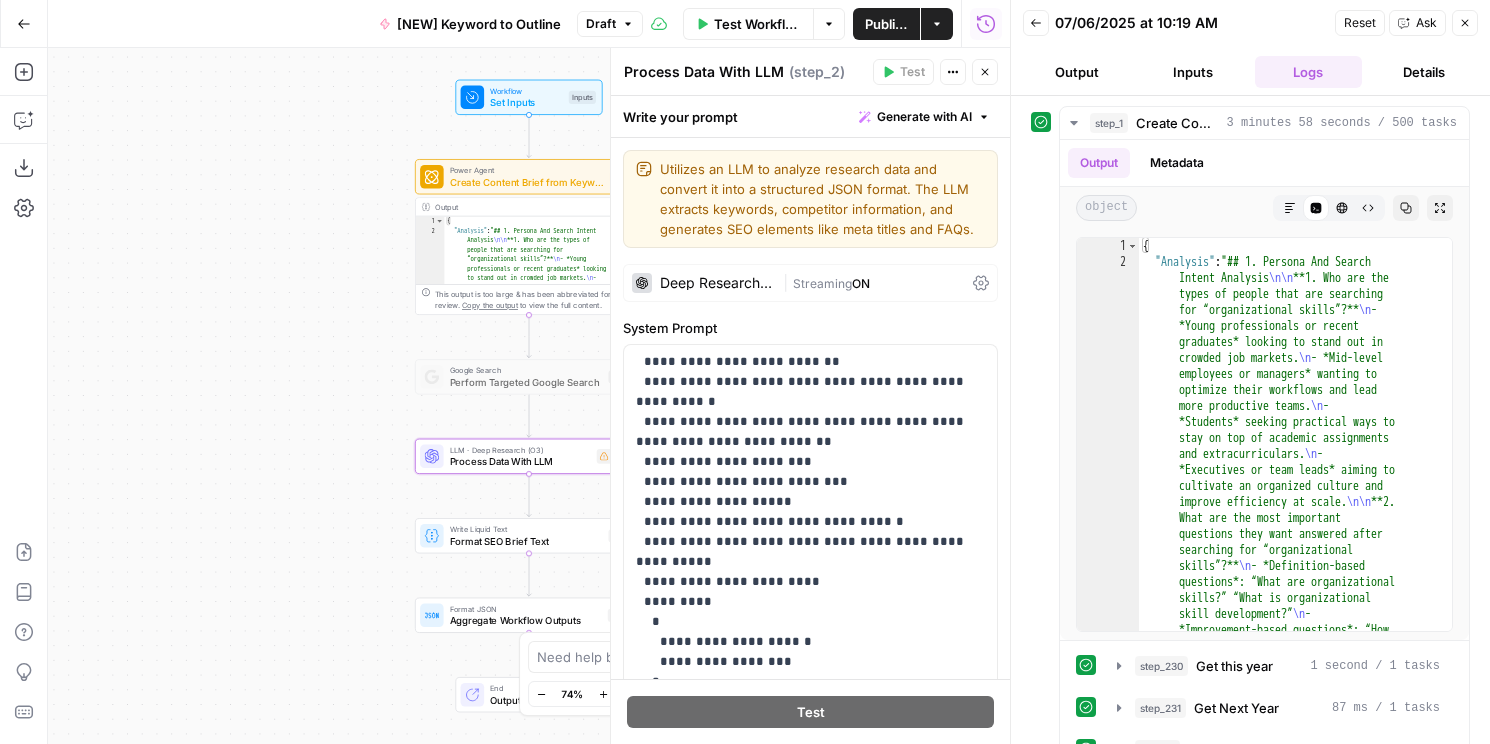 click on "Close" at bounding box center [985, 72] 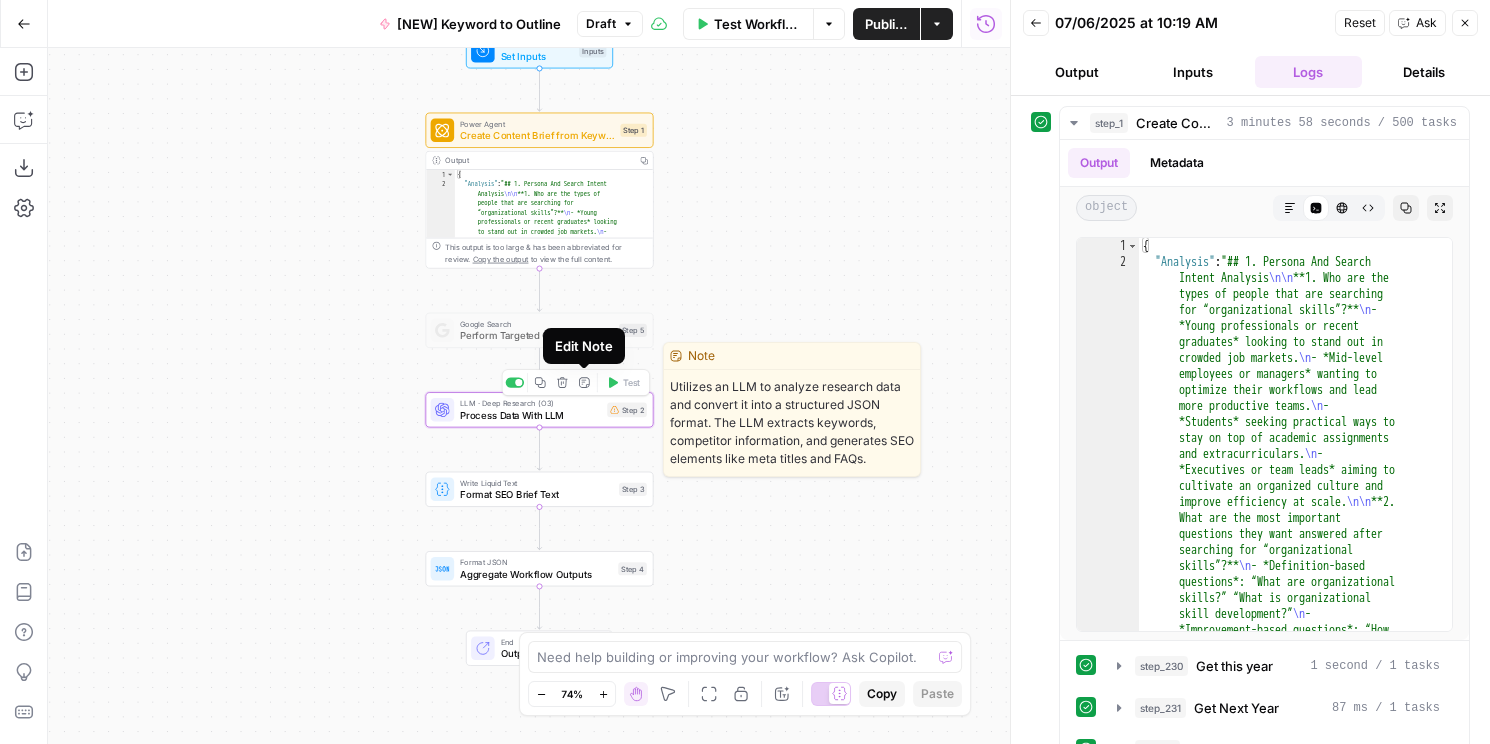 click 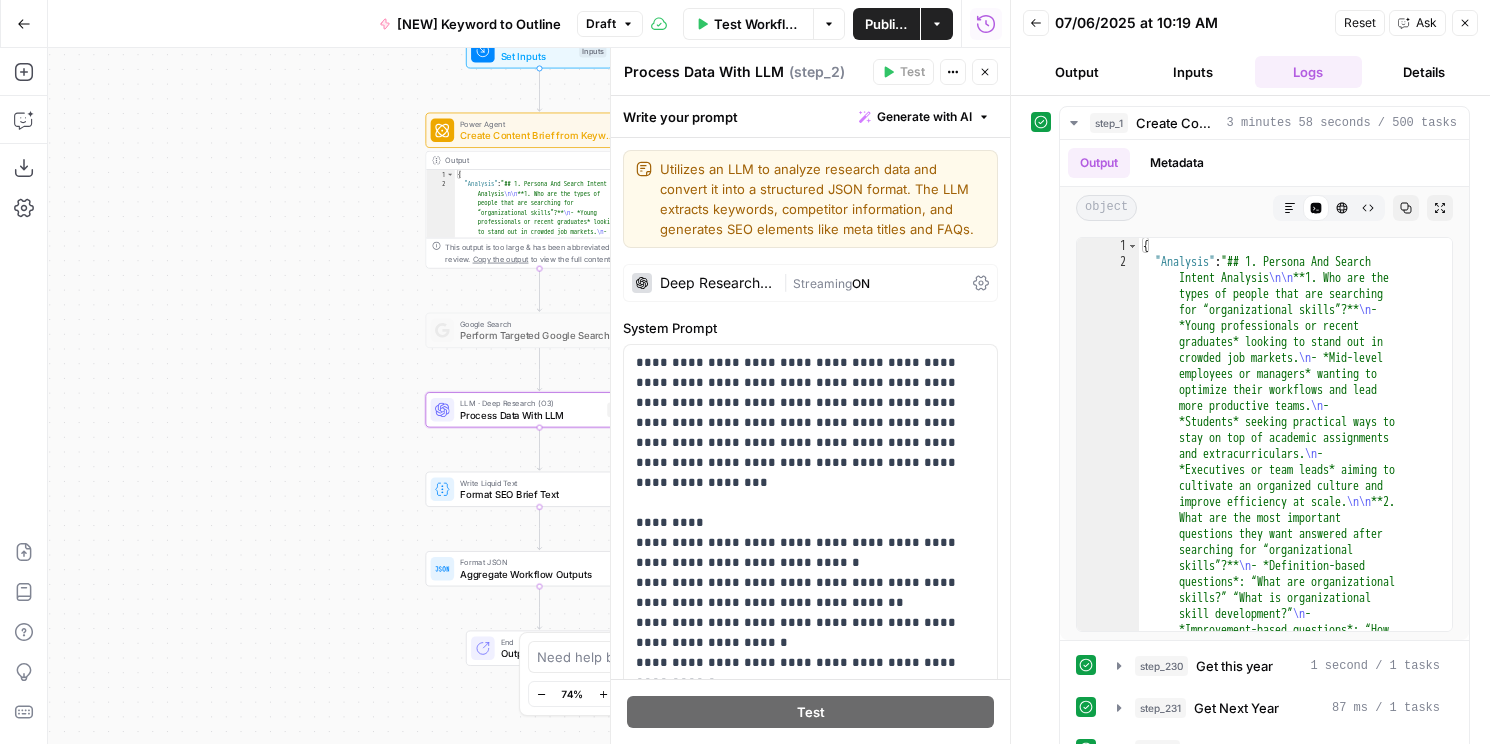 click 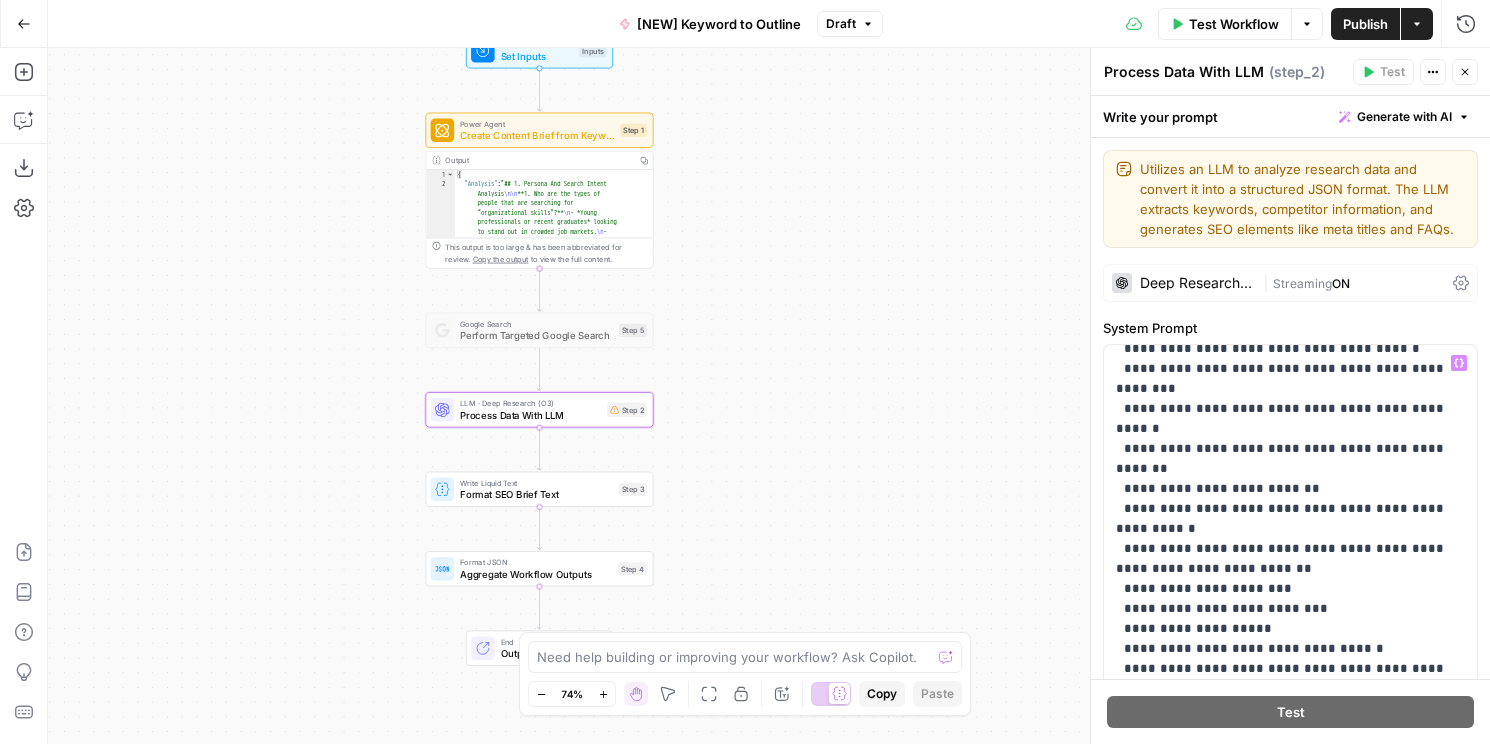 scroll, scrollTop: 1021, scrollLeft: 0, axis: vertical 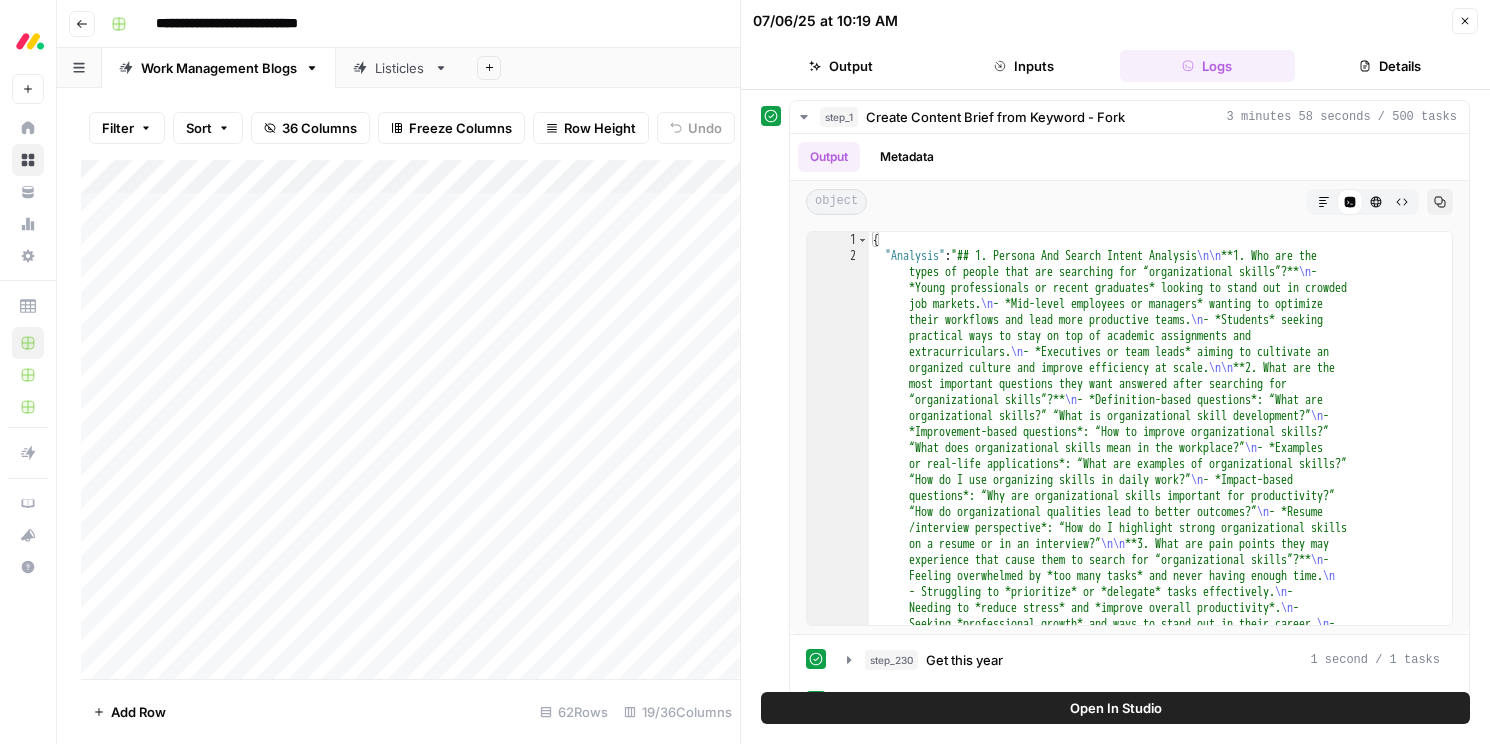 click on "Open In Studio" at bounding box center [1115, 708] 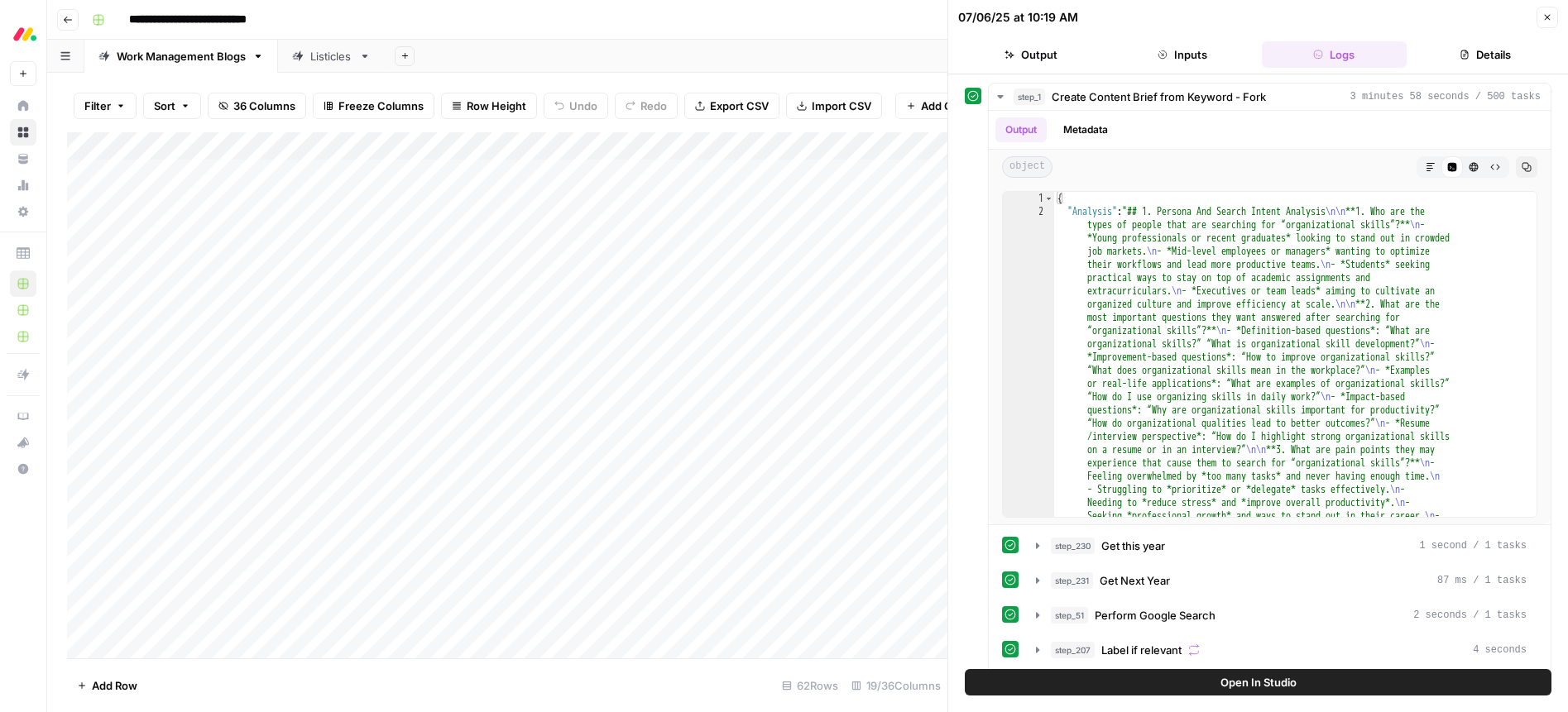 click 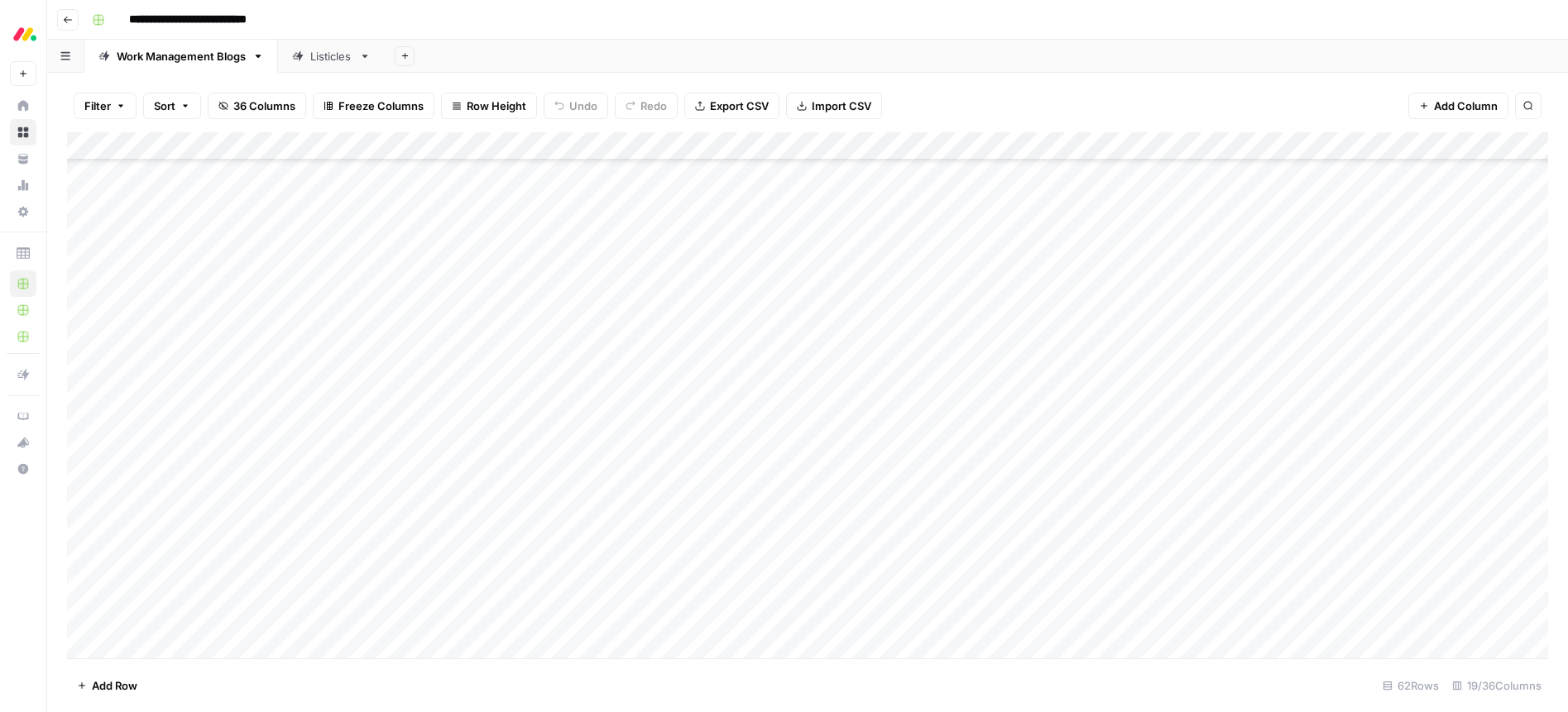 scroll, scrollTop: 1272, scrollLeft: 0, axis: vertical 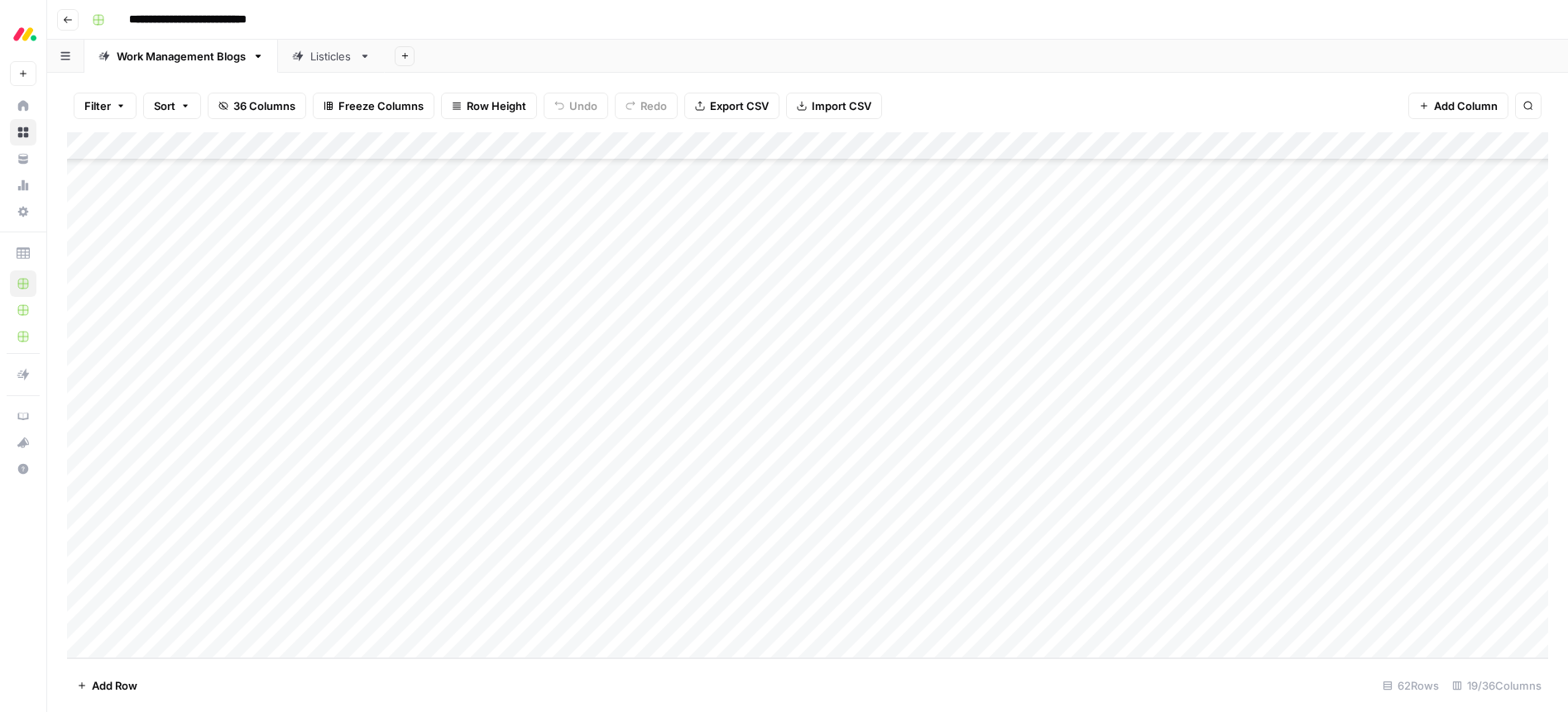 click on "Work Management Blogs" at bounding box center [181, 56] 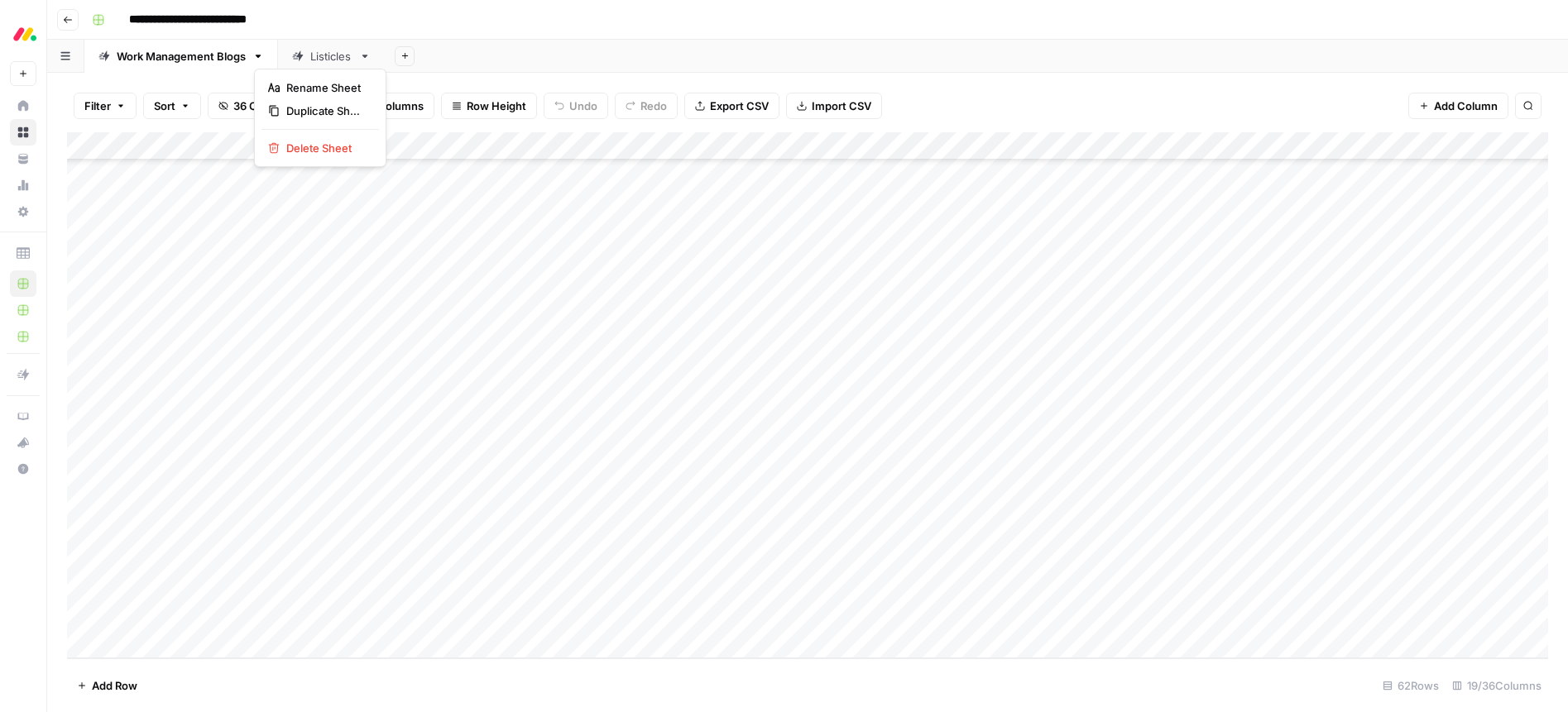 click on "Work Management Blogs" at bounding box center [181, 56] 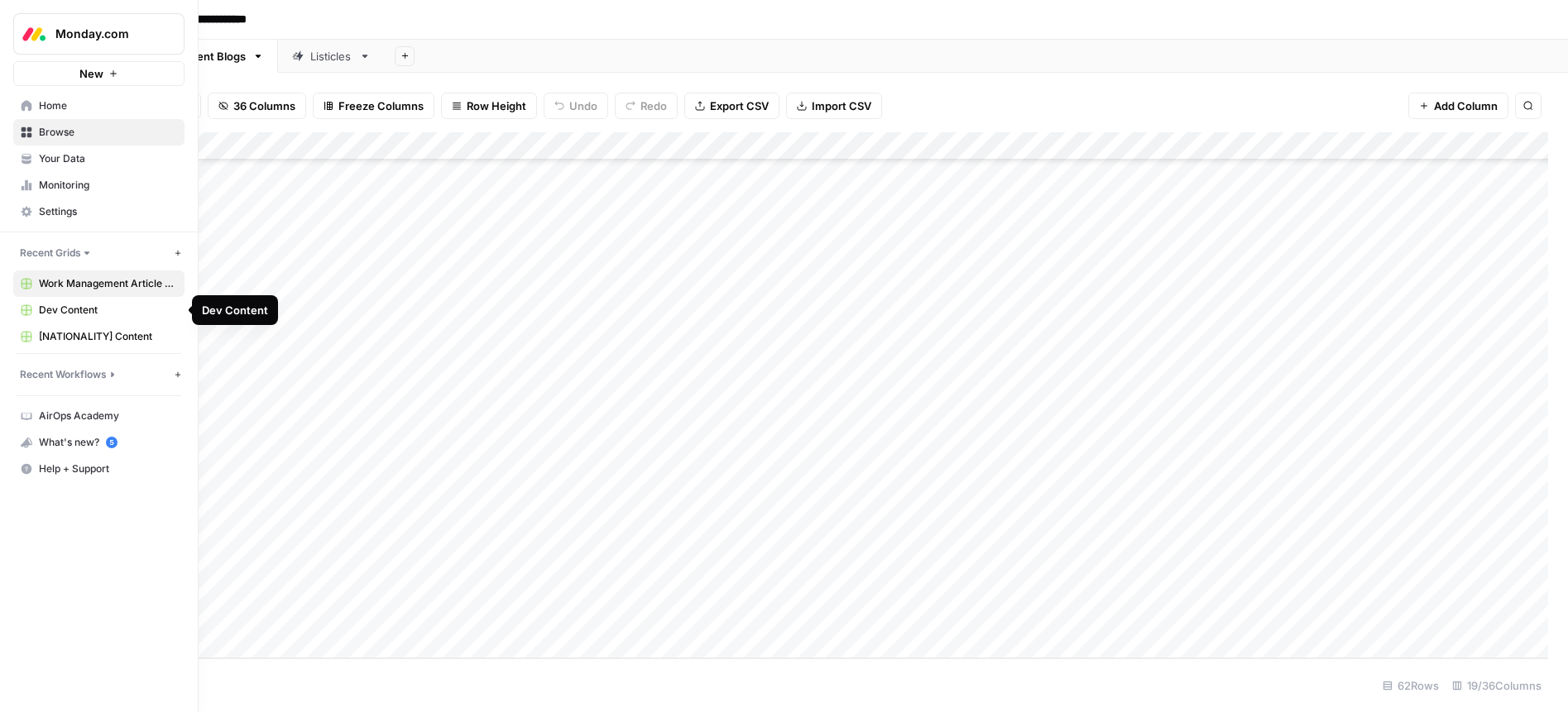 click 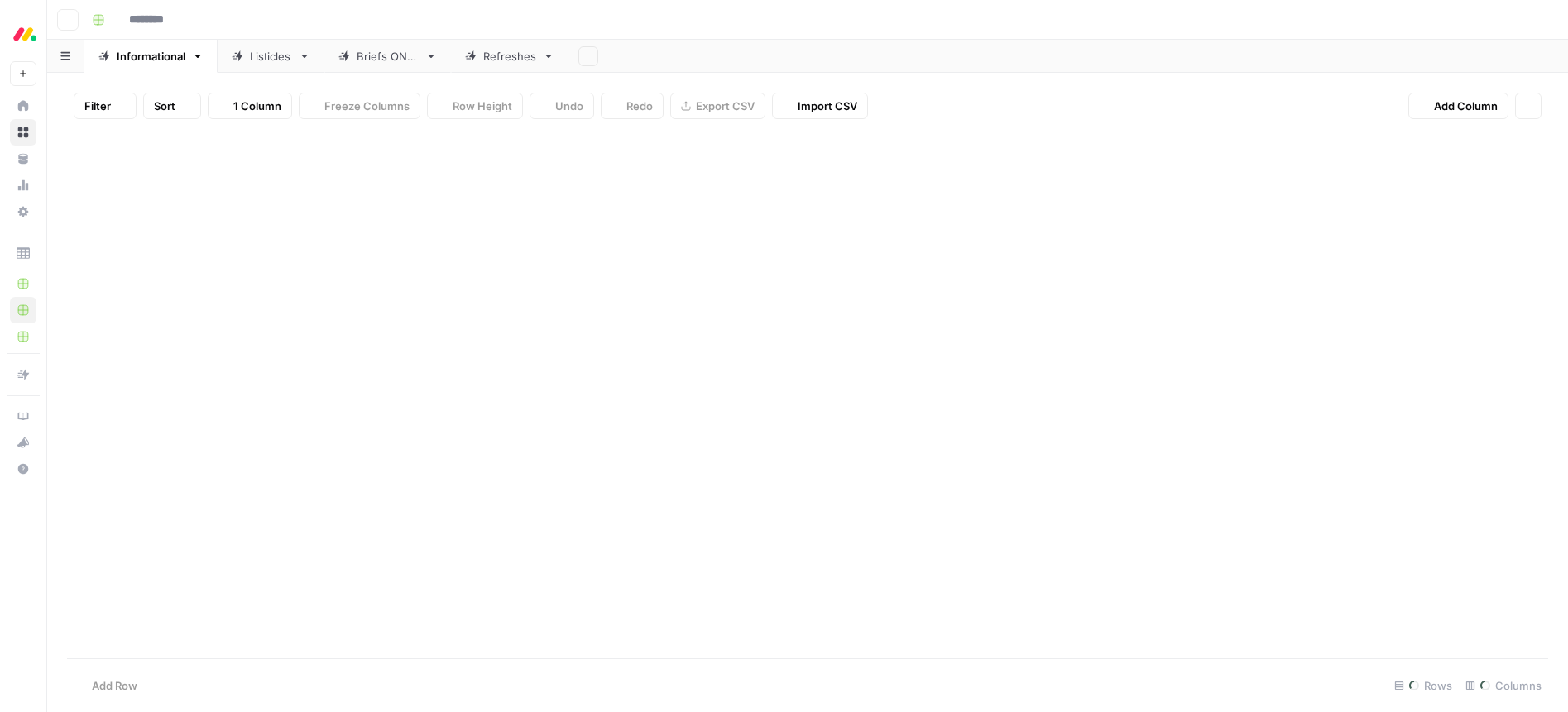type on "**********" 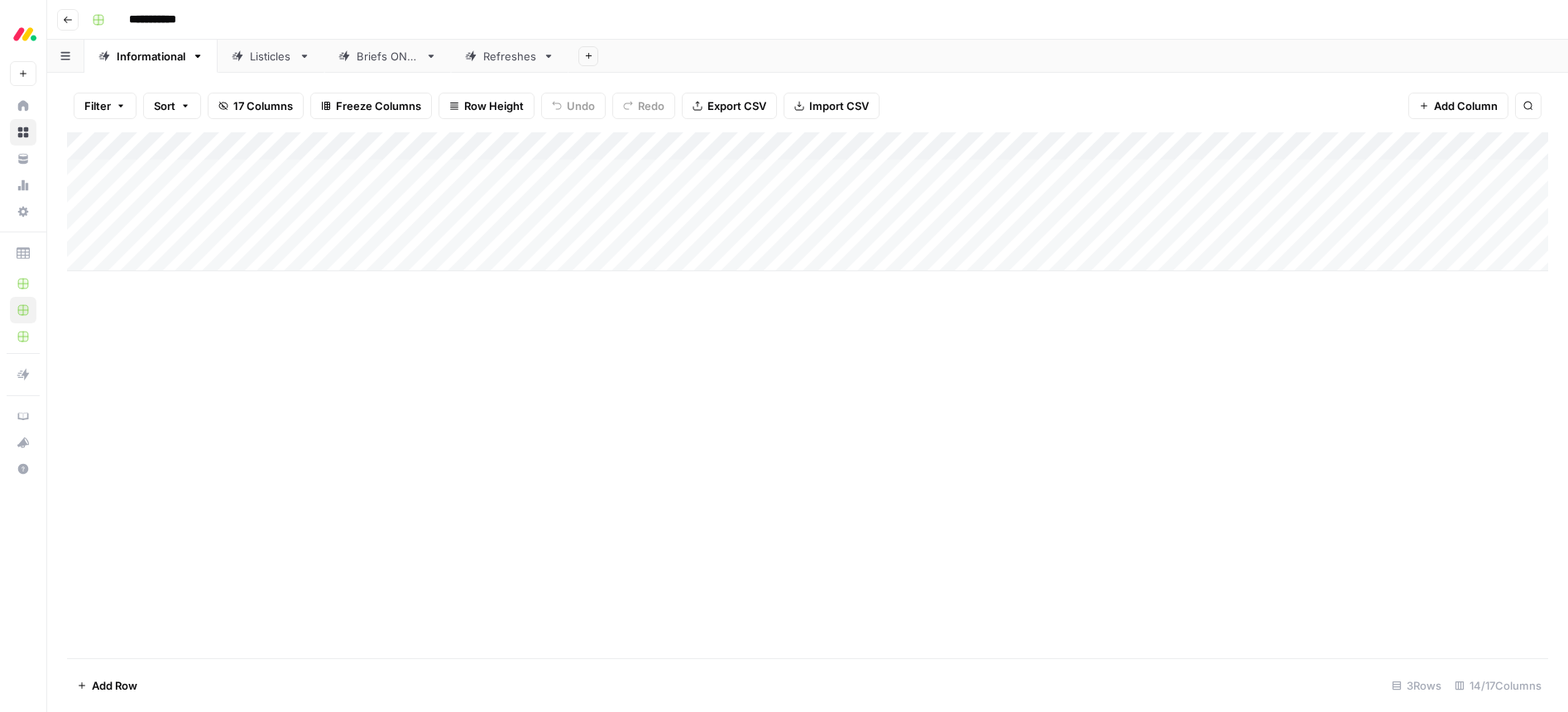 click on "Listicles" at bounding box center [271, 56] 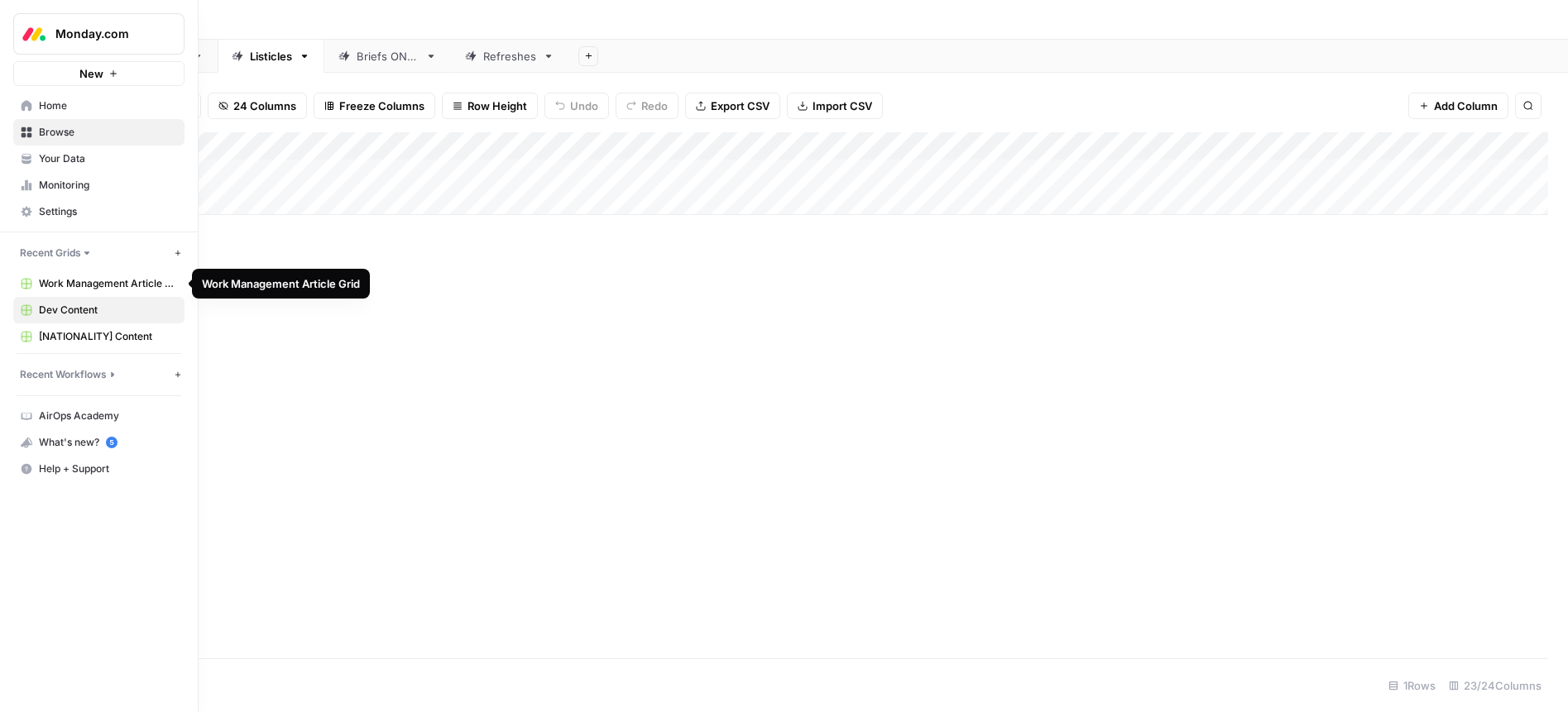 click on "Work Management Article Grid" at bounding box center [108, 284] 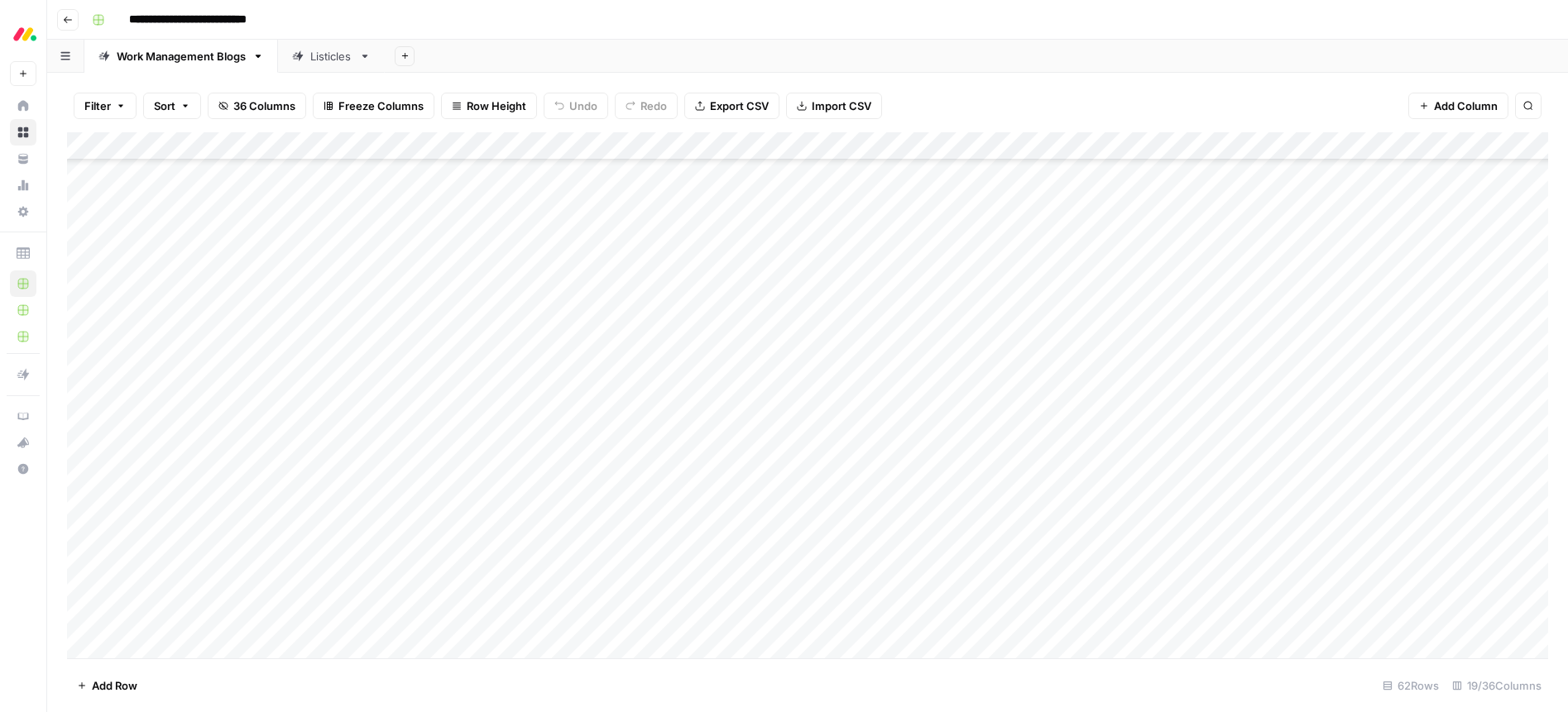 scroll, scrollTop: 1272, scrollLeft: 0, axis: vertical 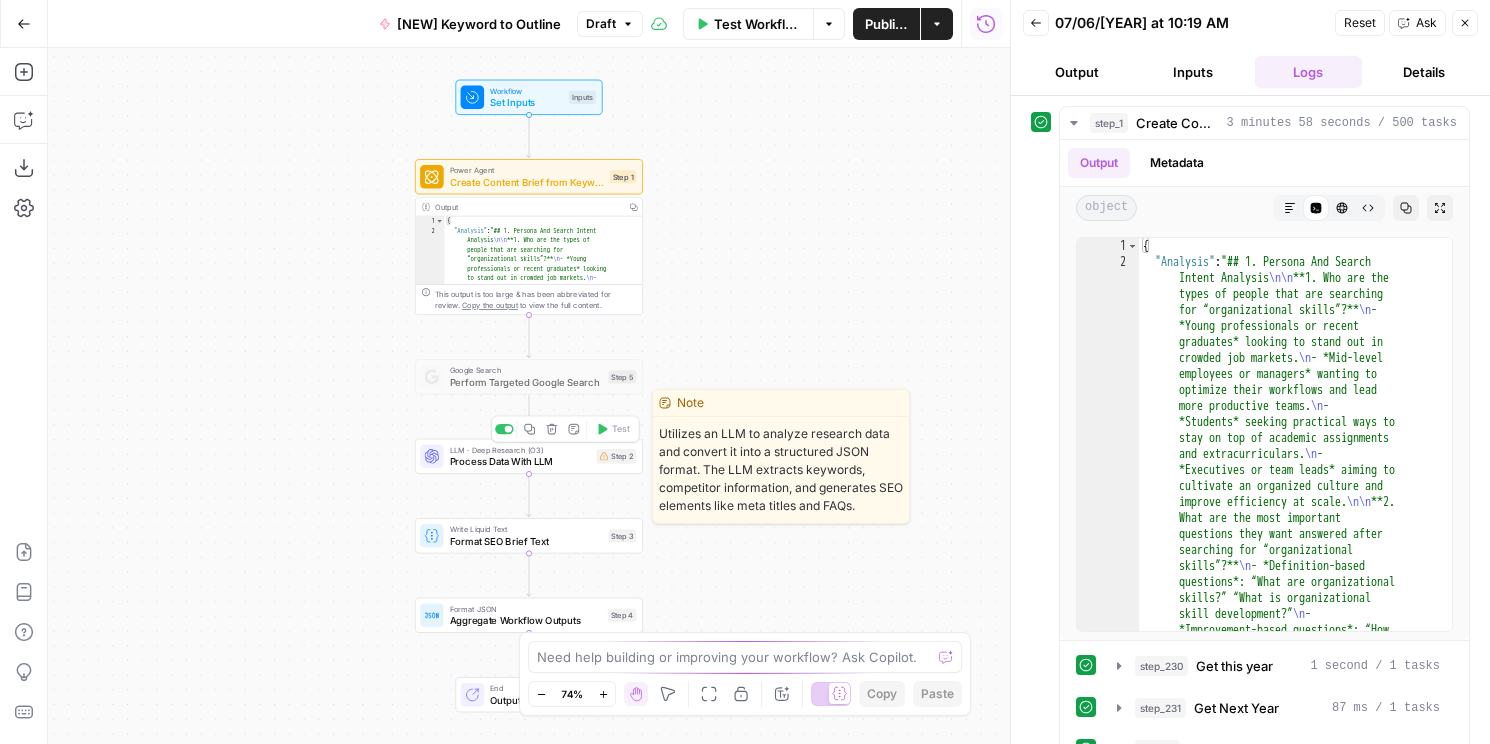 click 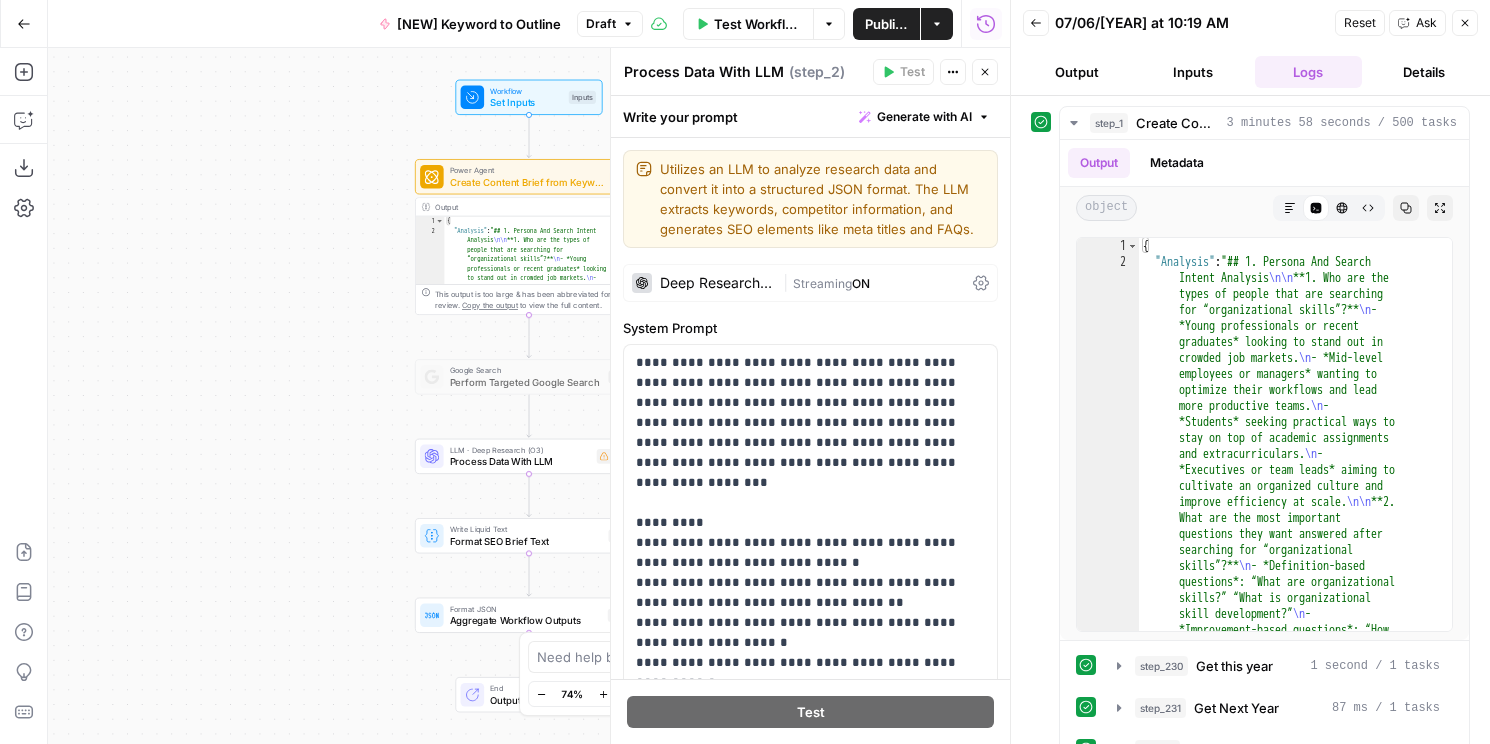 click 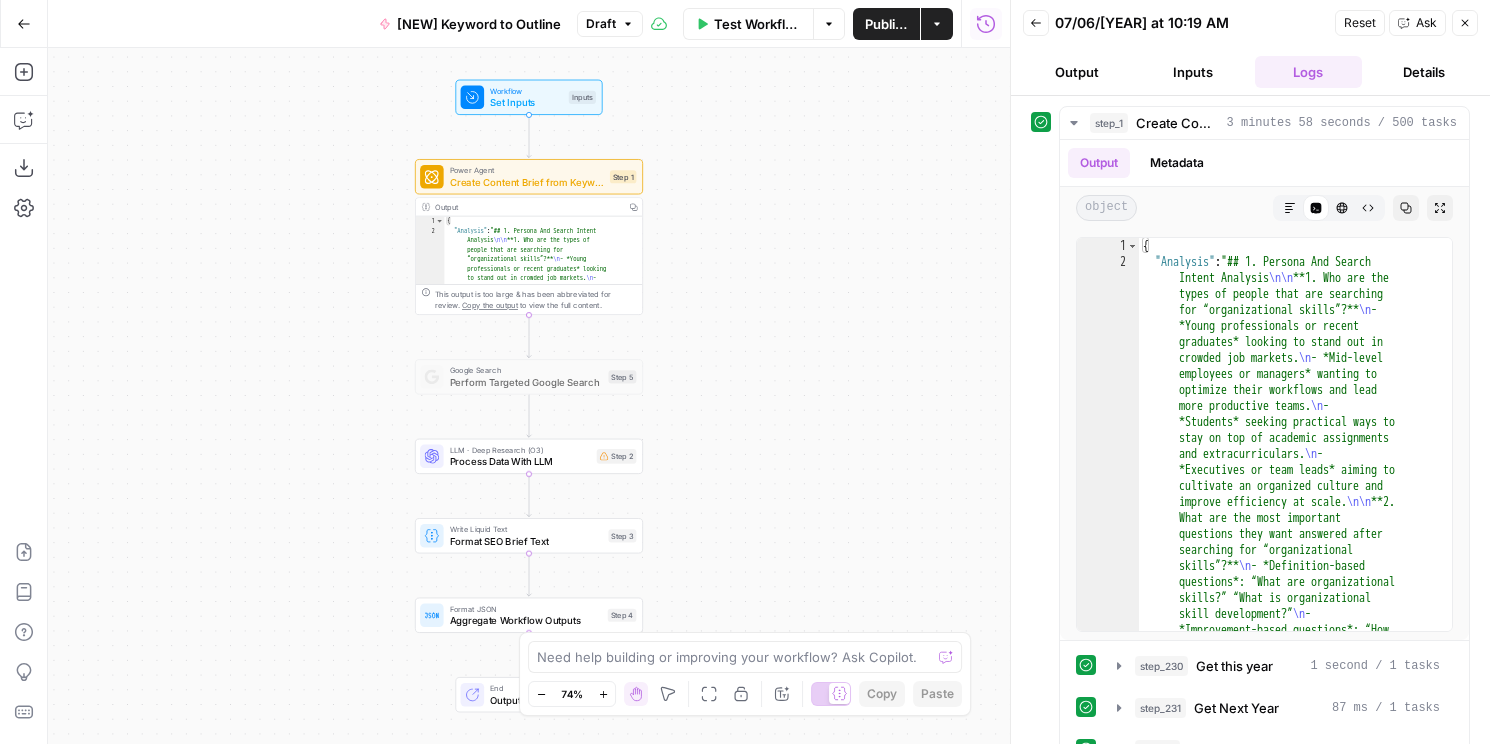 click on "LLM · Deep Research (O3) Process Data With LLM Step 2 Copy step Delete step Edit Note Test" at bounding box center [529, 456] 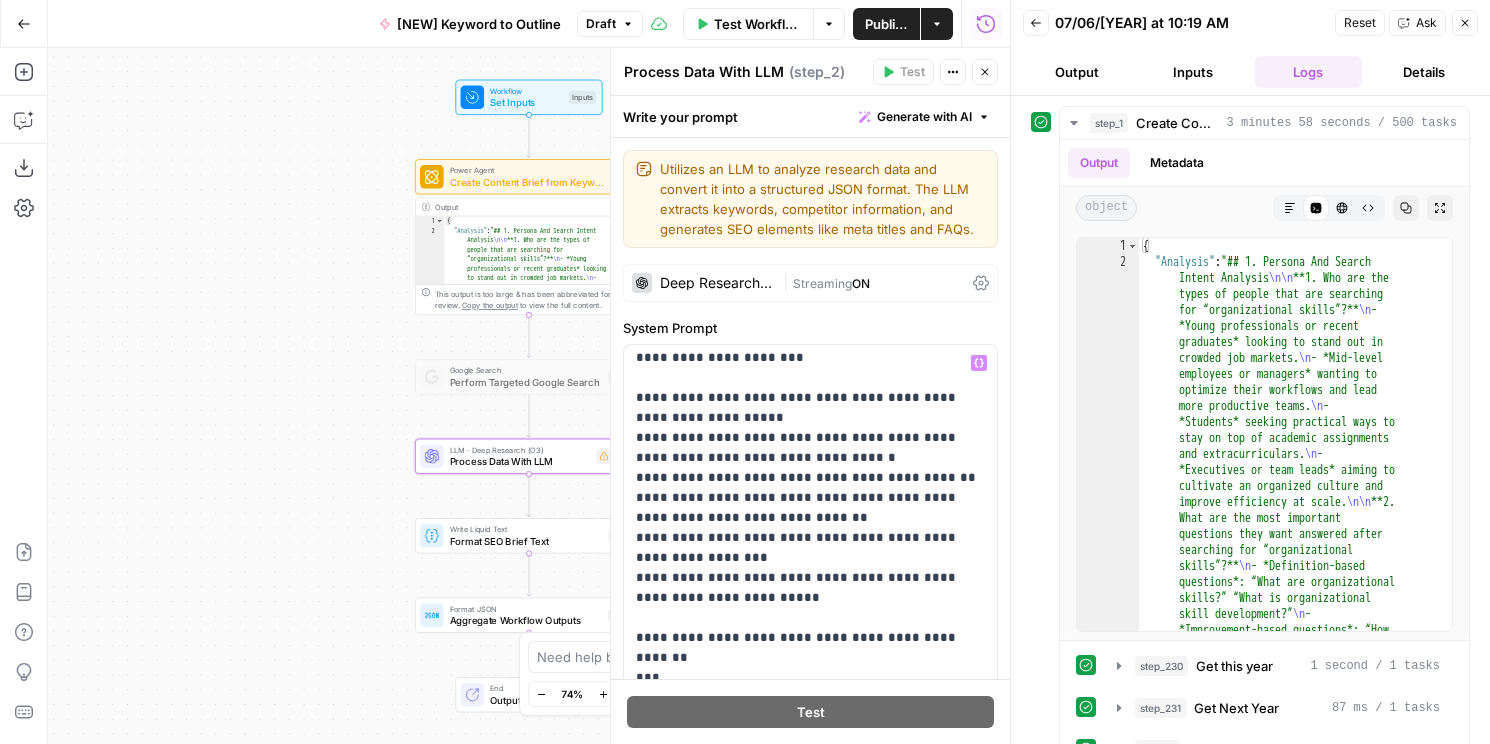 scroll, scrollTop: 292, scrollLeft: 0, axis: vertical 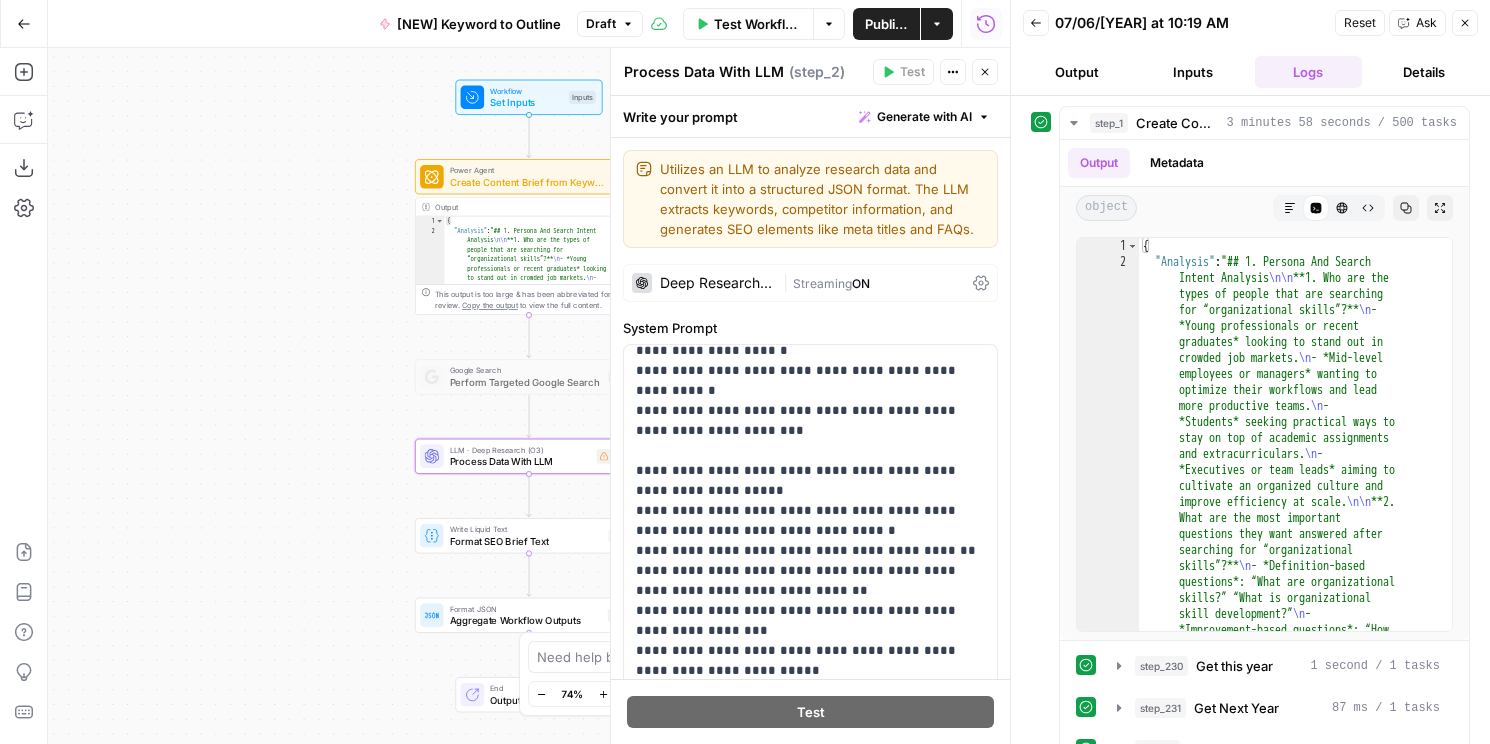 click 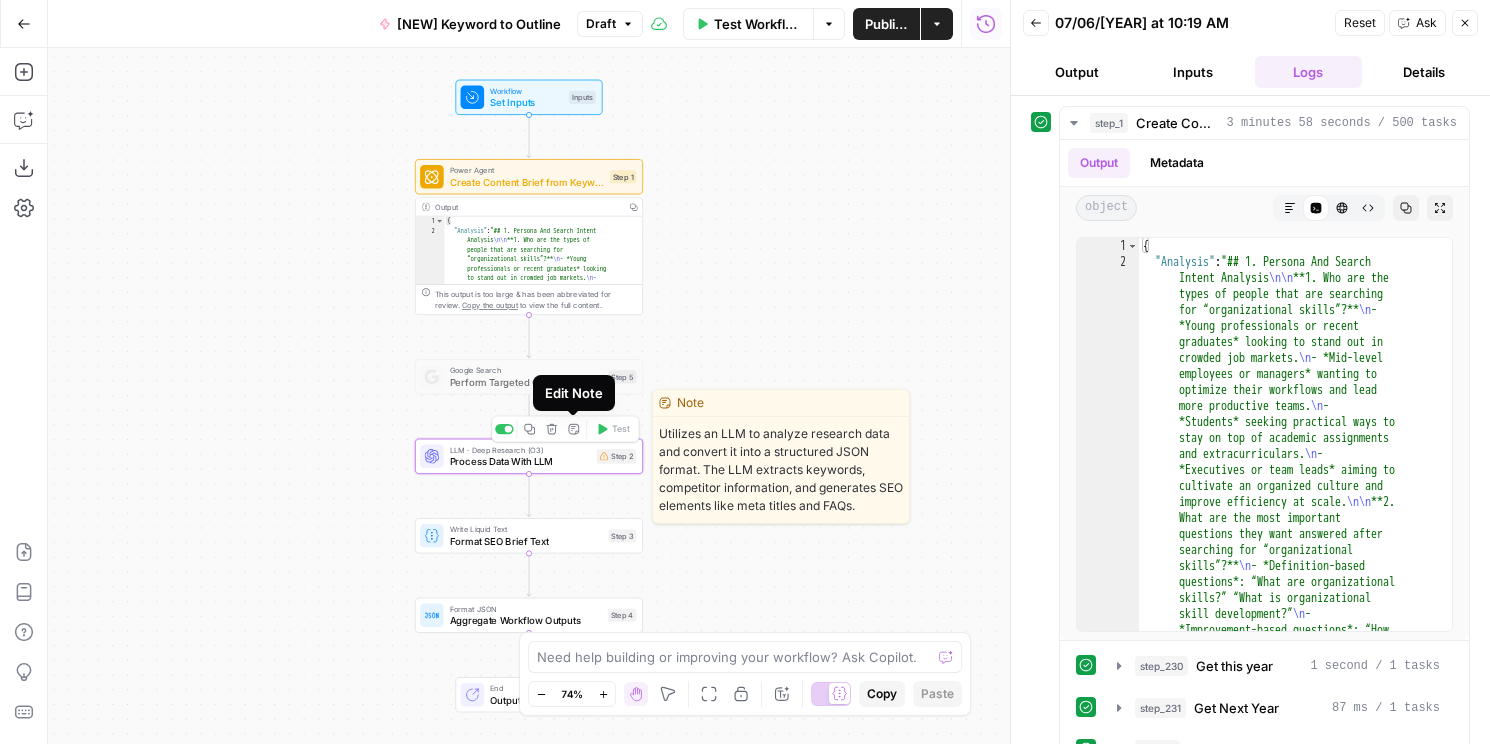 click 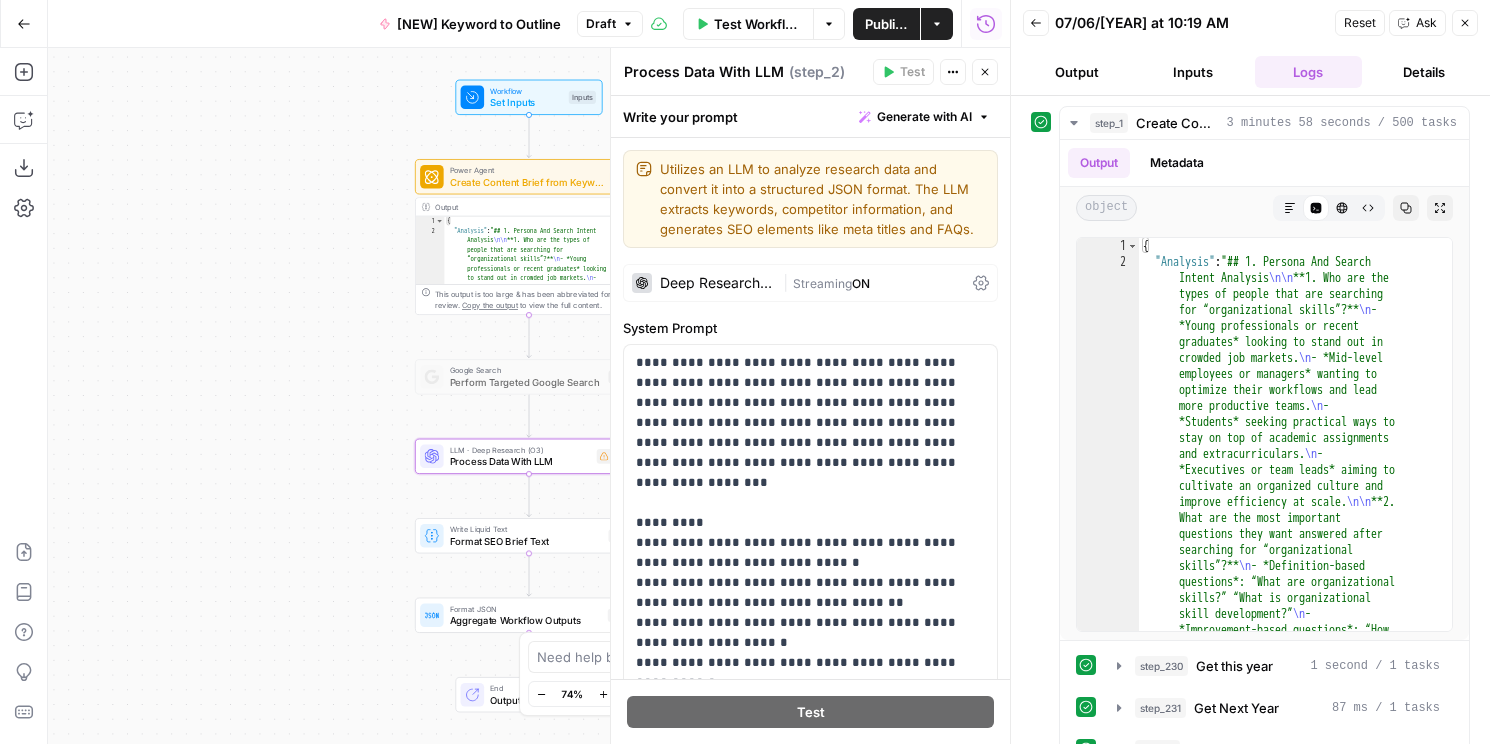 click at bounding box center [642, 283] 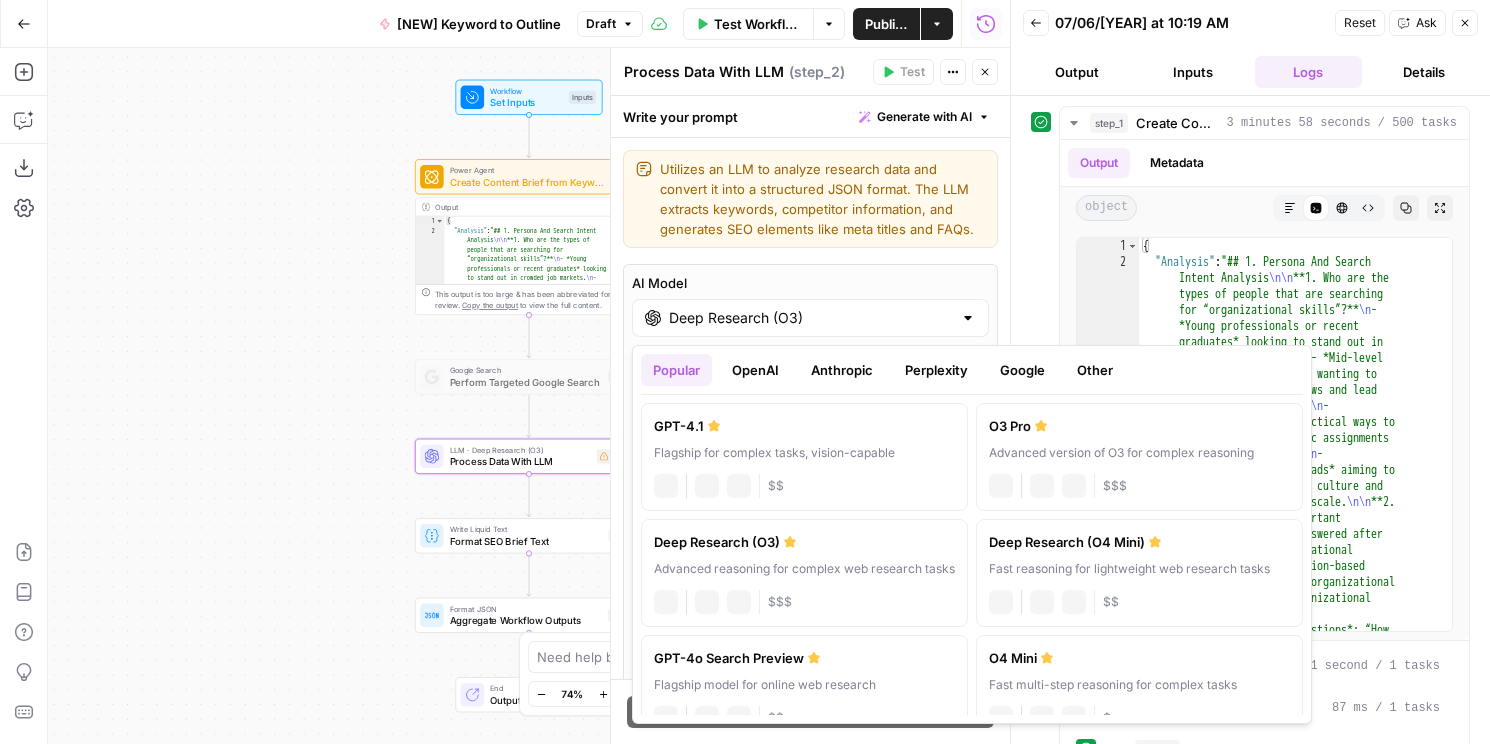 click at bounding box center (968, 318) 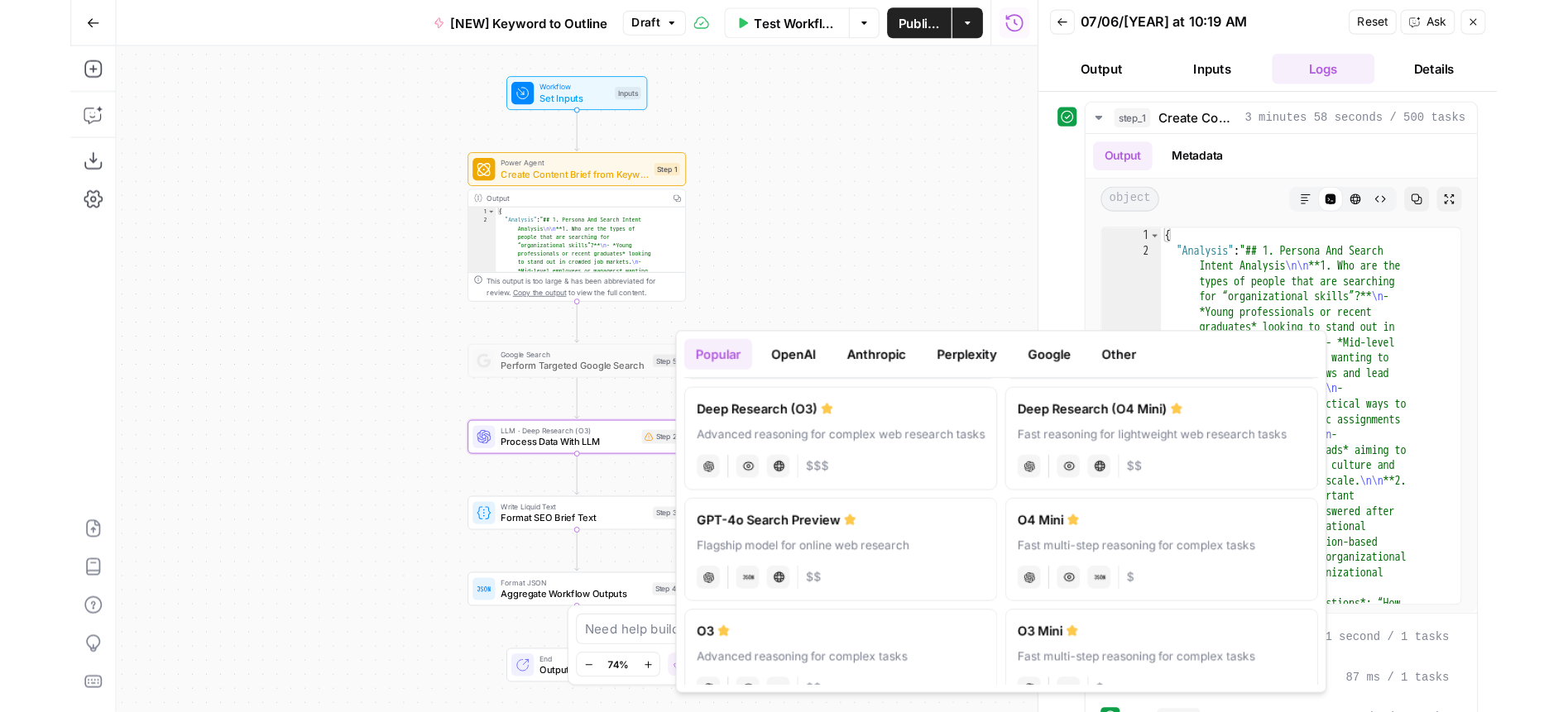 scroll, scrollTop: 95, scrollLeft: 0, axis: vertical 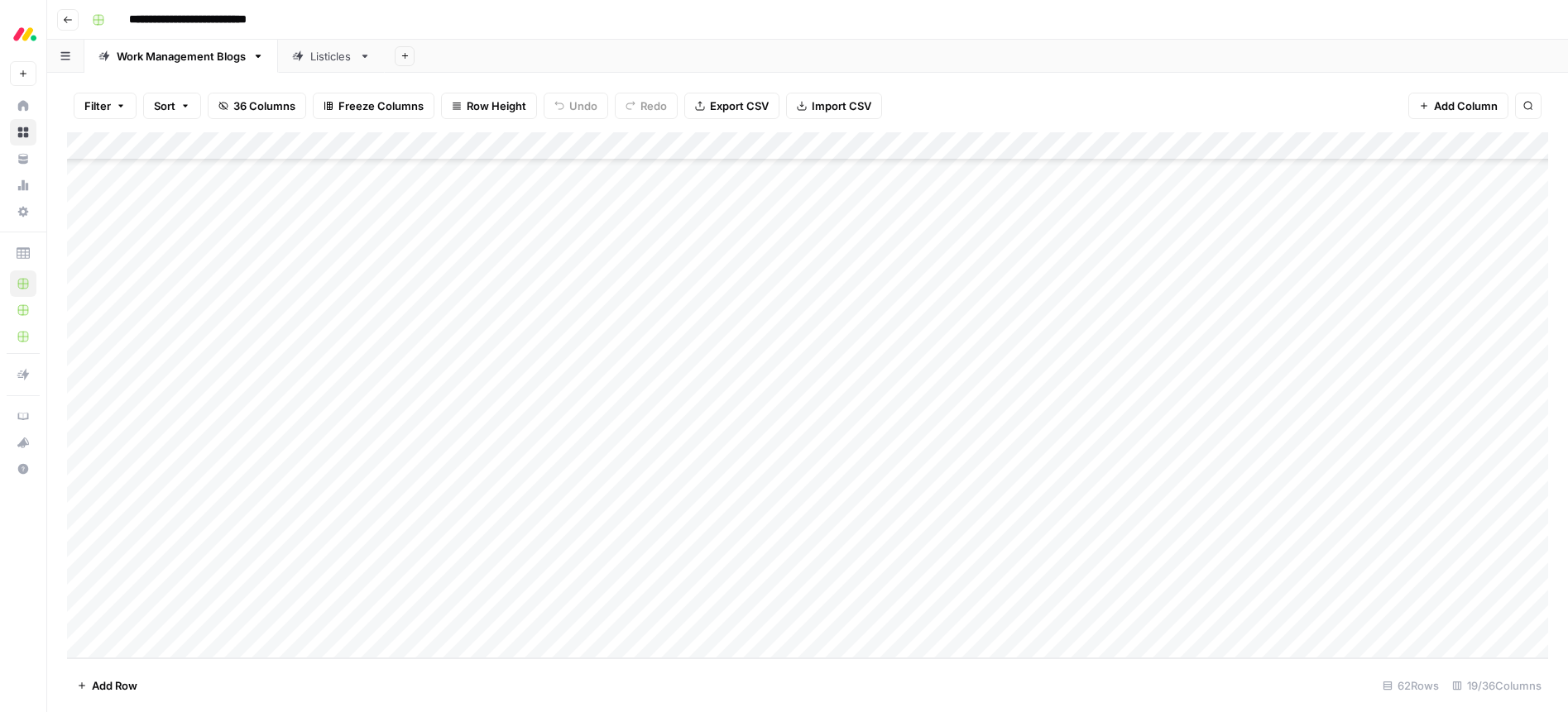 drag, startPoint x: 328, startPoint y: 61, endPoint x: 376, endPoint y: 136, distance: 89.04493 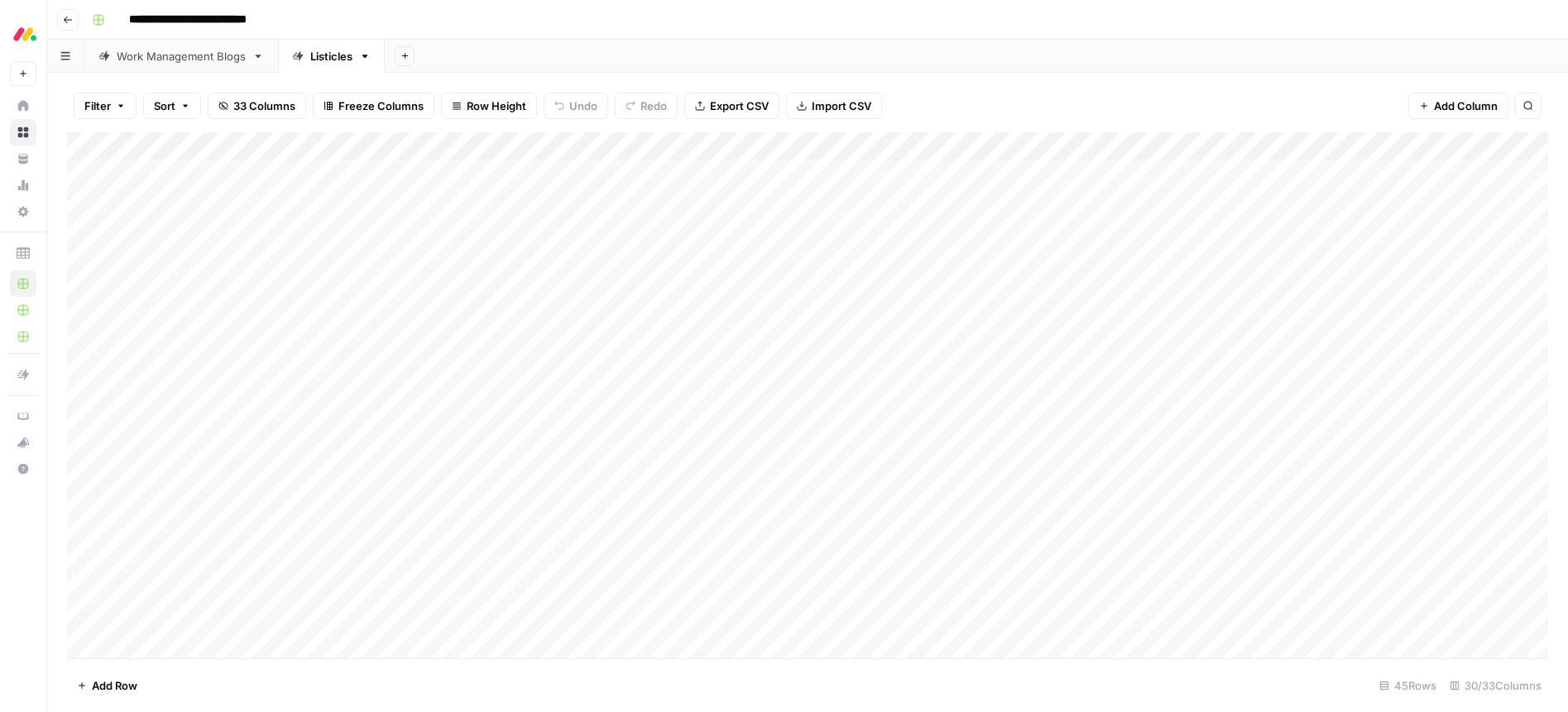 click on "Work Management Blogs" at bounding box center [181, 56] 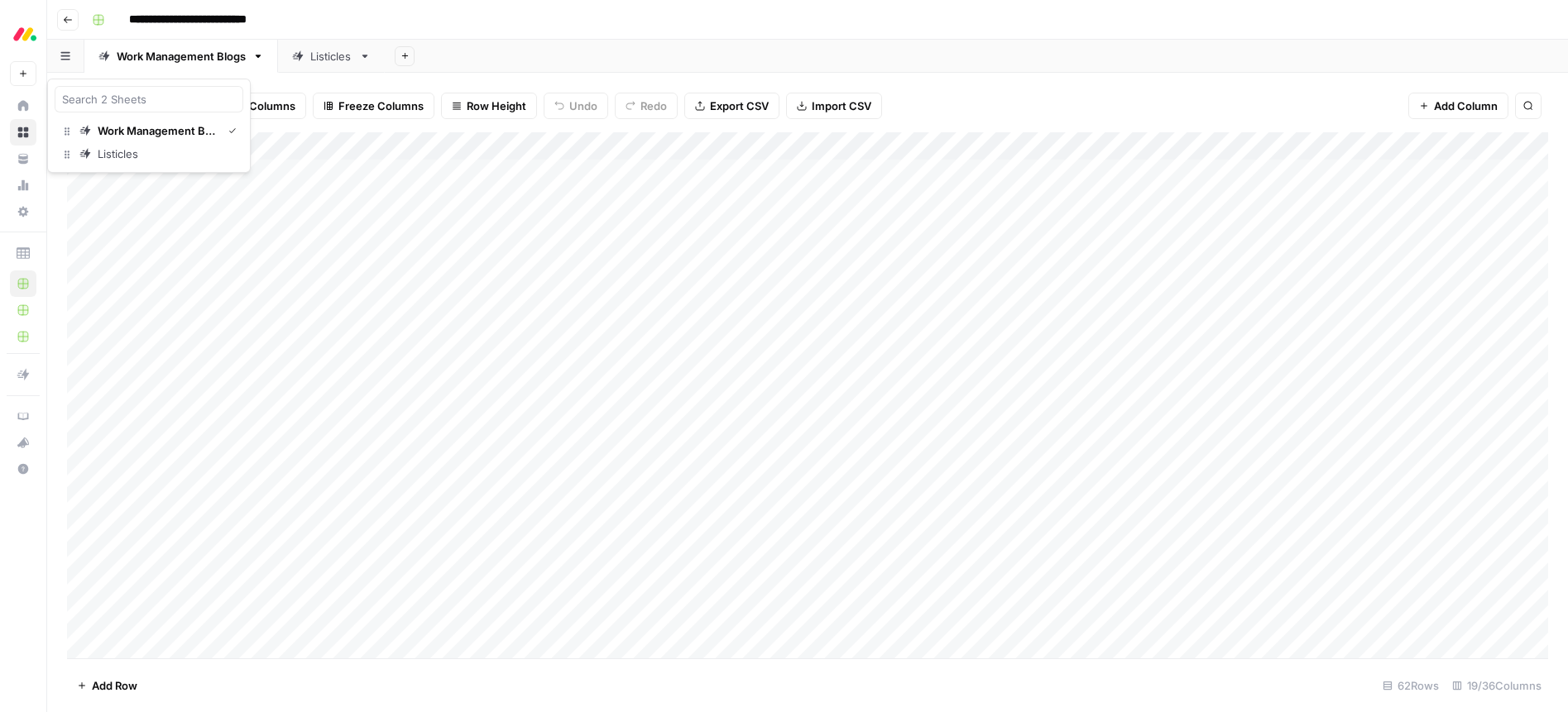 click at bounding box center [65, 55] 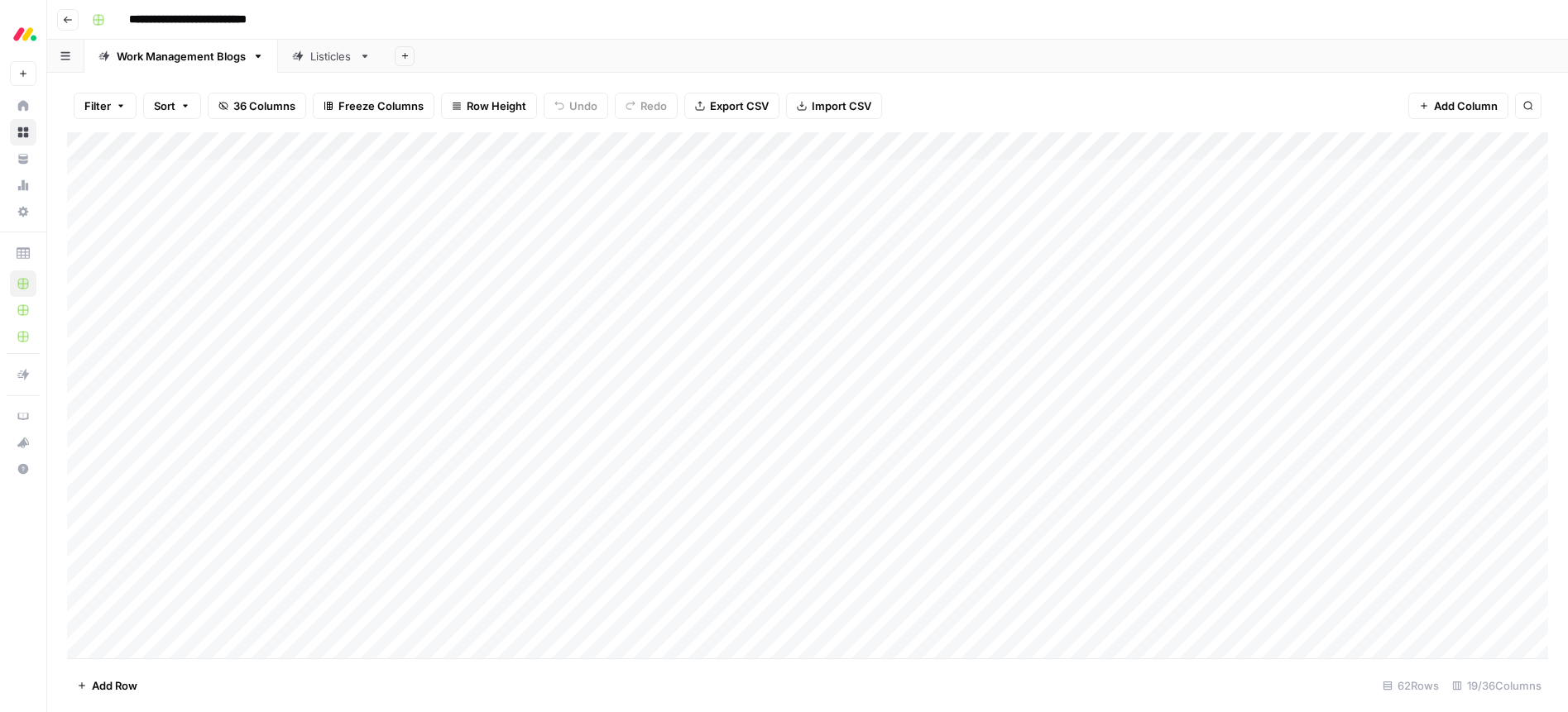 click on "Go back" at bounding box center [68, 20] 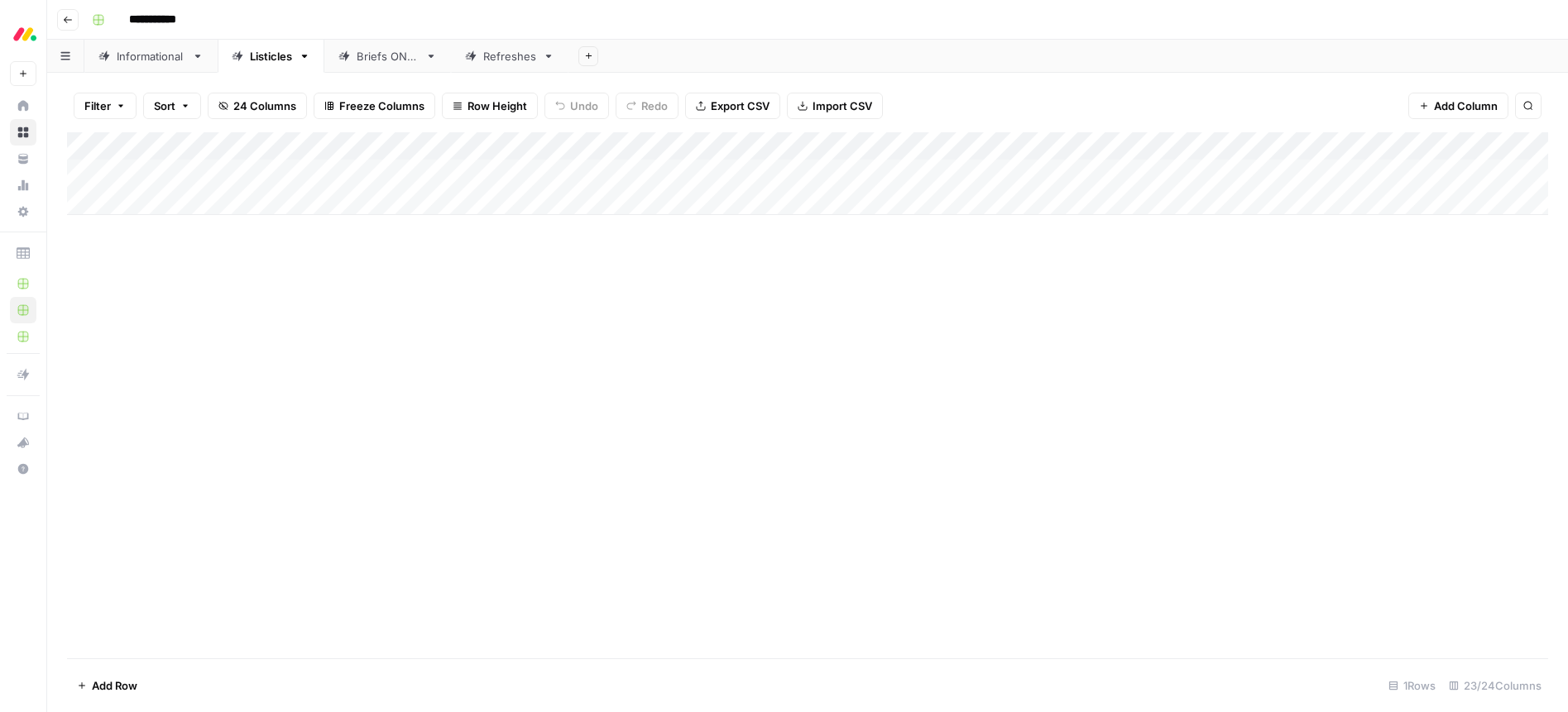 click 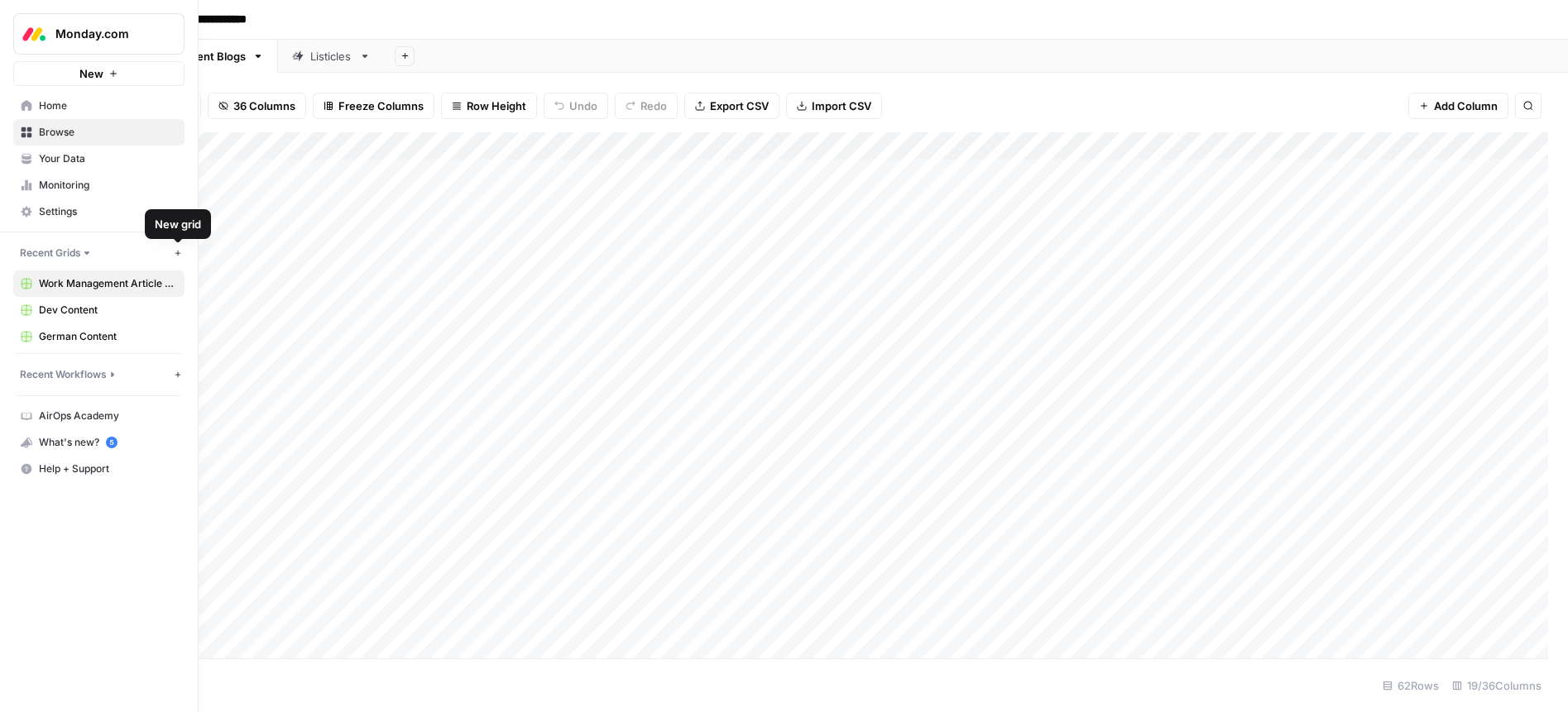 click 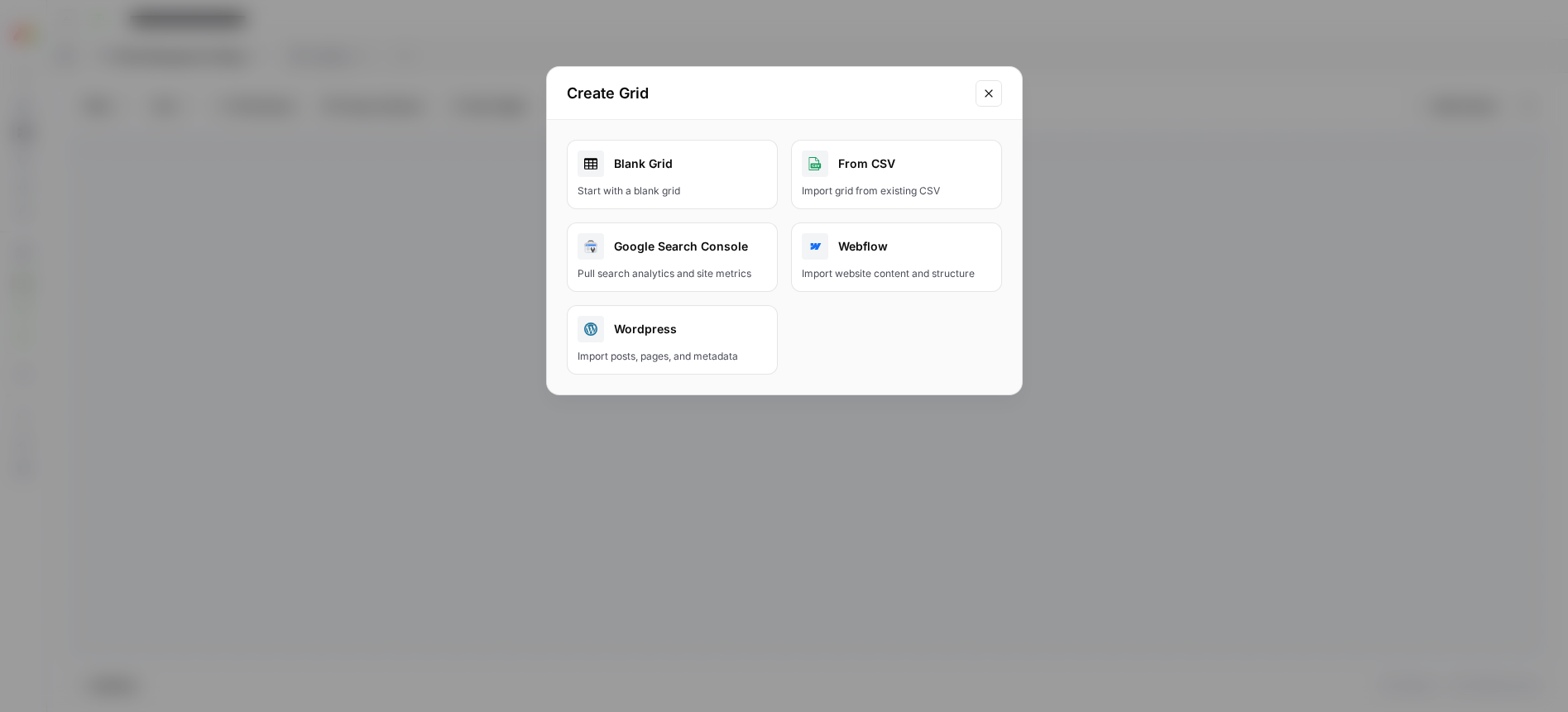 click 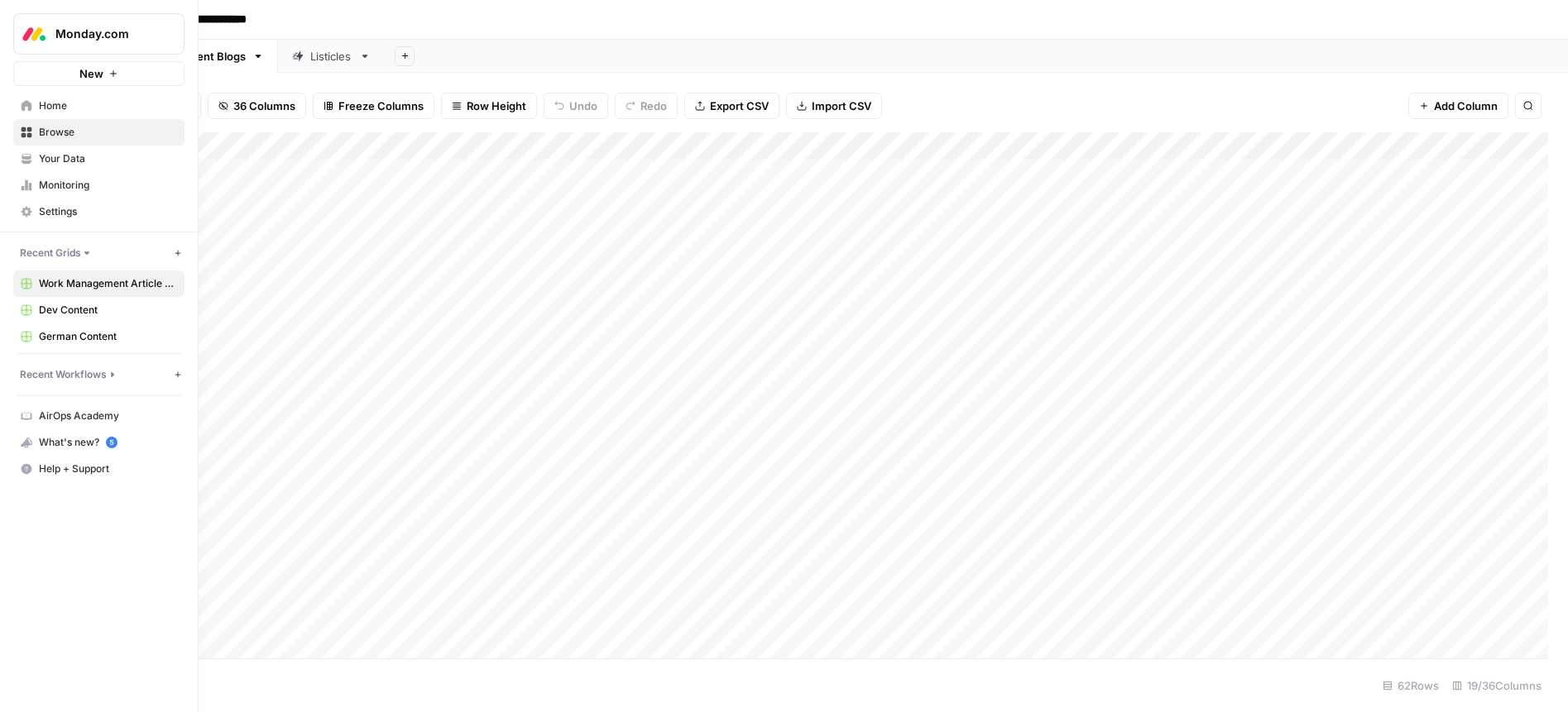 click on "Home" at bounding box center (108, 106) 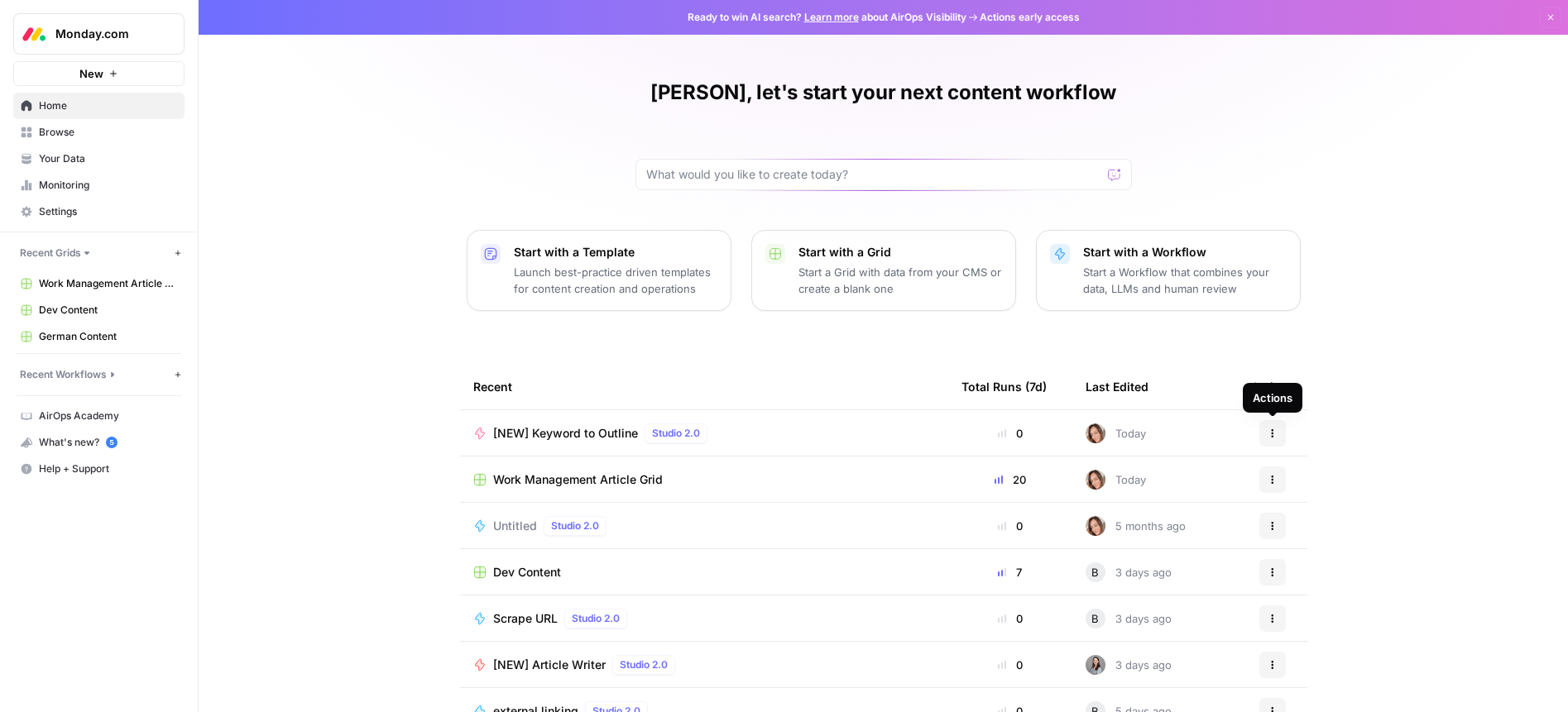 scroll, scrollTop: 49, scrollLeft: 0, axis: vertical 